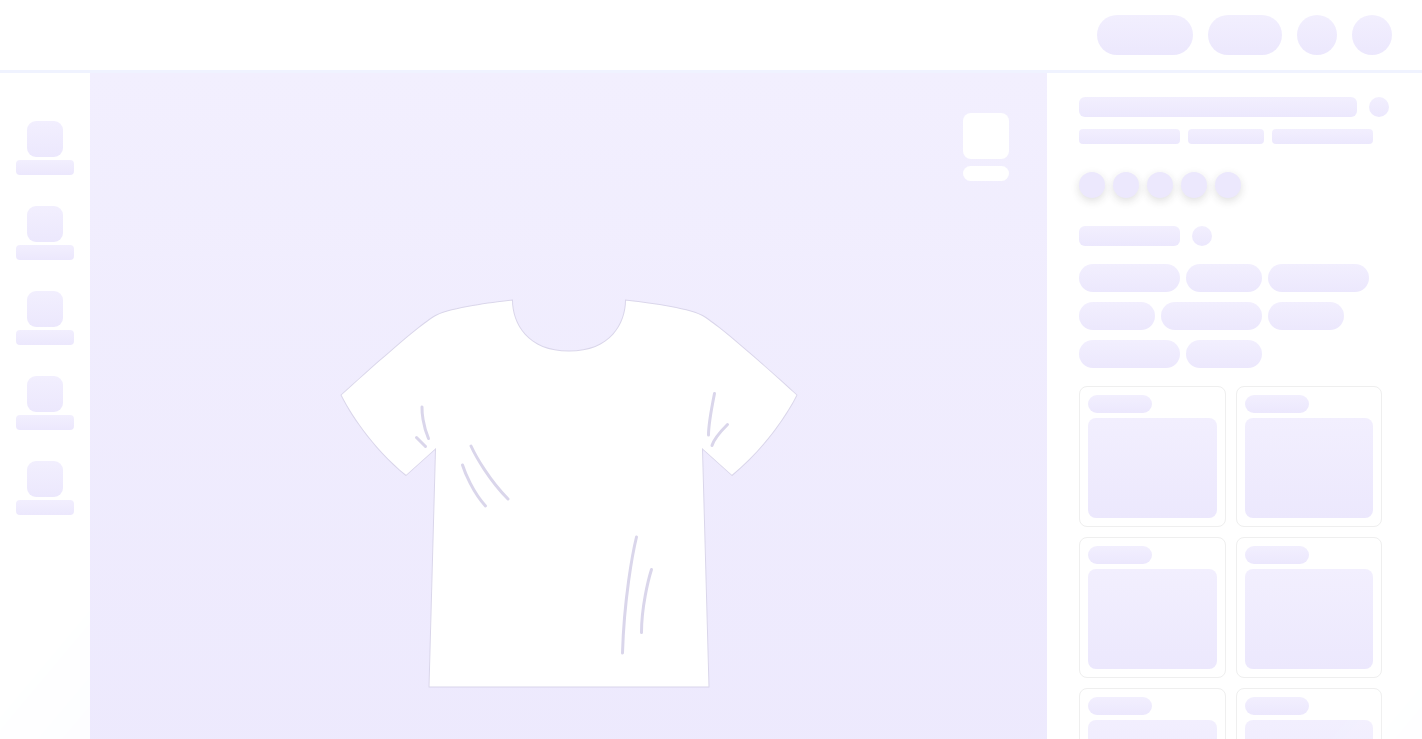 scroll, scrollTop: 0, scrollLeft: 0, axis: both 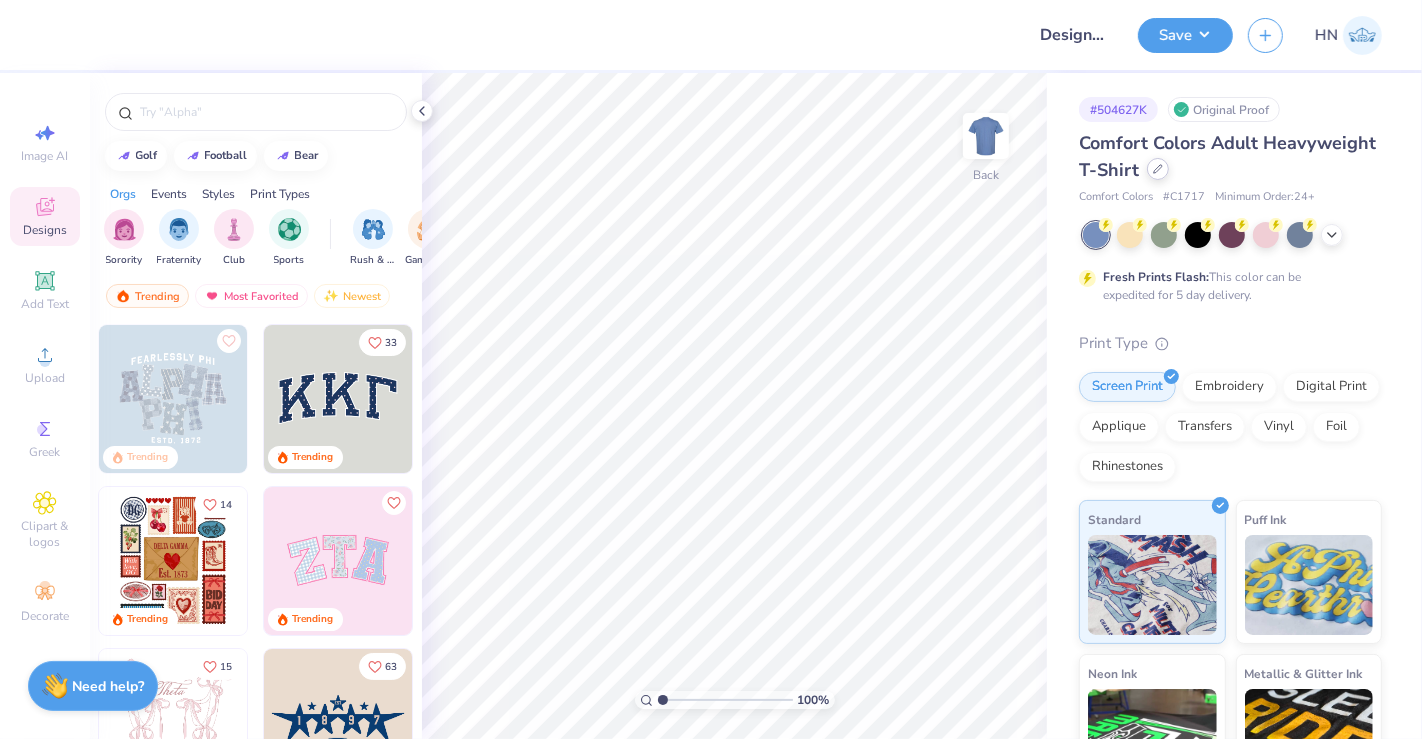 click 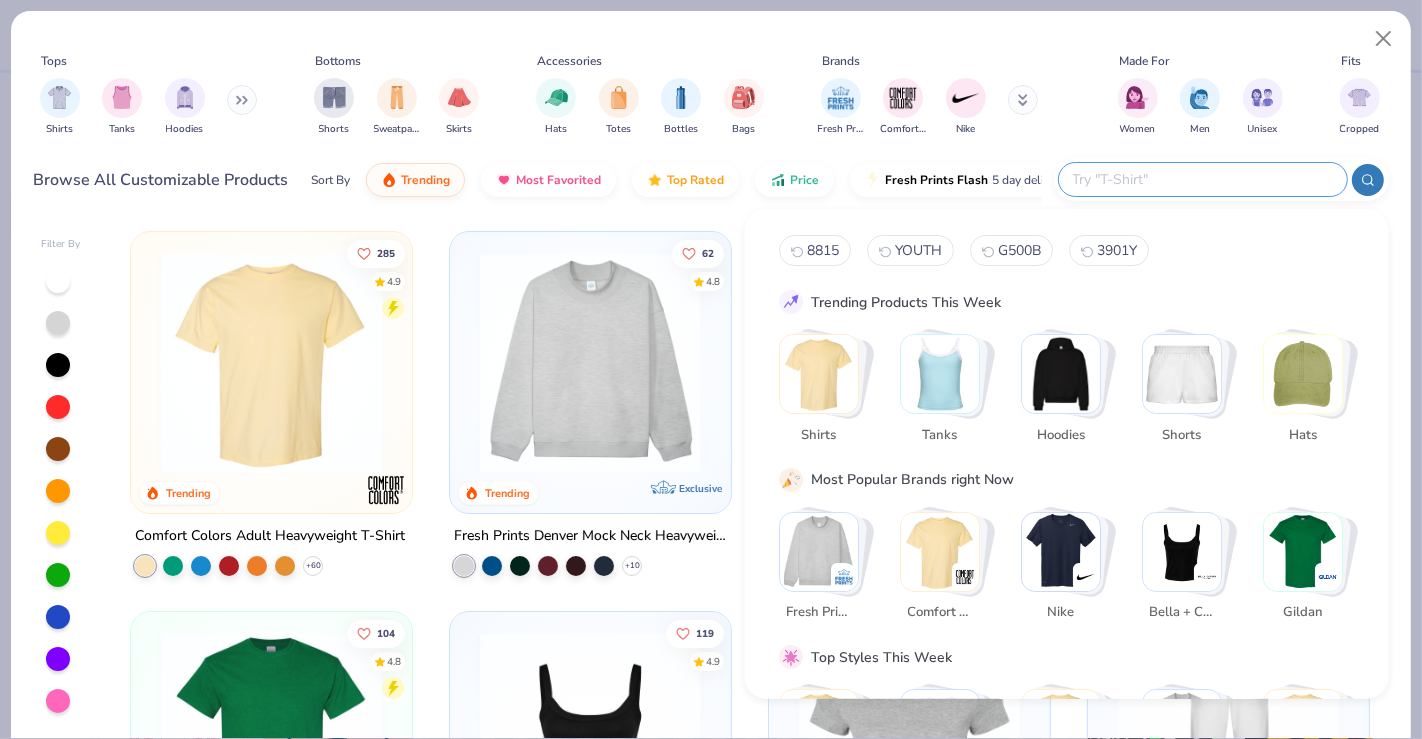 click at bounding box center [1202, 179] 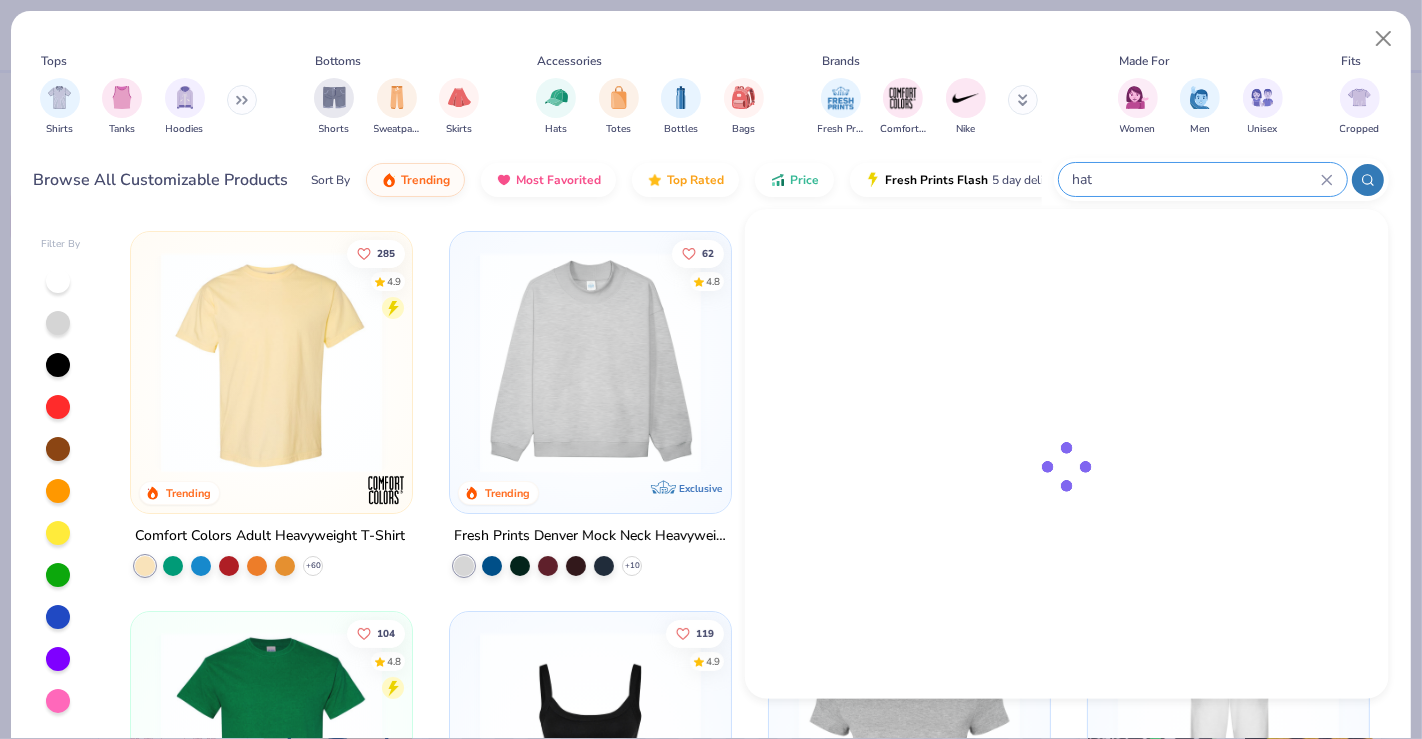 type on "hat" 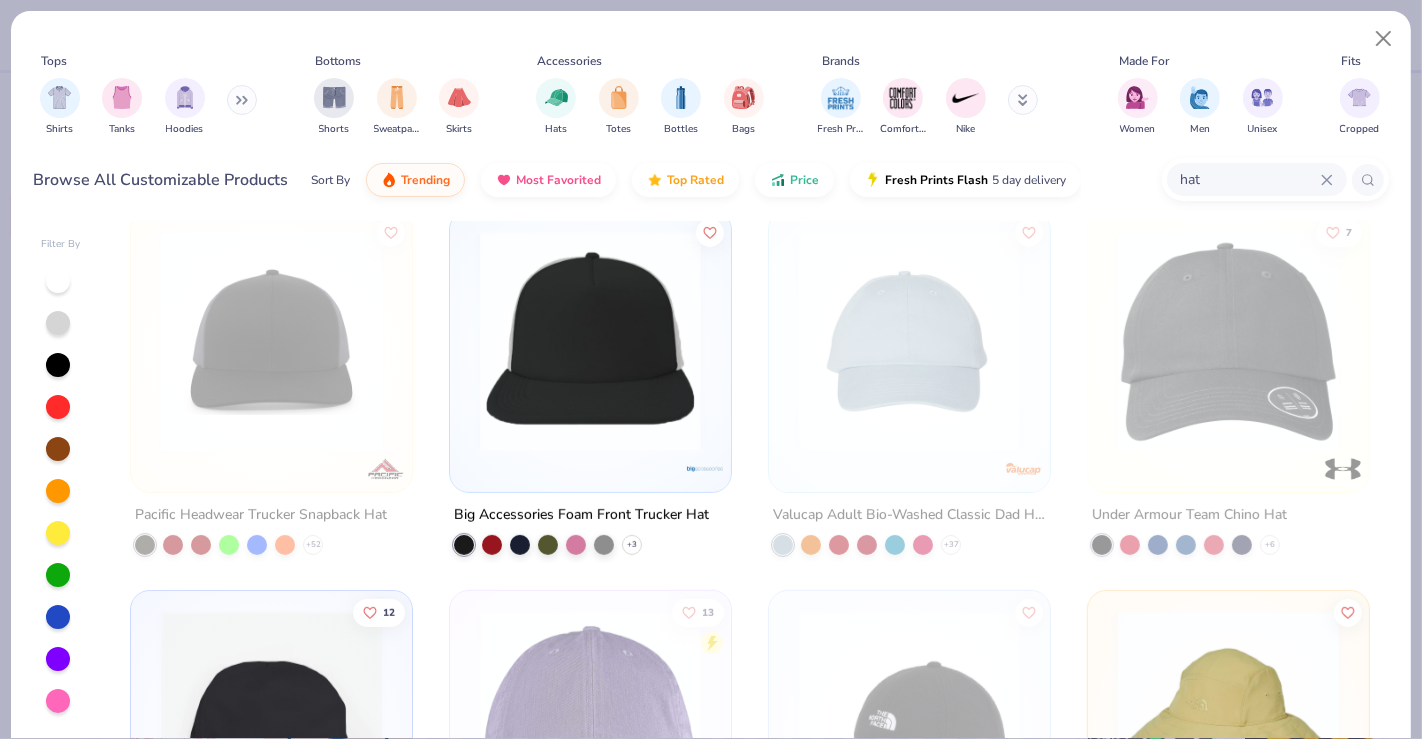 scroll, scrollTop: 888, scrollLeft: 0, axis: vertical 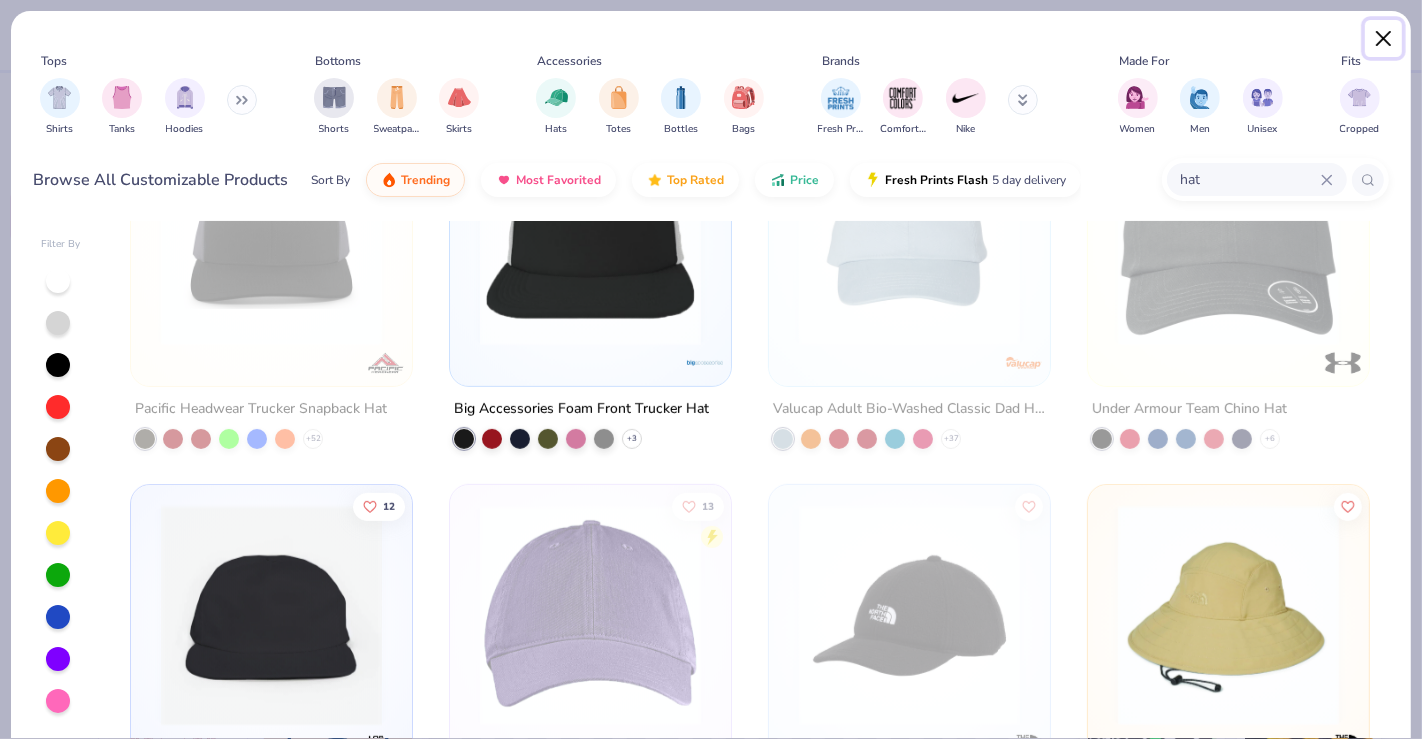 click at bounding box center [1384, 39] 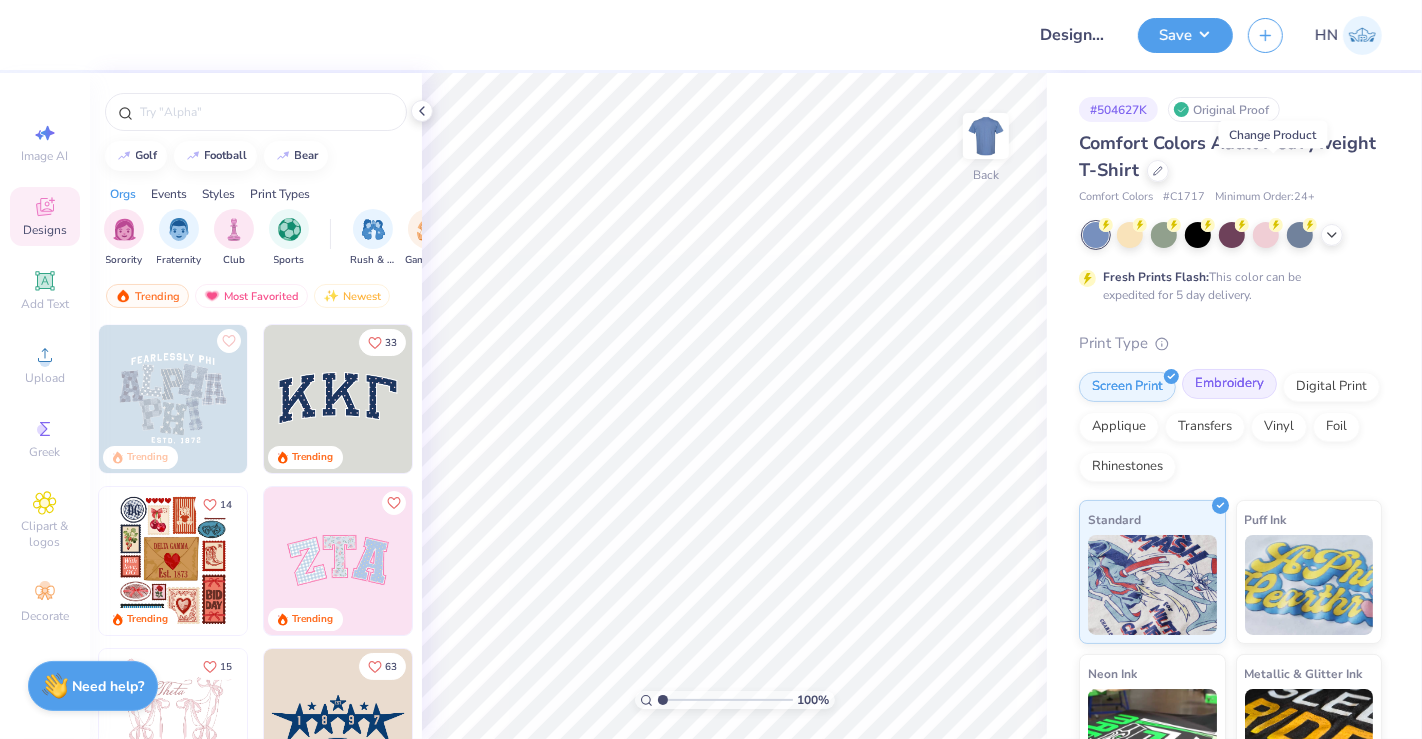 click on "Embroidery" at bounding box center [1229, 384] 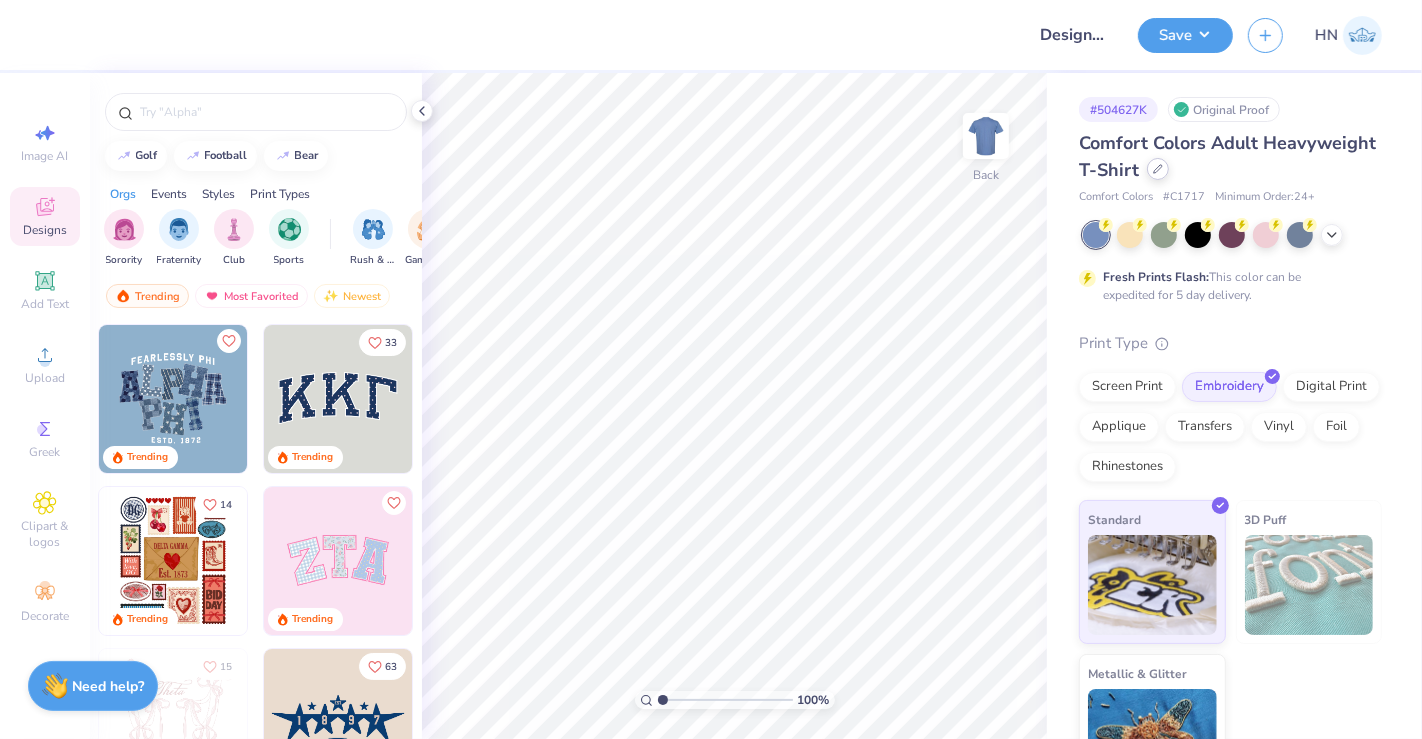 click at bounding box center (1158, 169) 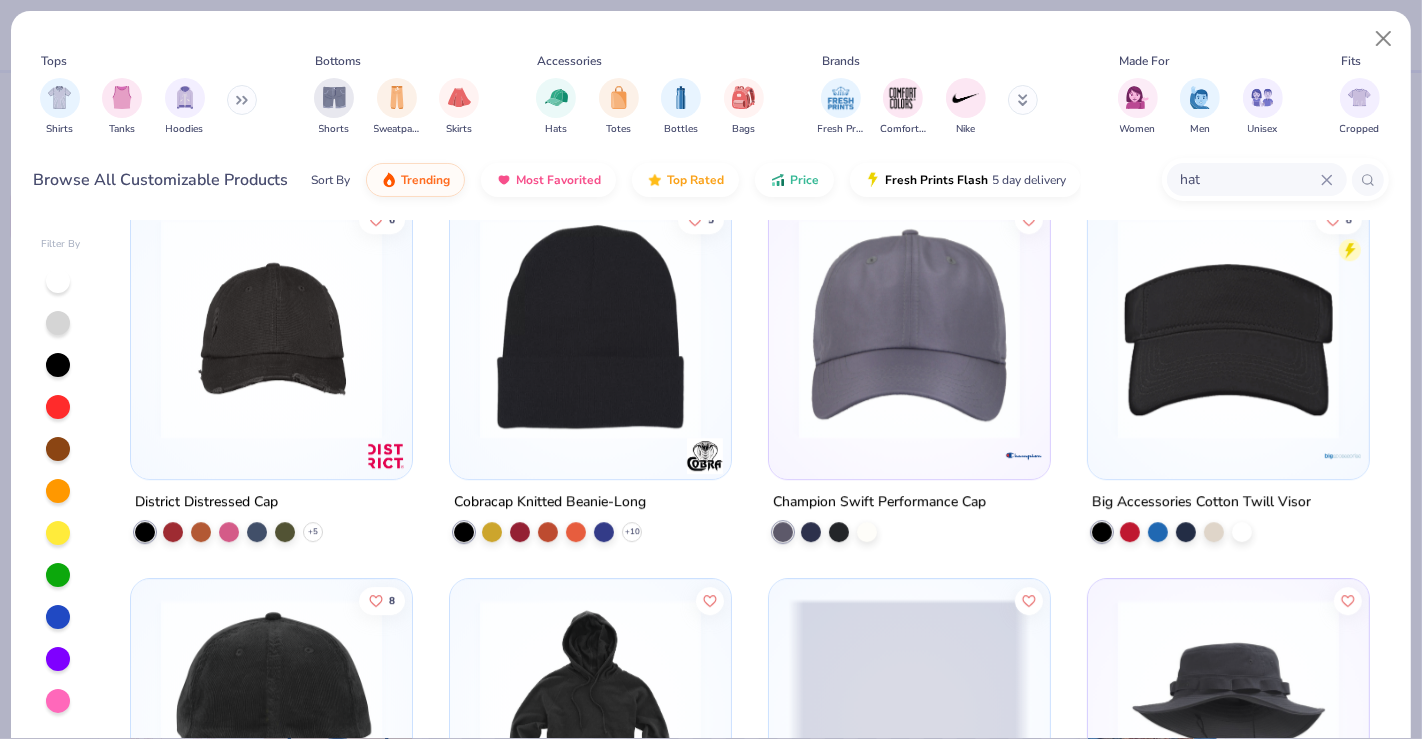 scroll, scrollTop: 5000, scrollLeft: 0, axis: vertical 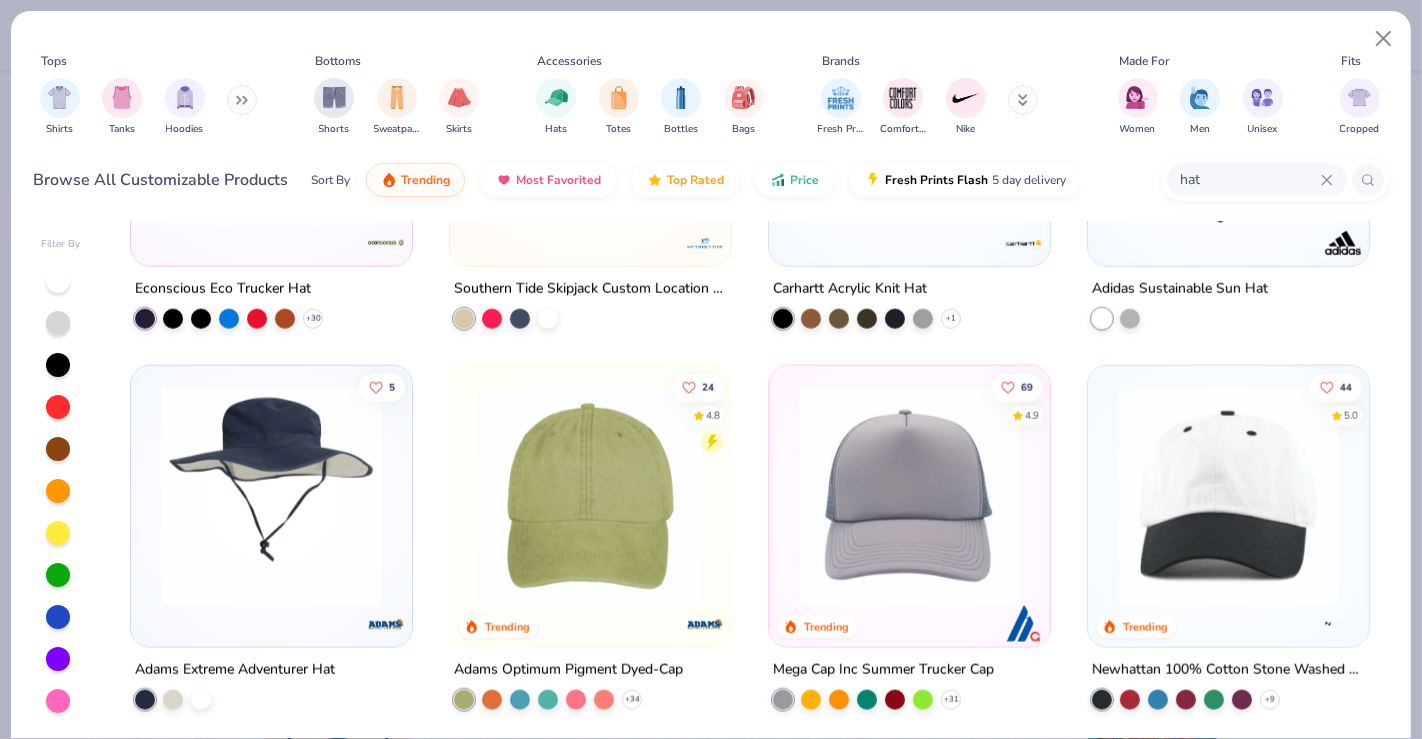 click at bounding box center [590, 495] 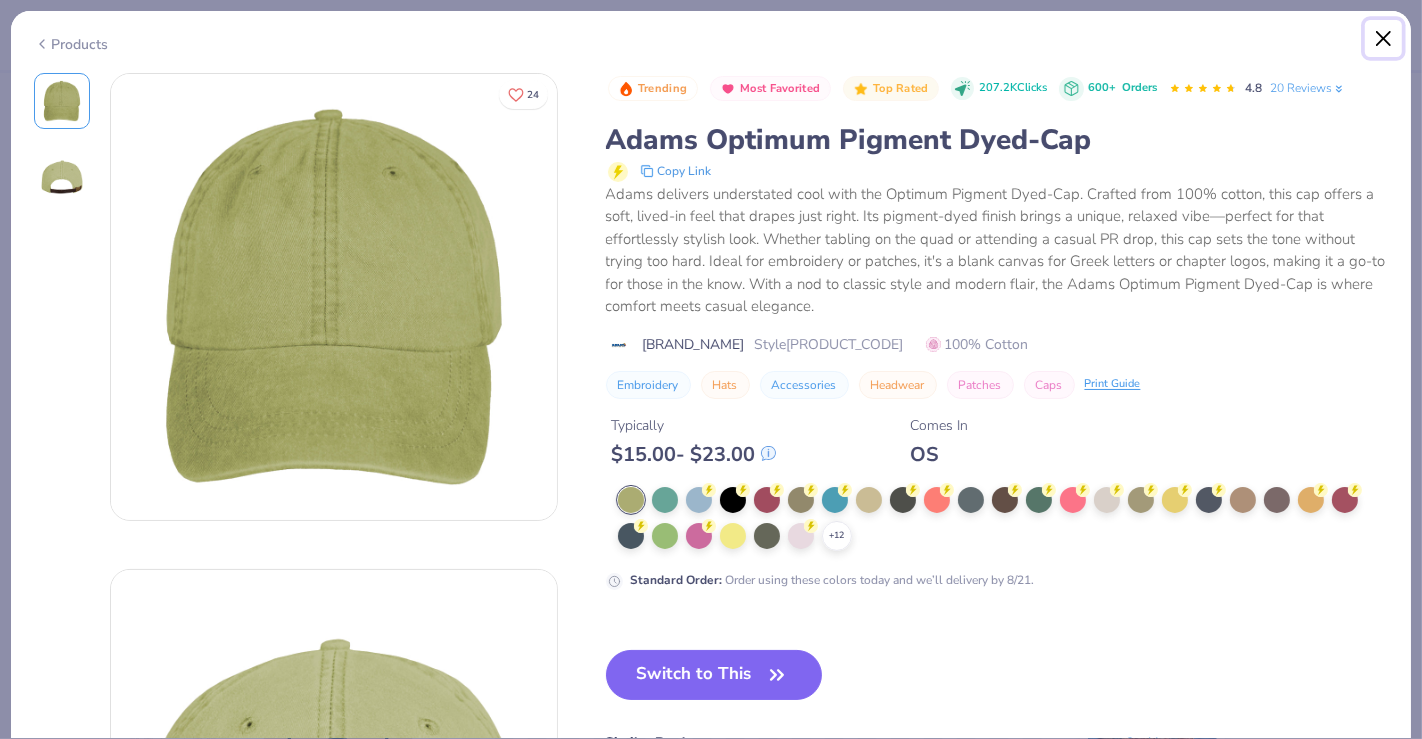 click at bounding box center (1384, 39) 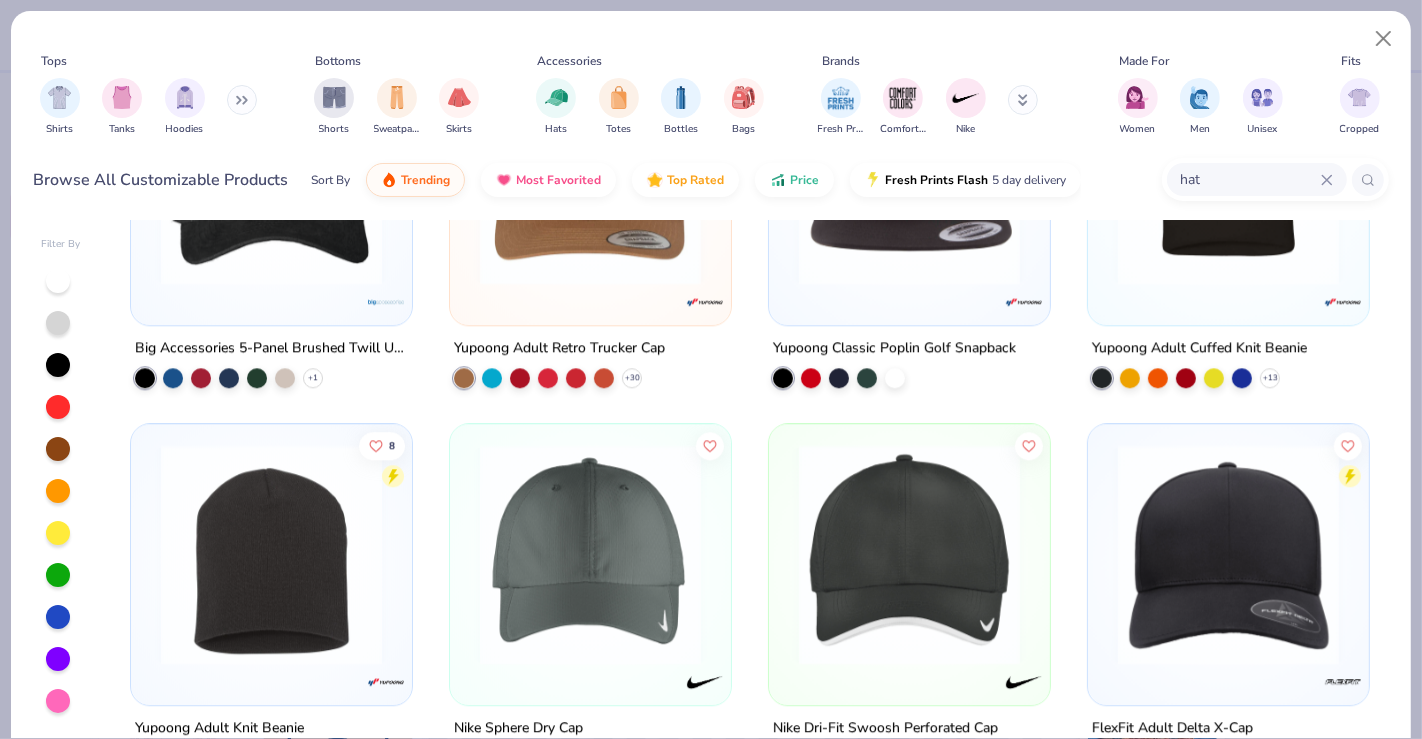 scroll, scrollTop: 4593, scrollLeft: 0, axis: vertical 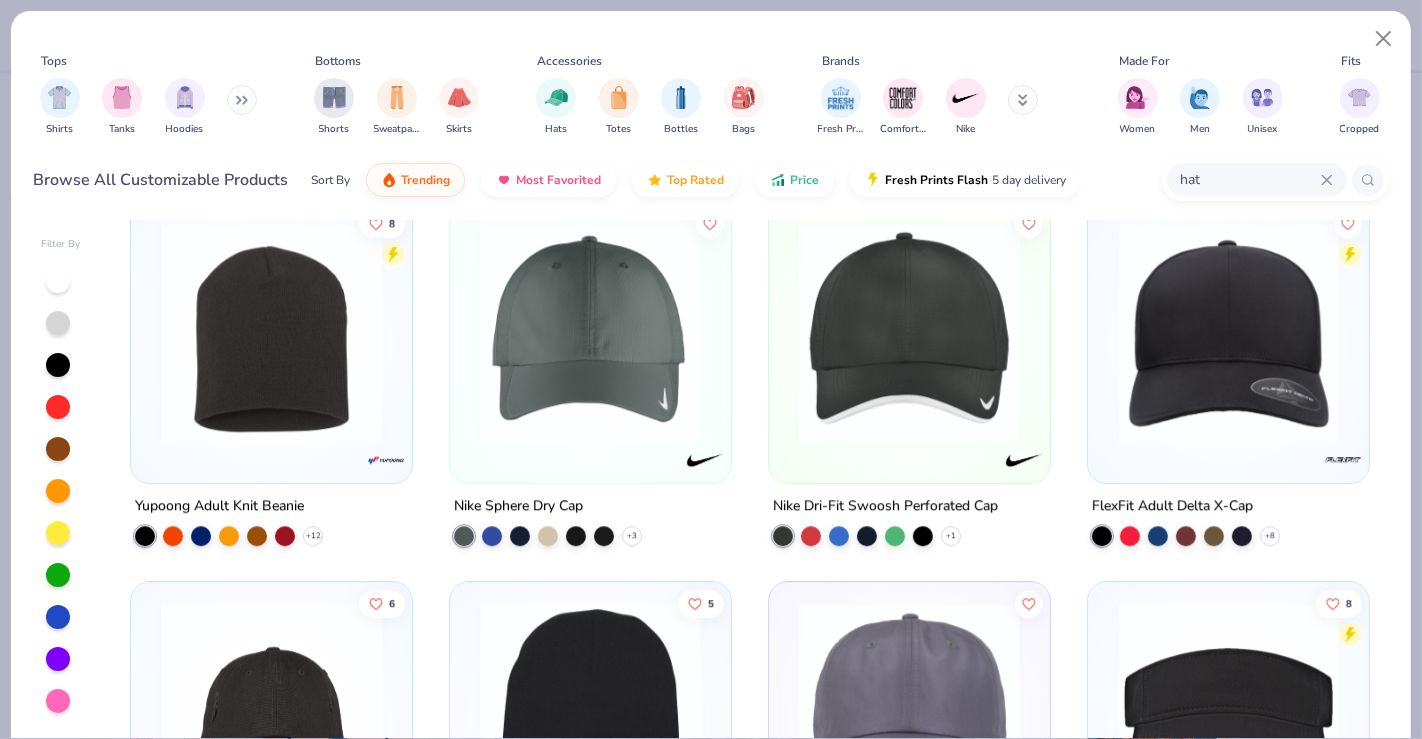 click at bounding box center [909, 332] 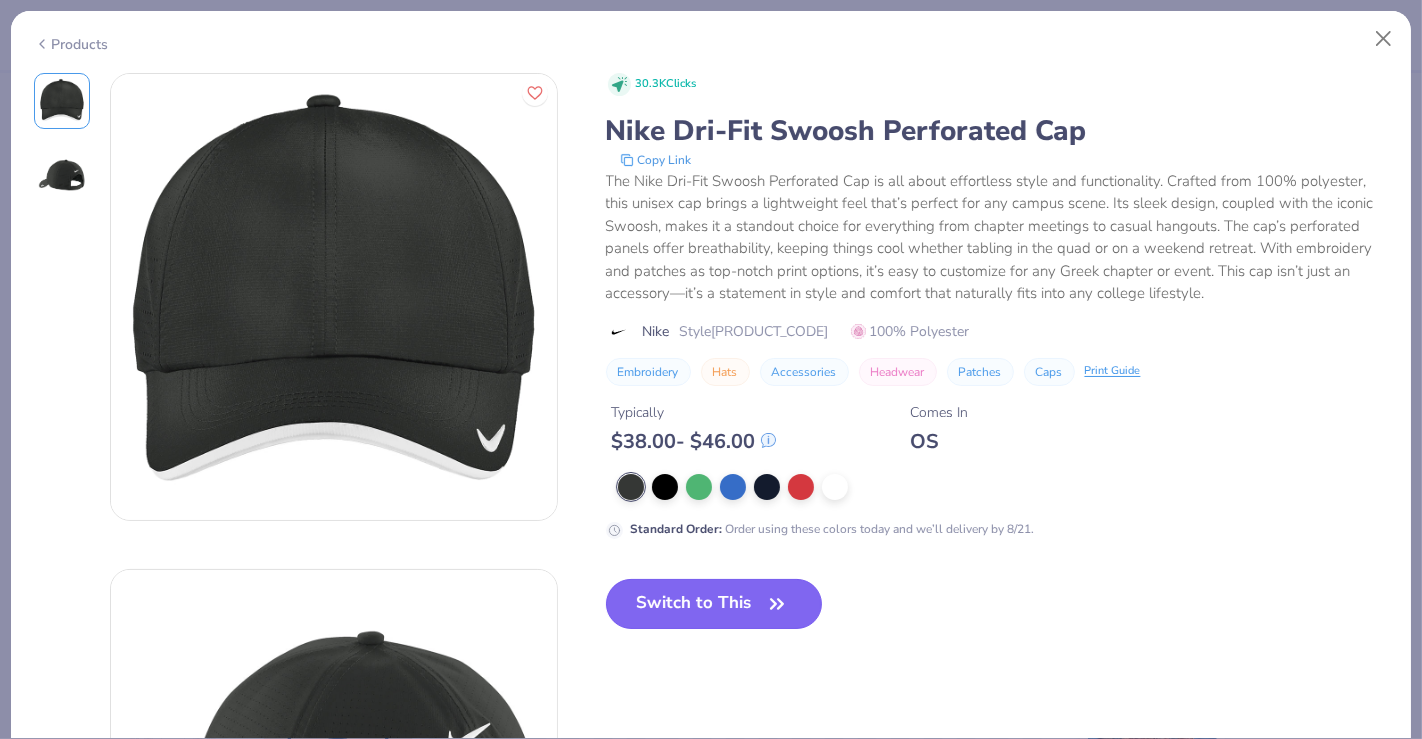 click on "Switch to This" at bounding box center (714, 604) 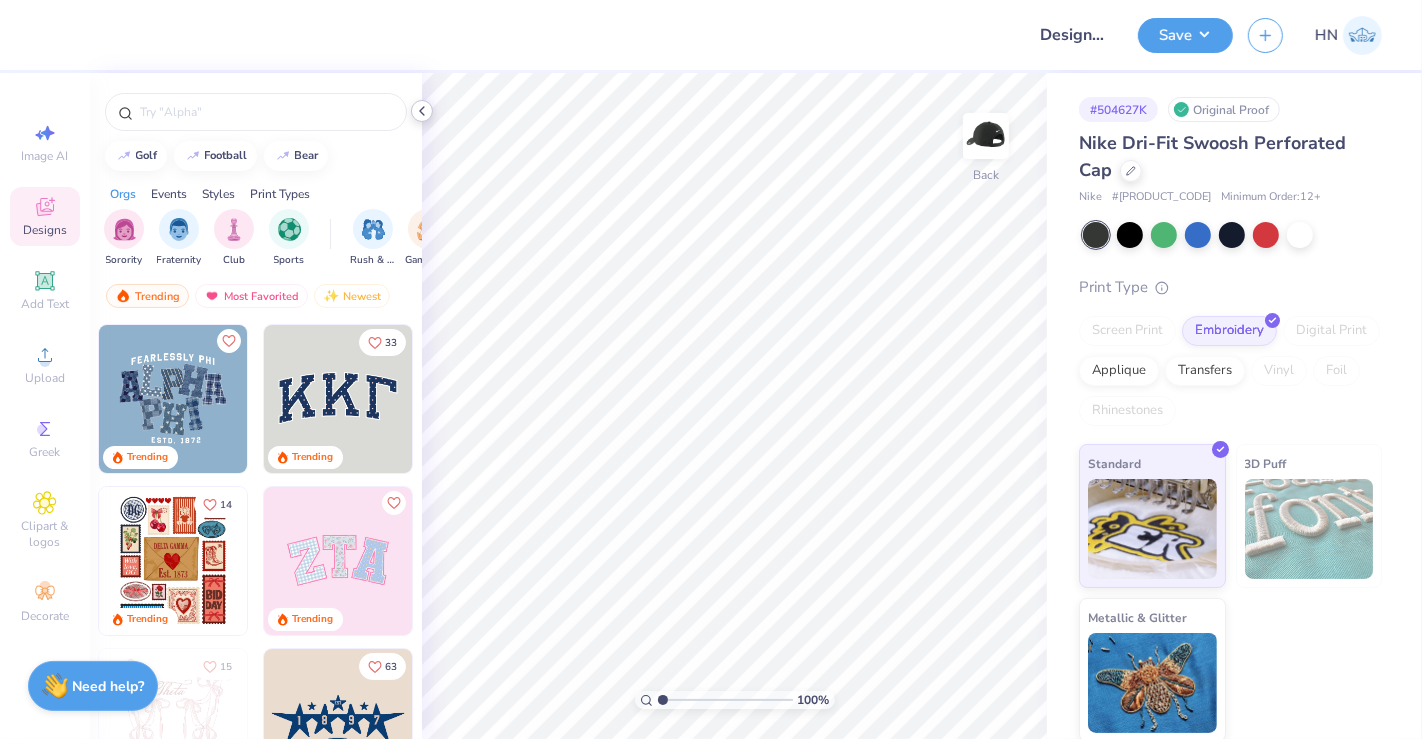 click 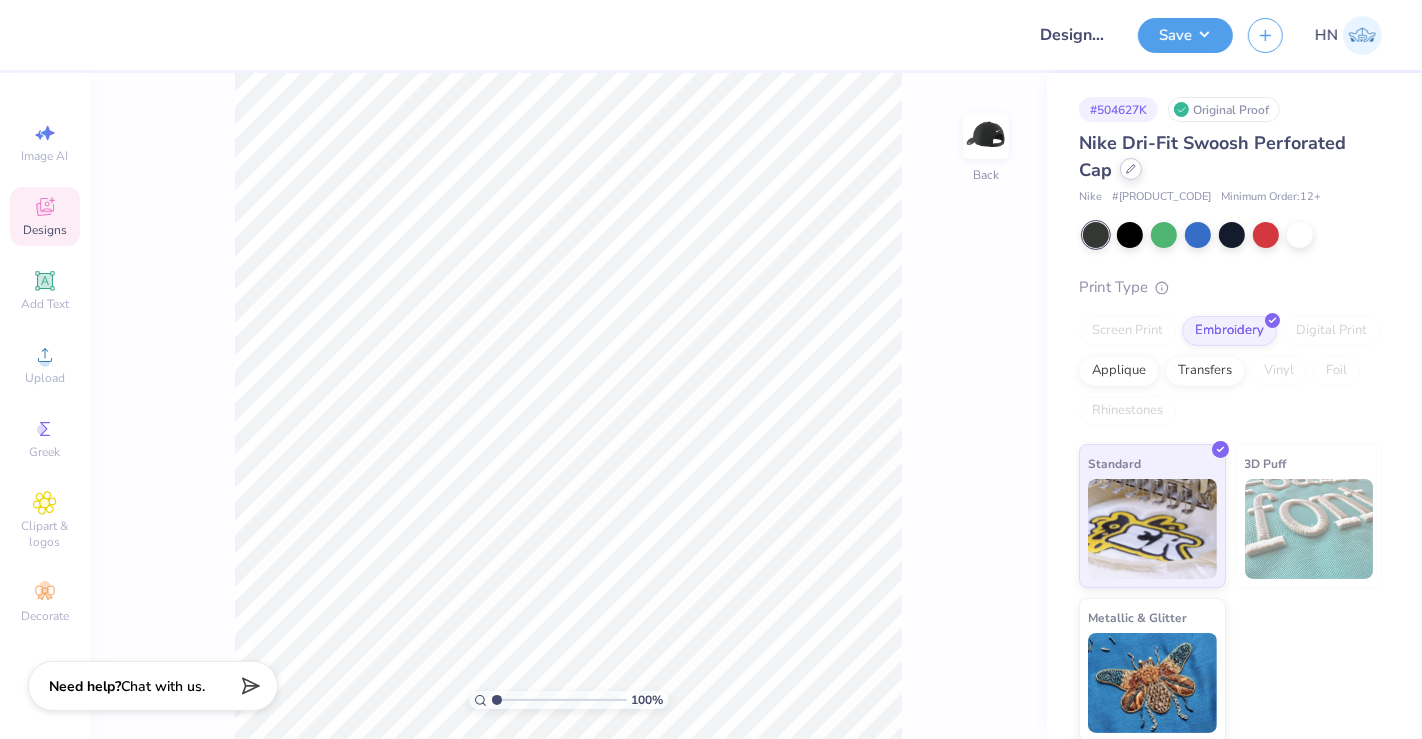 click at bounding box center [1131, 169] 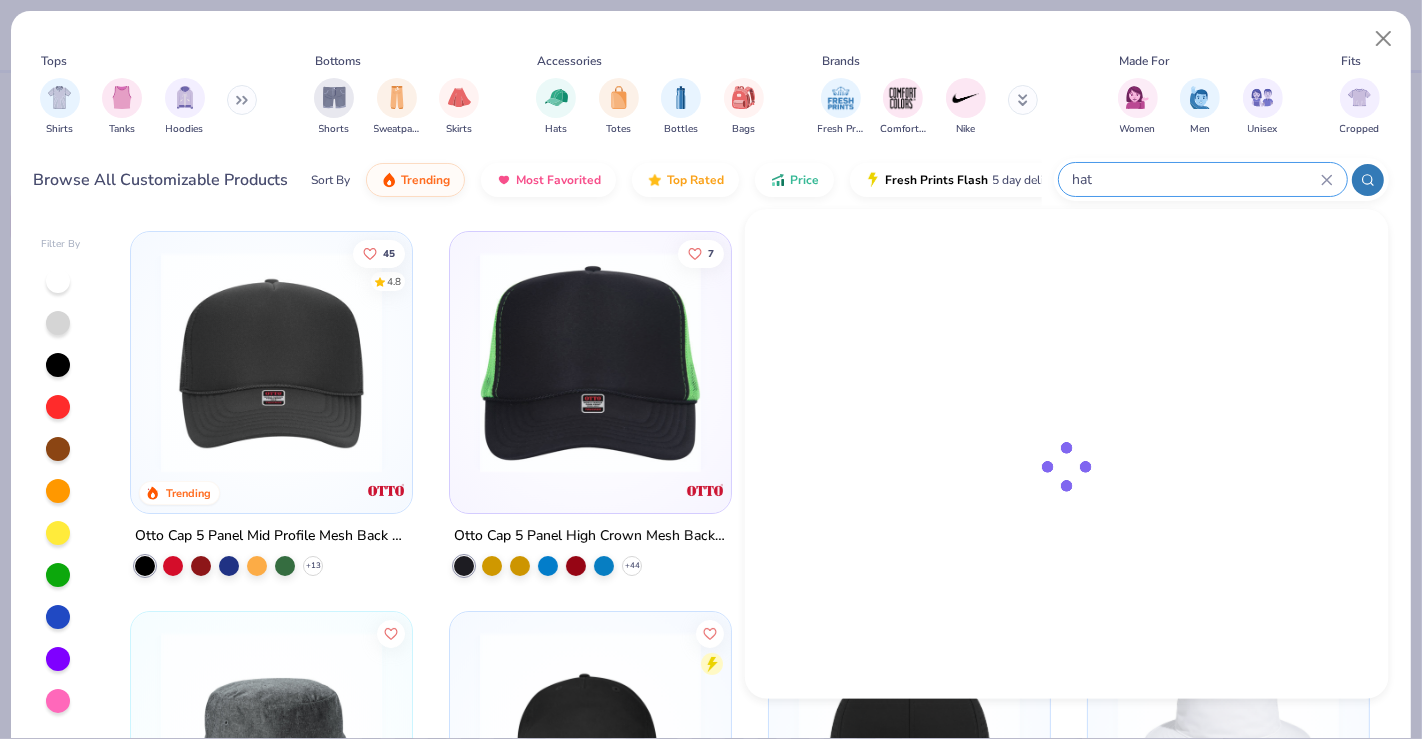 click on "hat" at bounding box center (1196, 179) 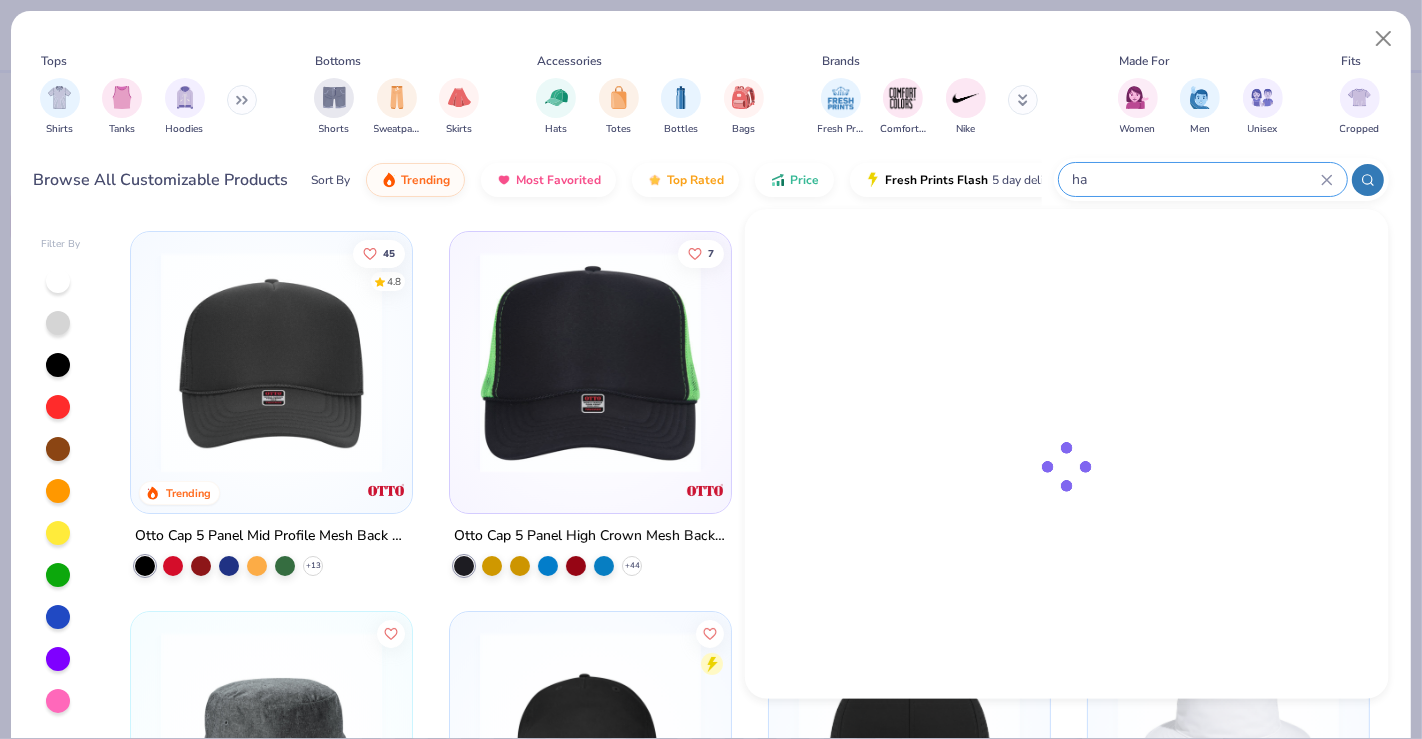 type on "h" 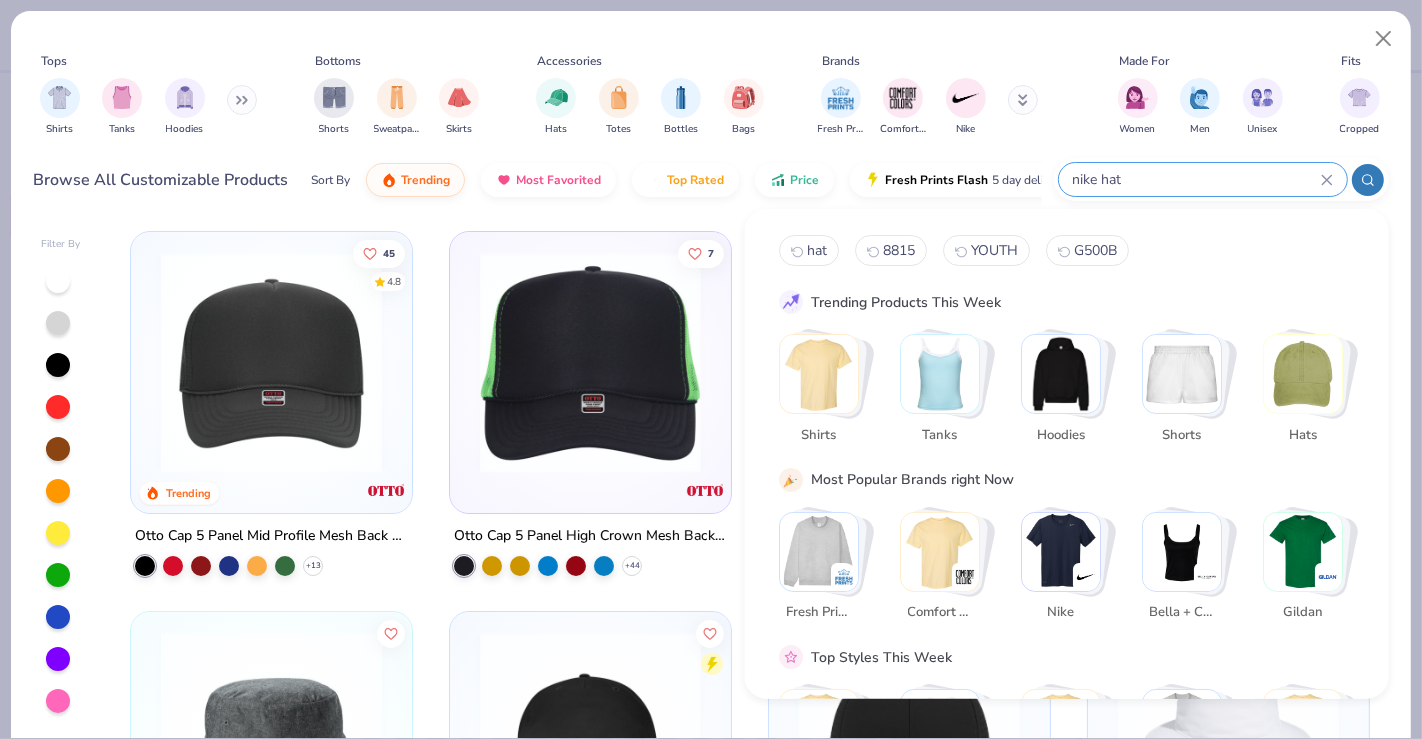 type on "nike hat" 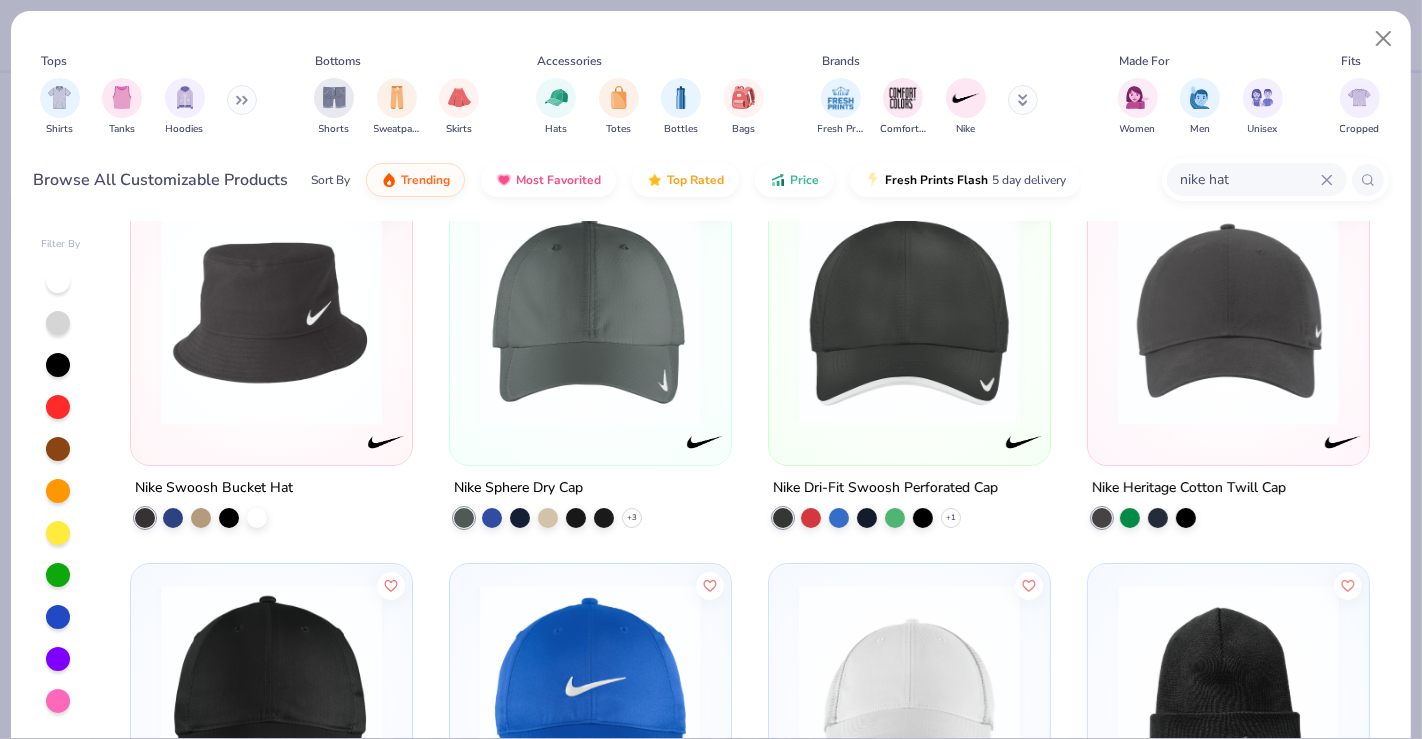 scroll, scrollTop: 0, scrollLeft: 0, axis: both 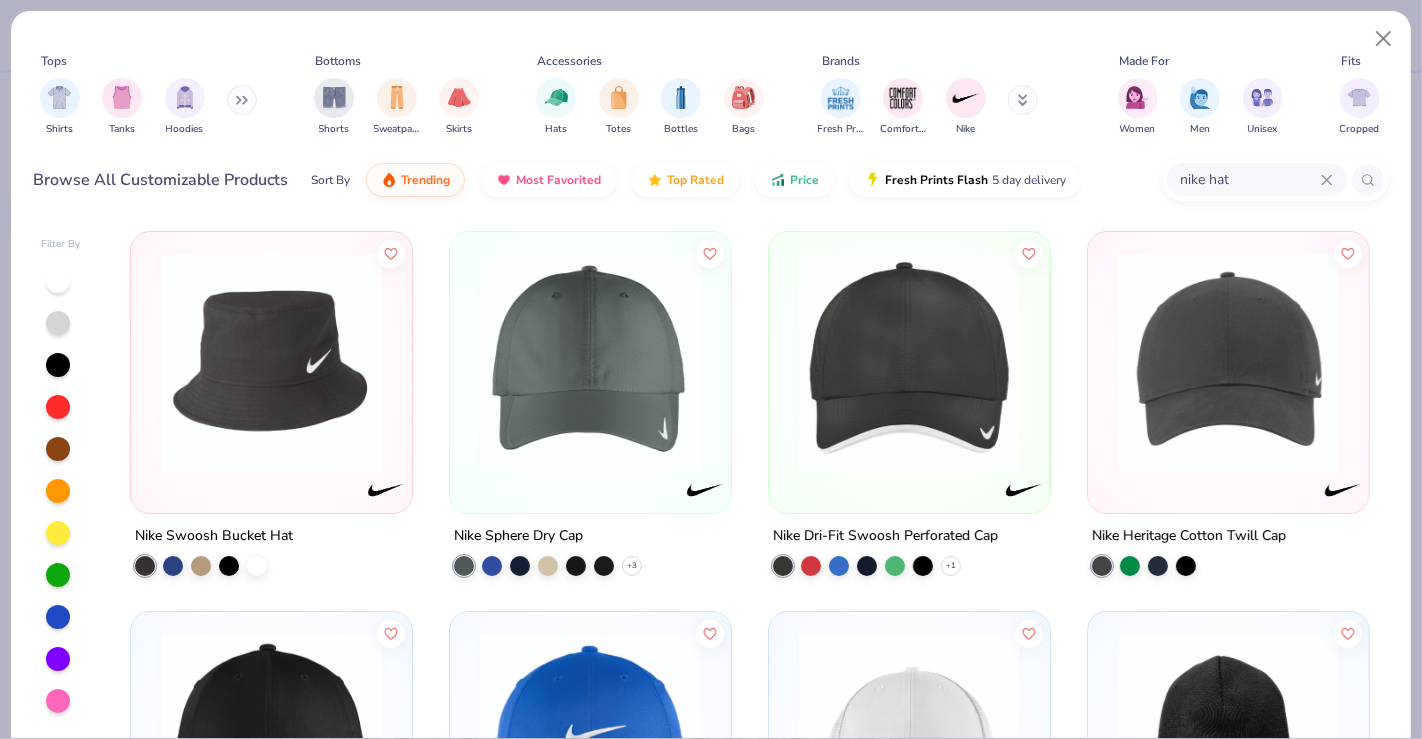click at bounding box center (590, 362) 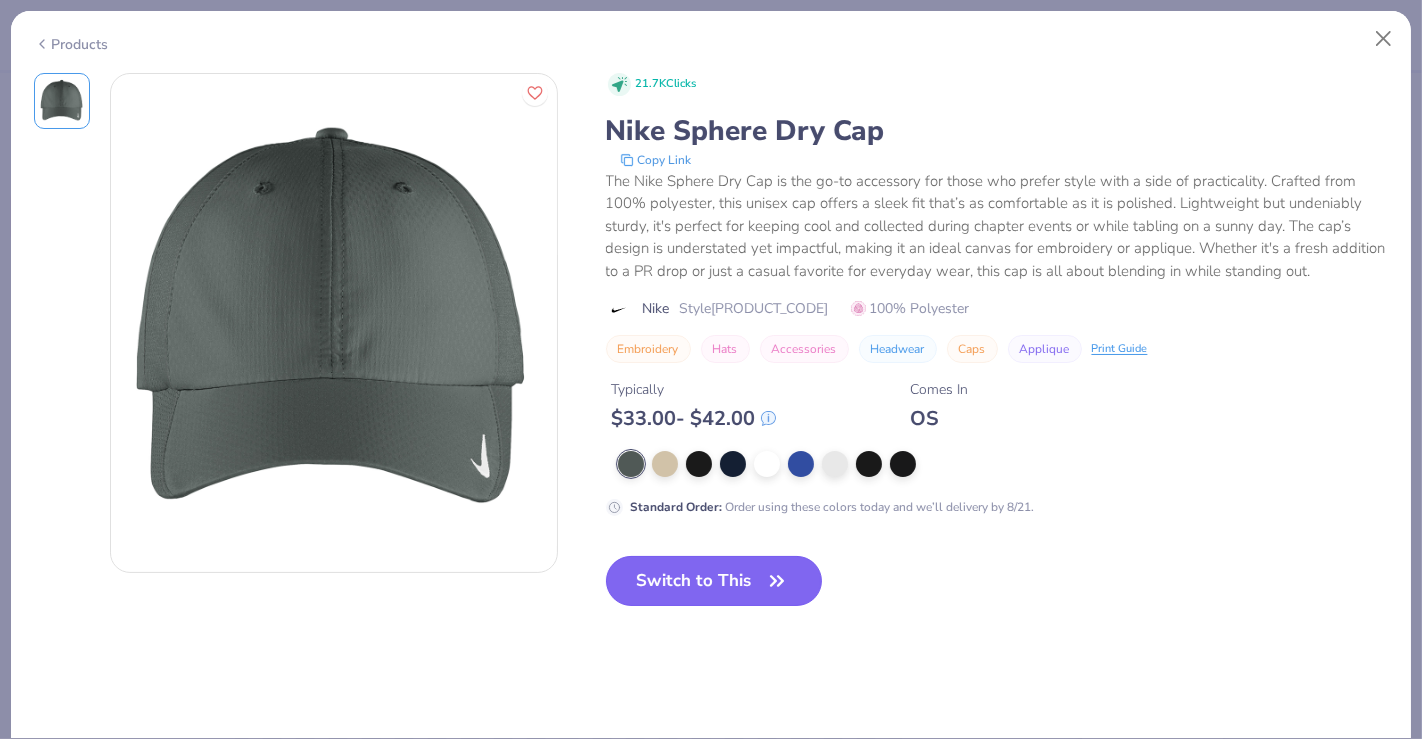 click on "Switch to This" at bounding box center [714, 581] 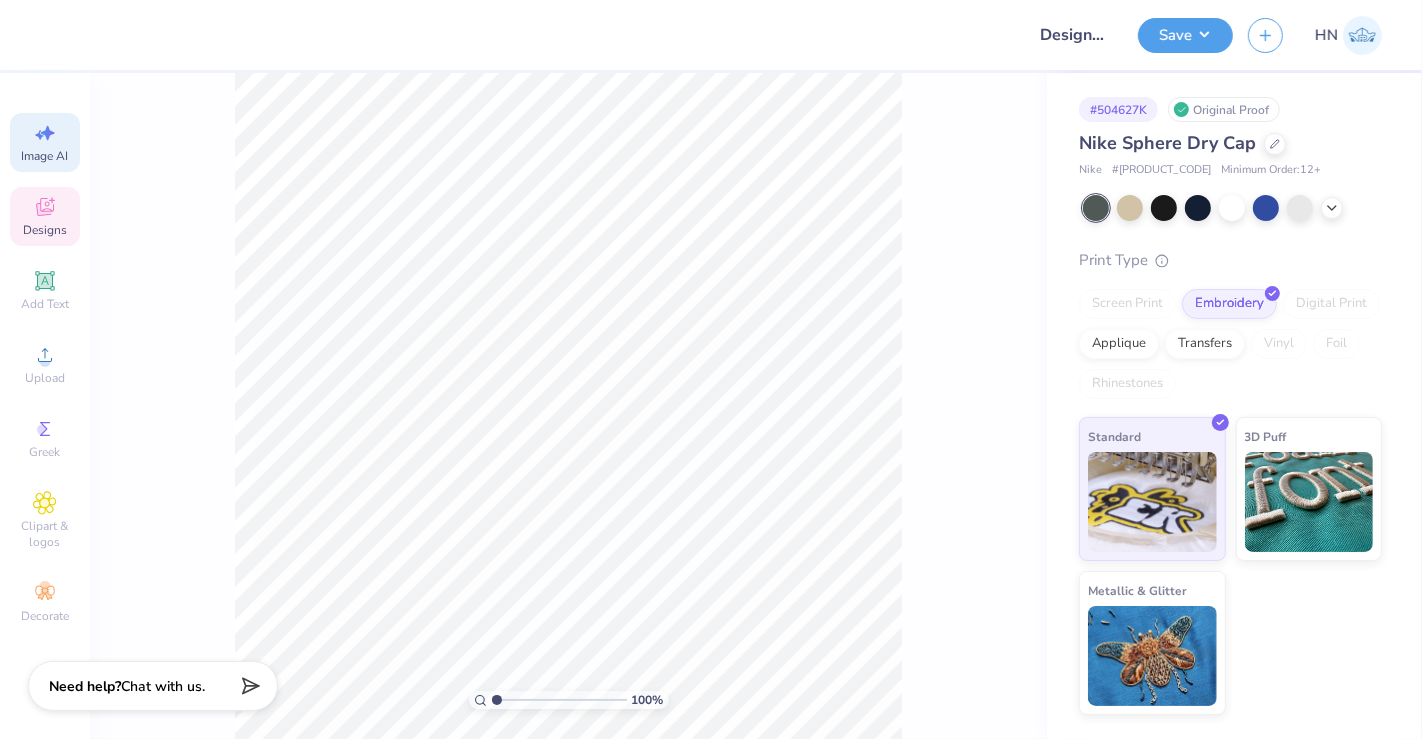 click 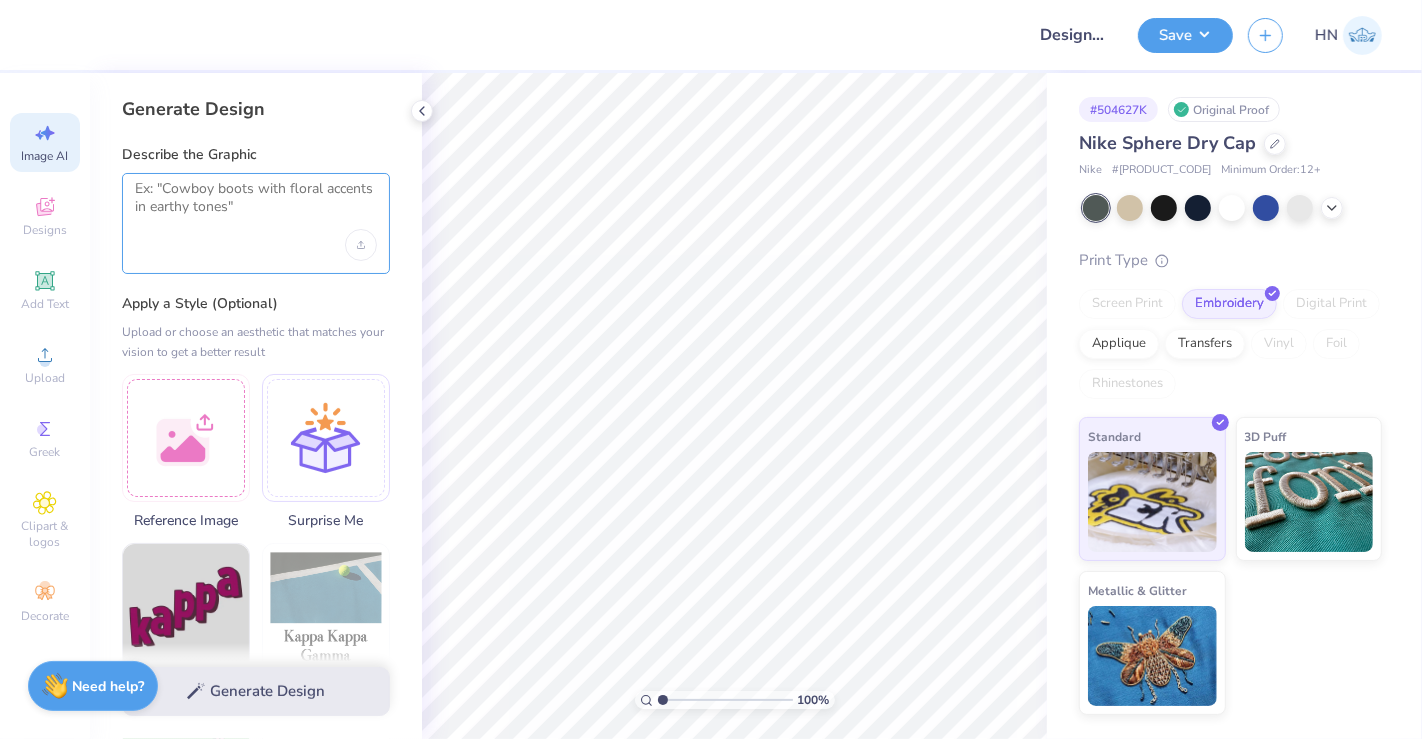click at bounding box center (256, 205) 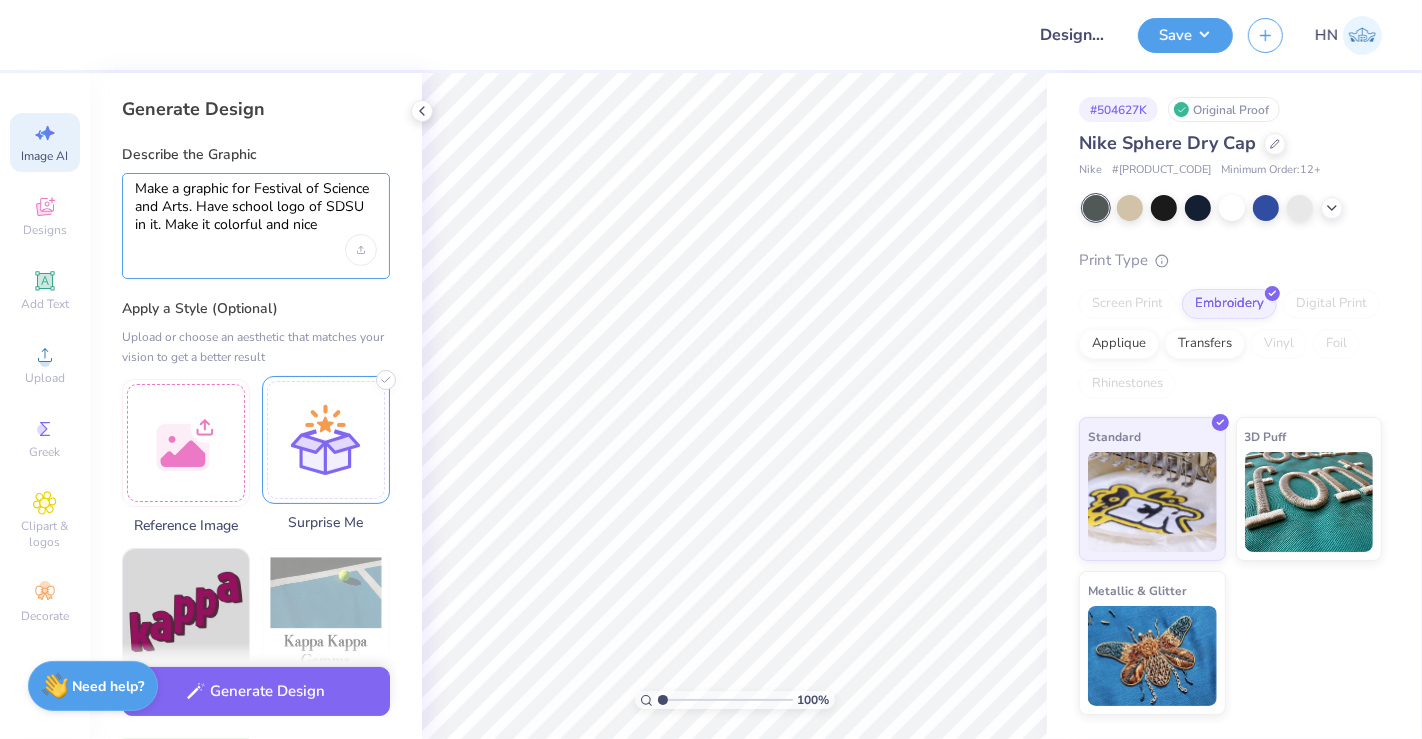 type on "Make a graphic for Festival of Science and Arts. Have school logo of [ORGANIZATION] in it. Make it colorful and nice" 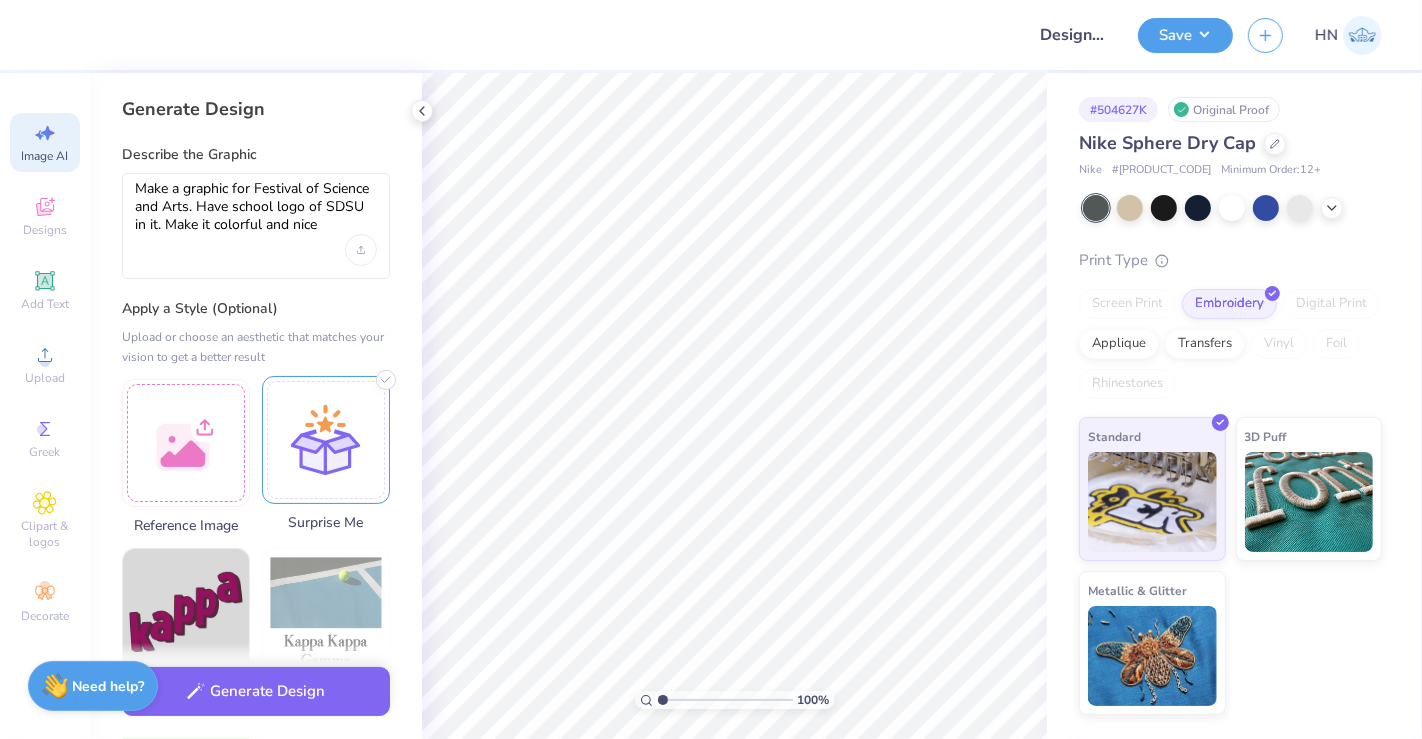 click at bounding box center (326, 440) 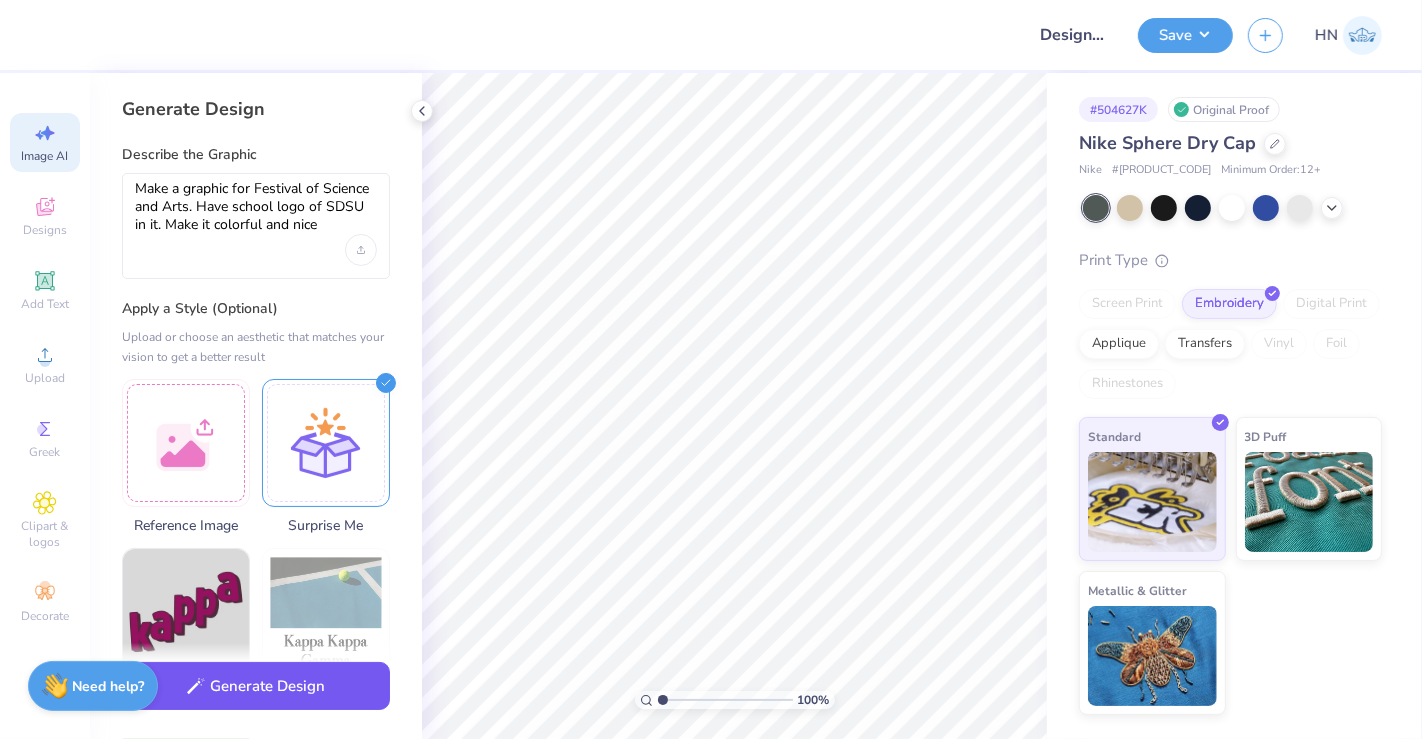 click on "Generate Design" at bounding box center [256, 686] 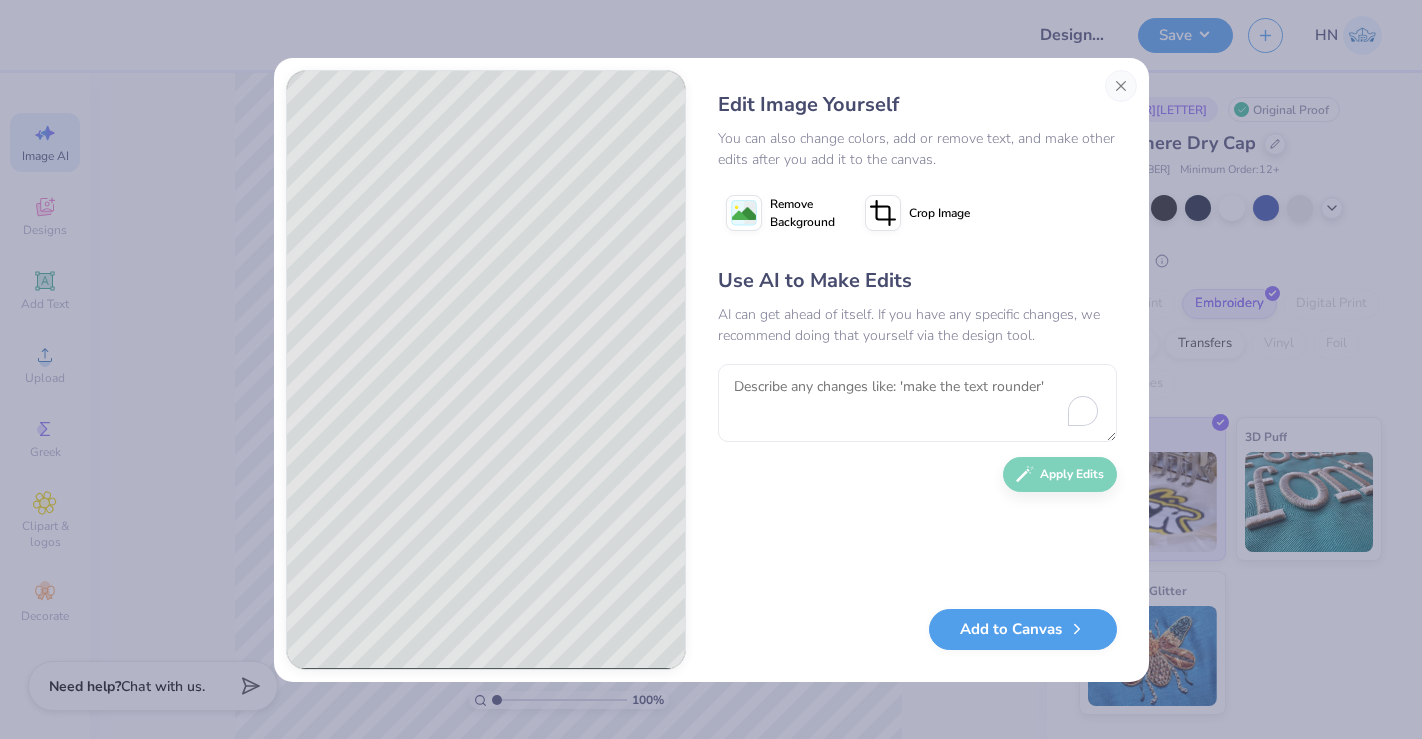 scroll, scrollTop: 0, scrollLeft: 0, axis: both 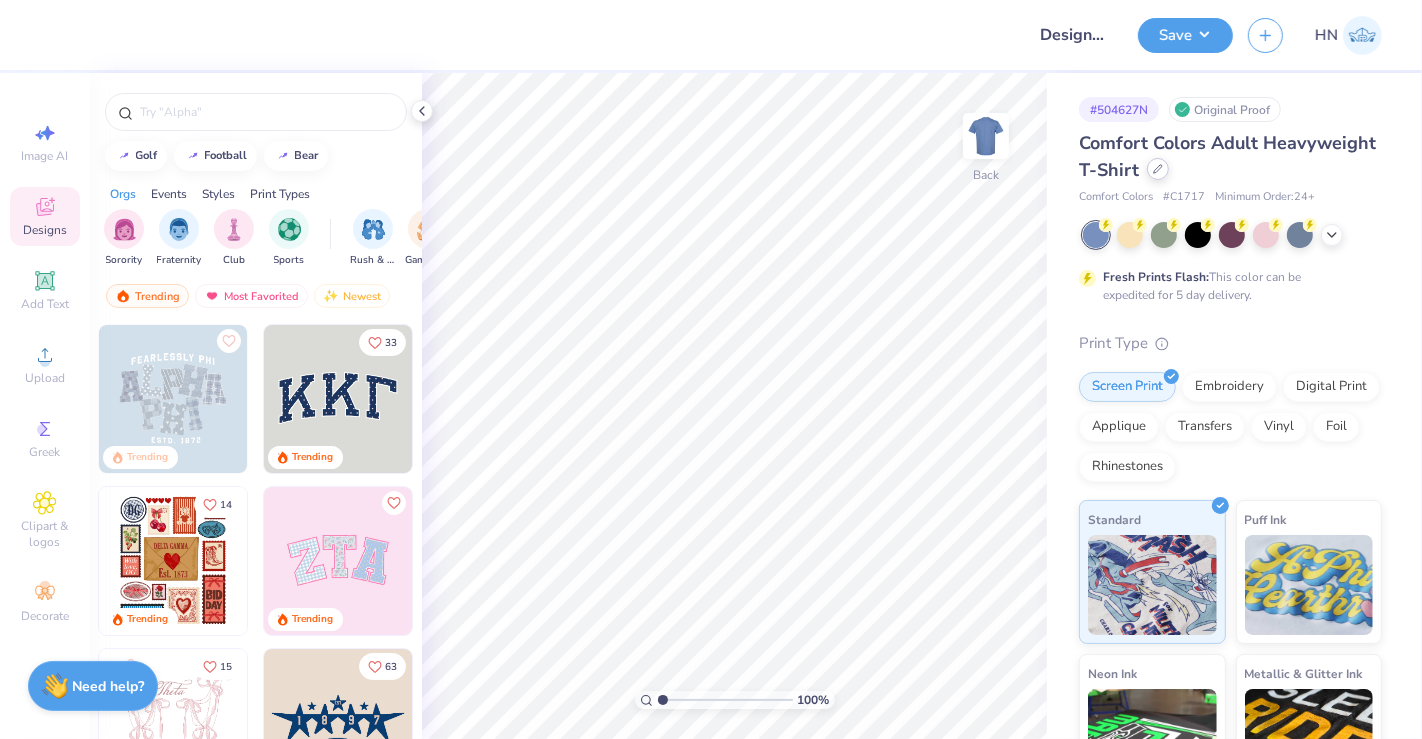click at bounding box center [1158, 169] 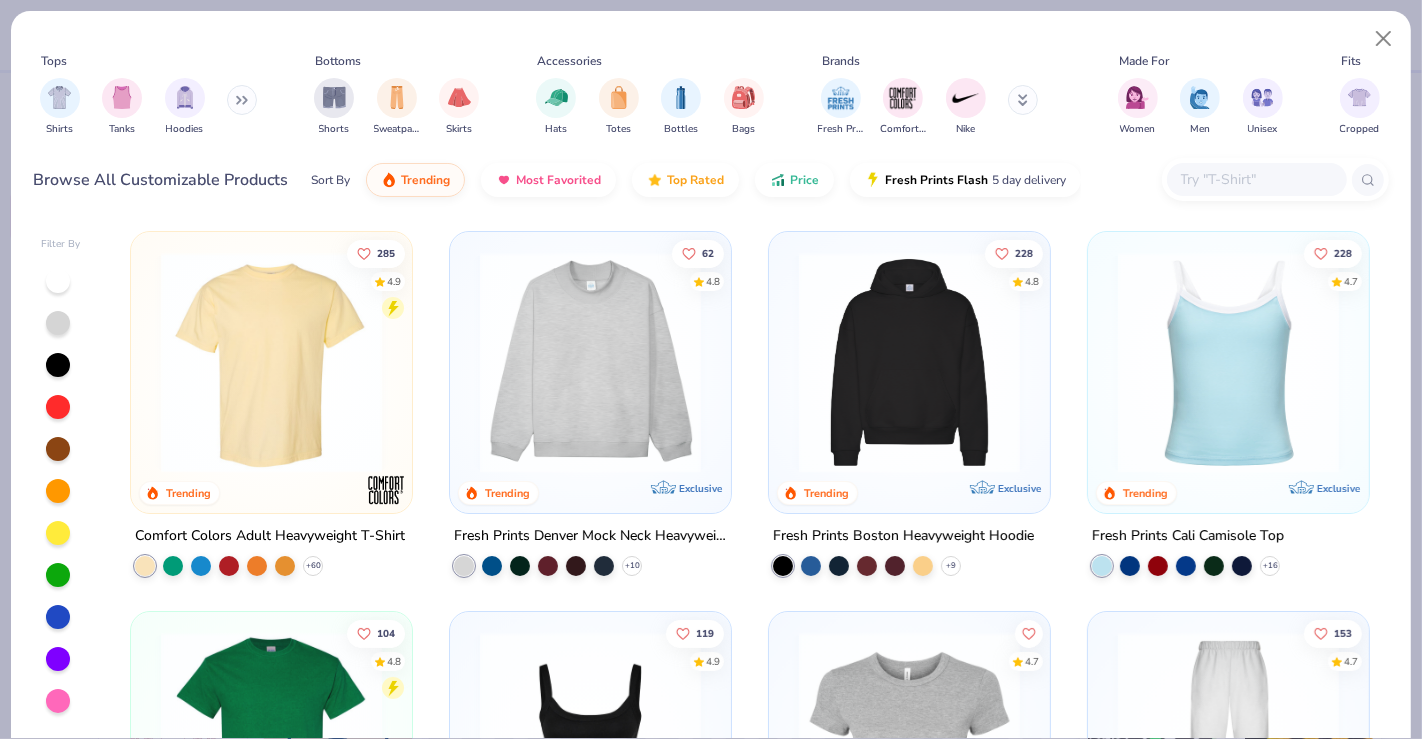 click at bounding box center (1257, 179) 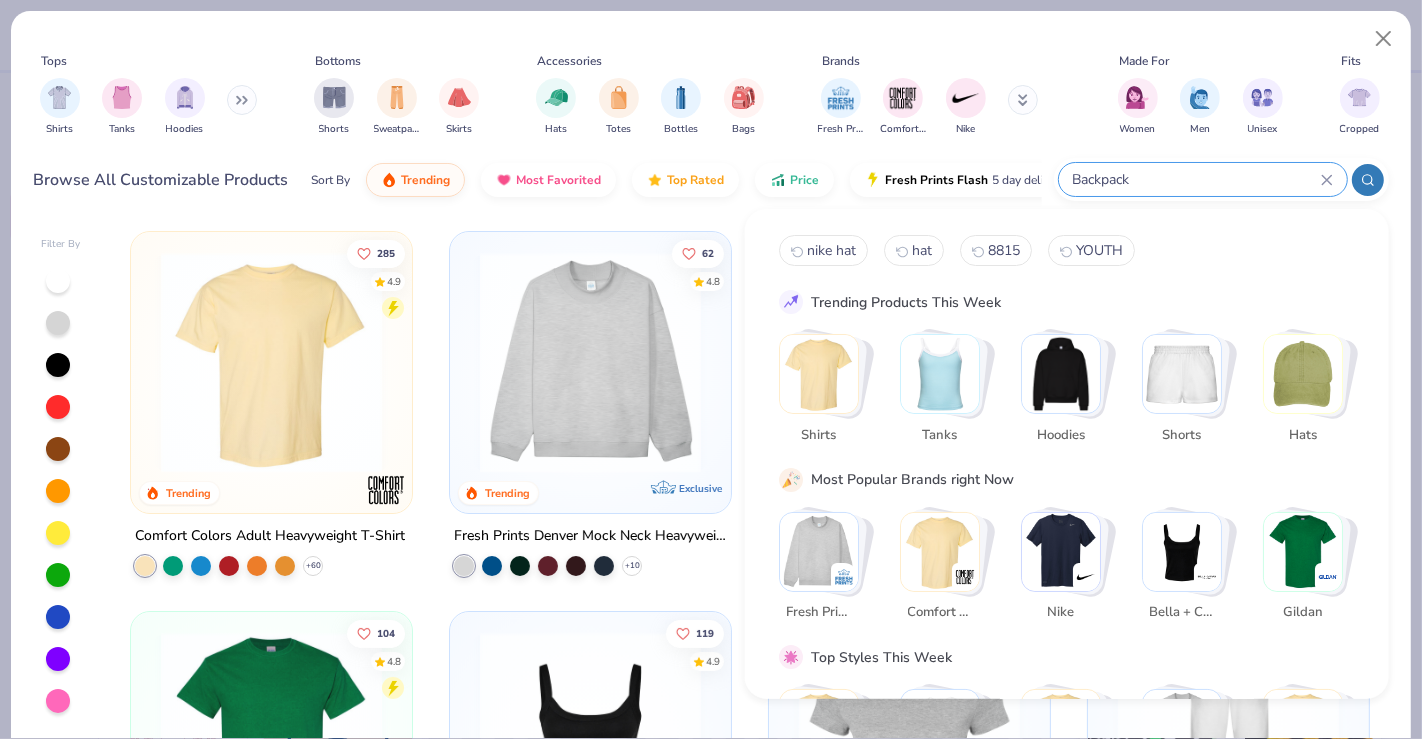 type on "Backpack" 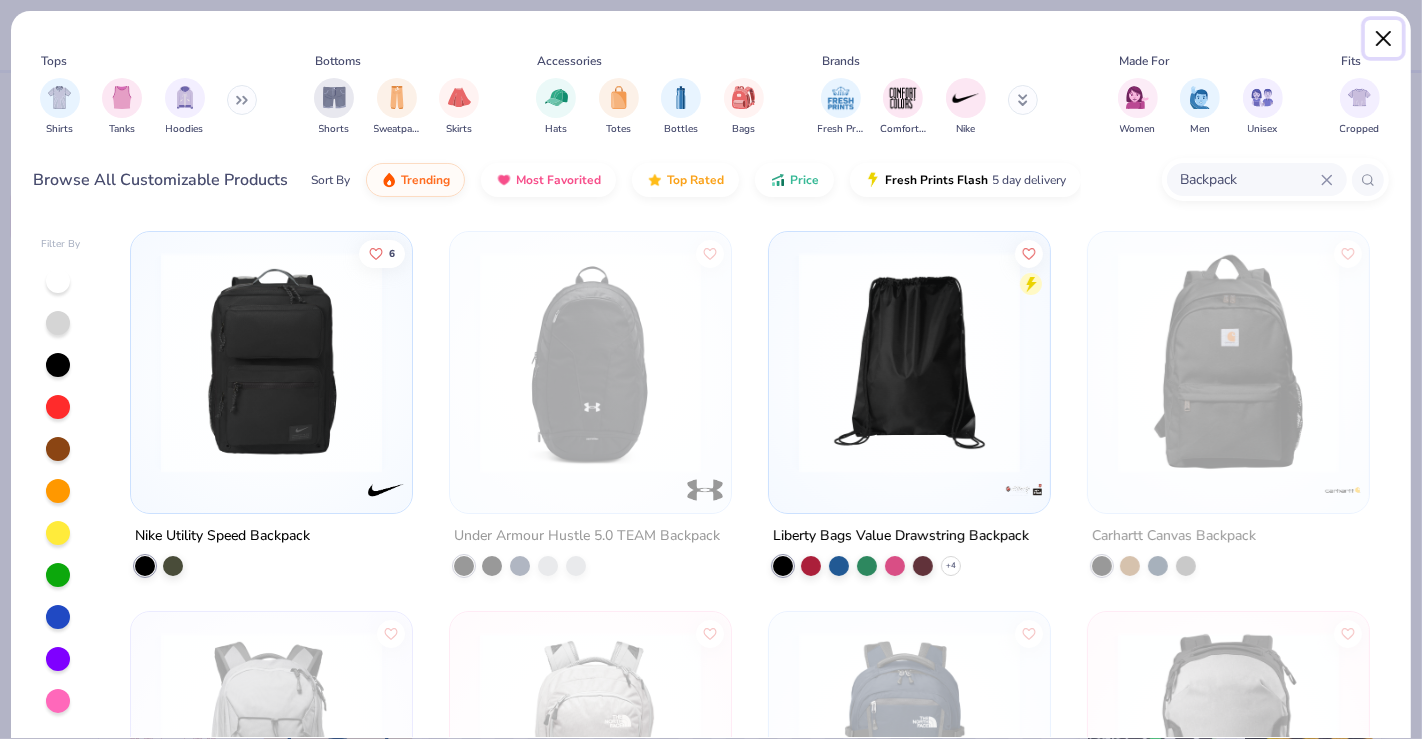 click at bounding box center (1384, 39) 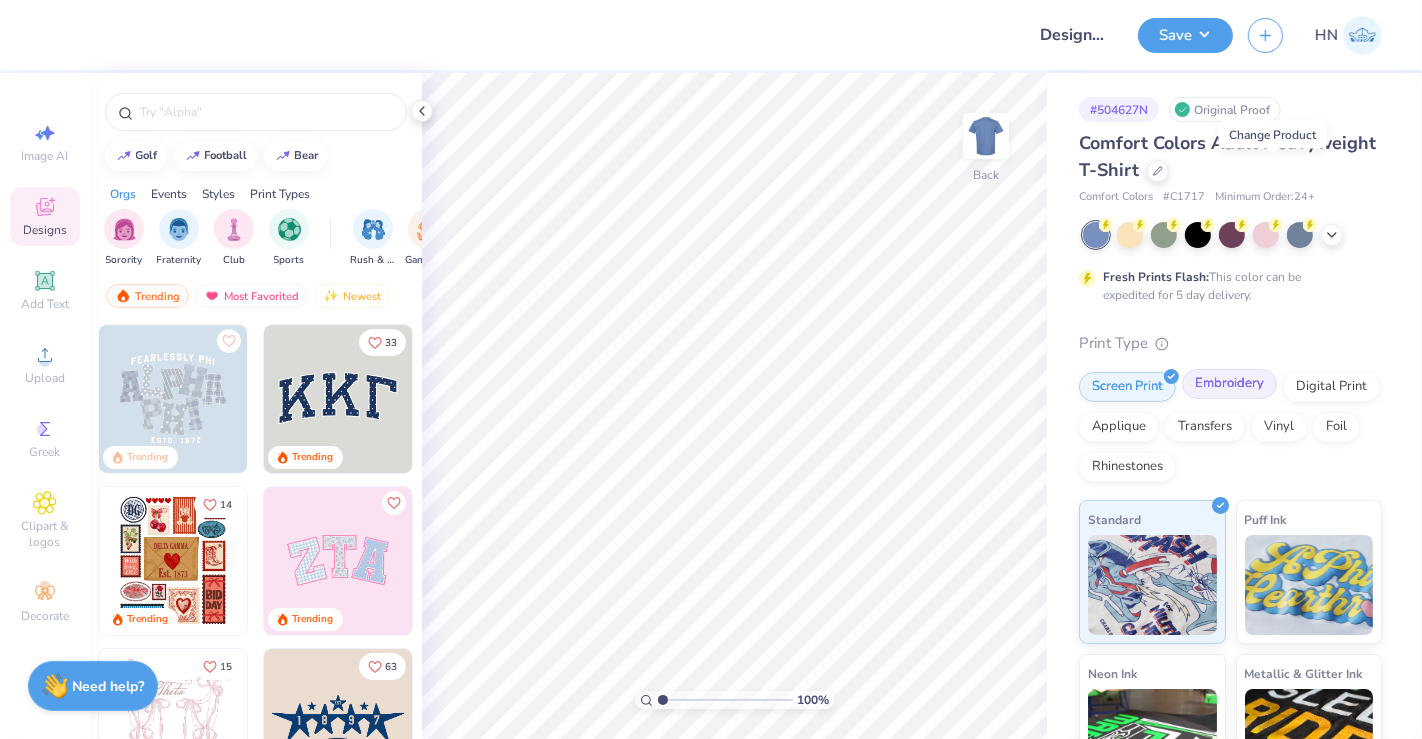 click on "Embroidery" at bounding box center [1229, 384] 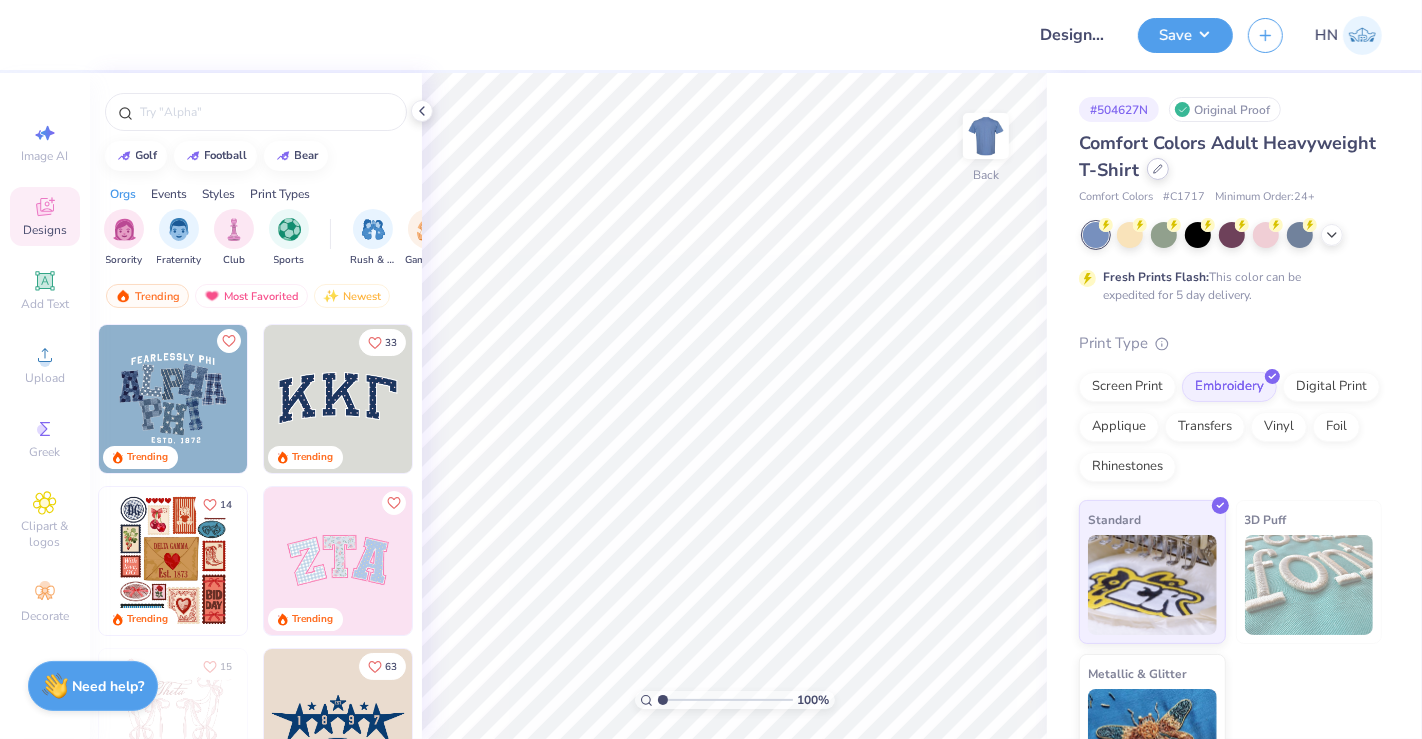 click 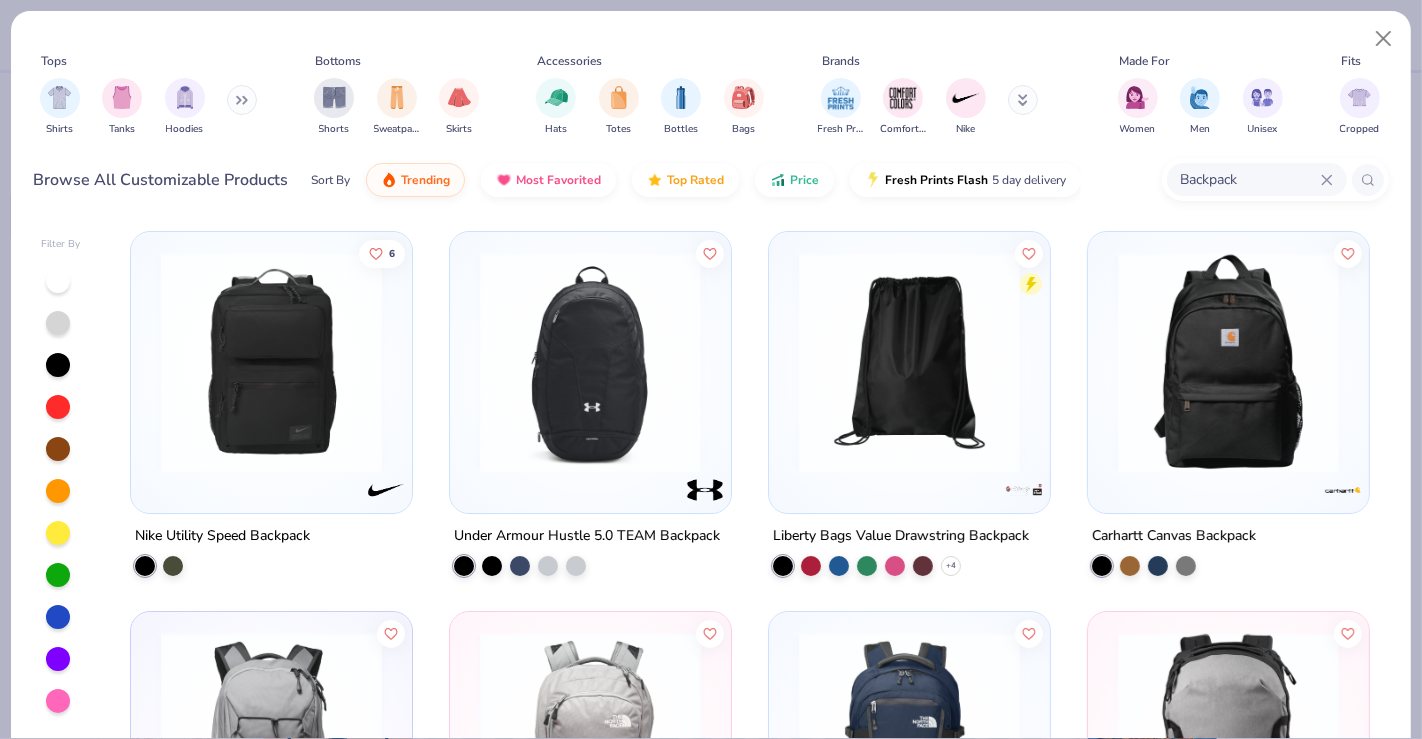 click at bounding box center (1228, 362) 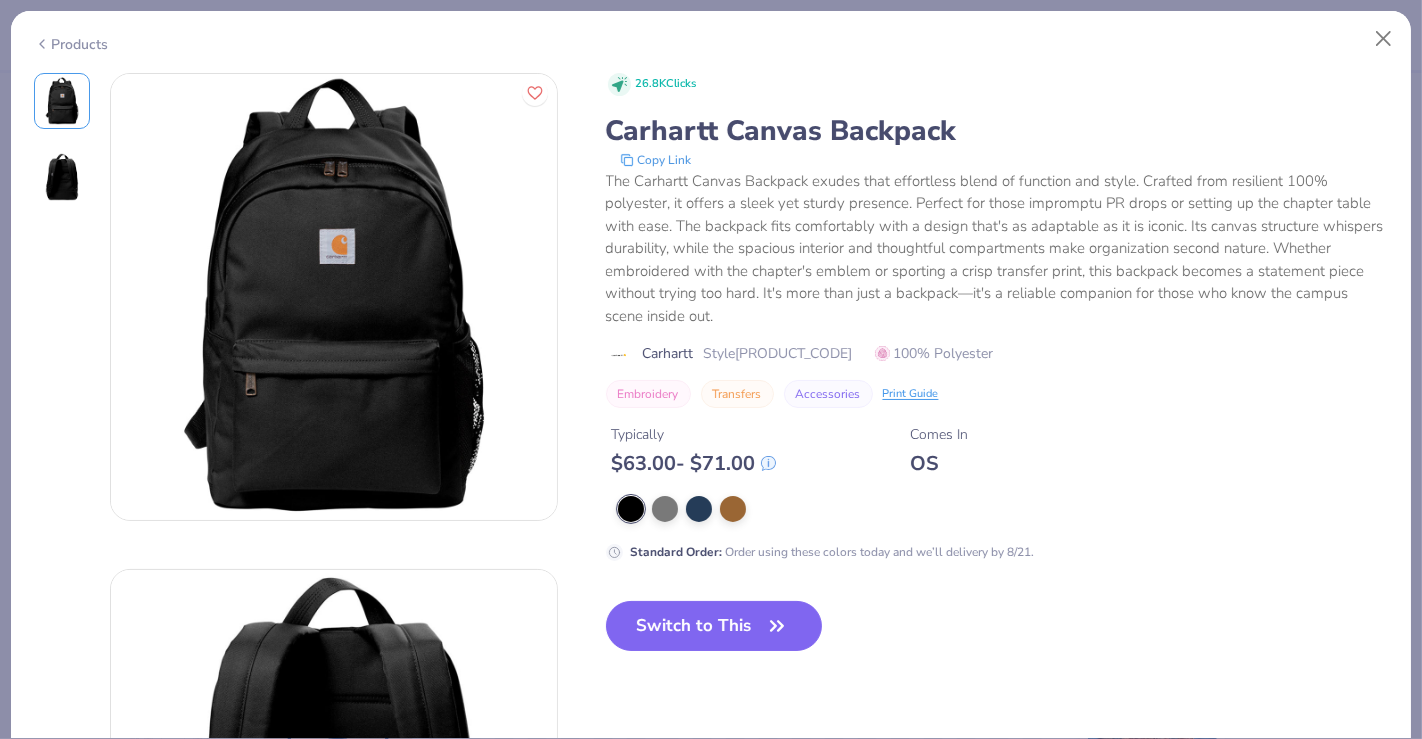 click at bounding box center [733, 509] 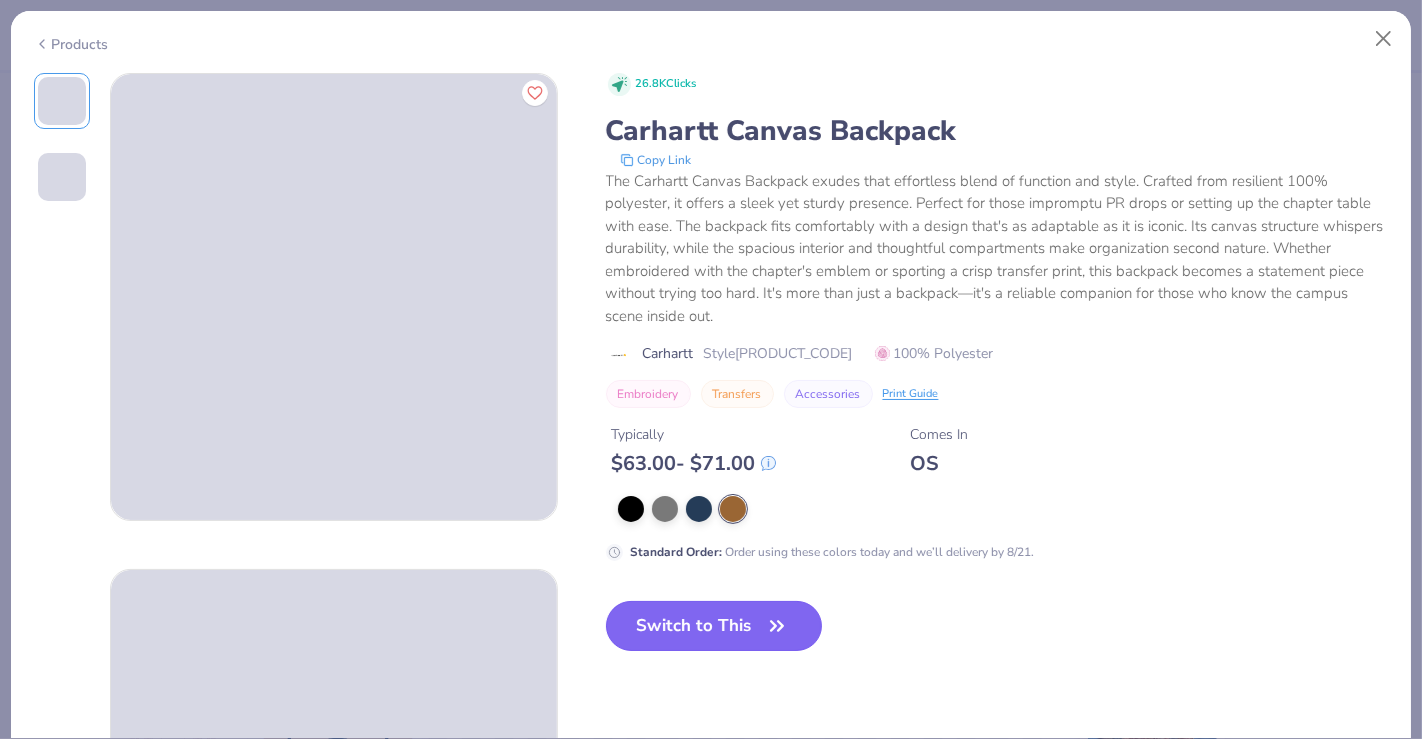 click on "Switch to This" at bounding box center (714, 626) 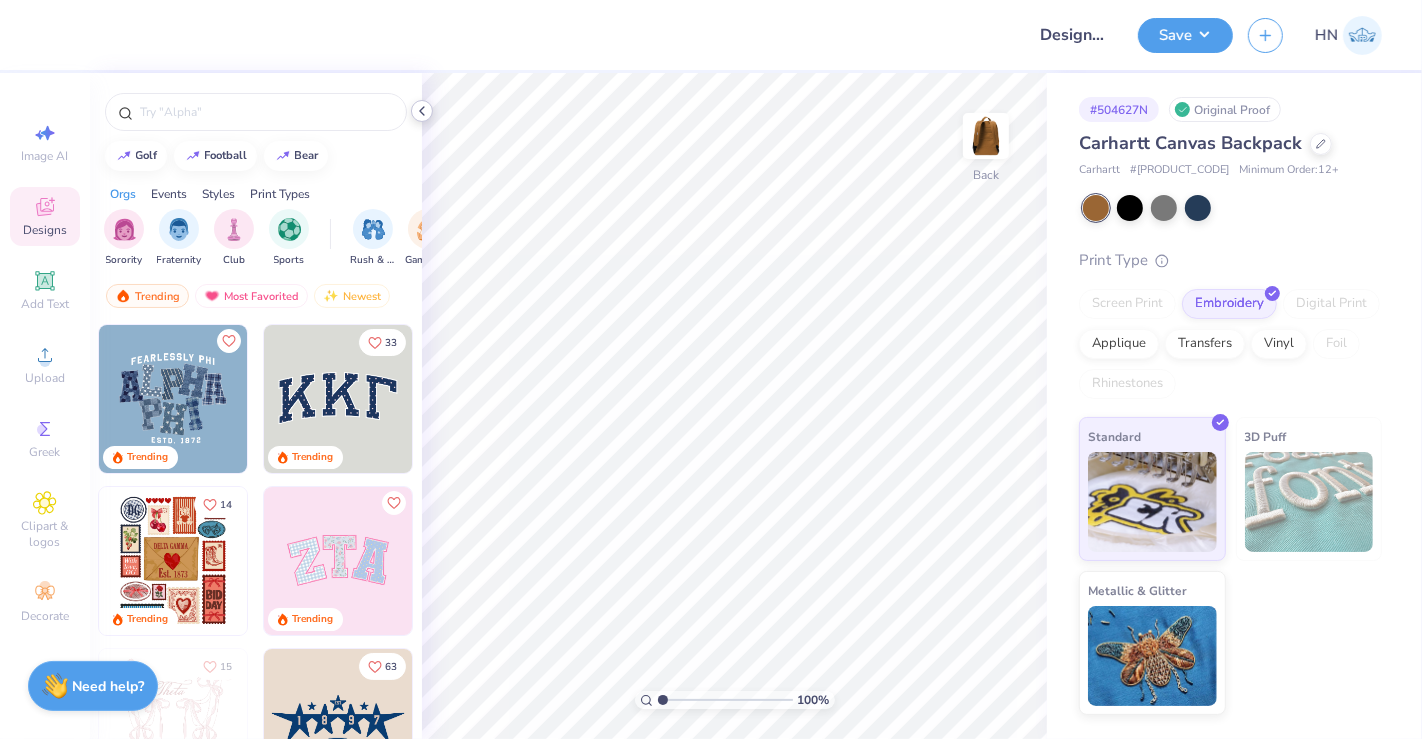 click 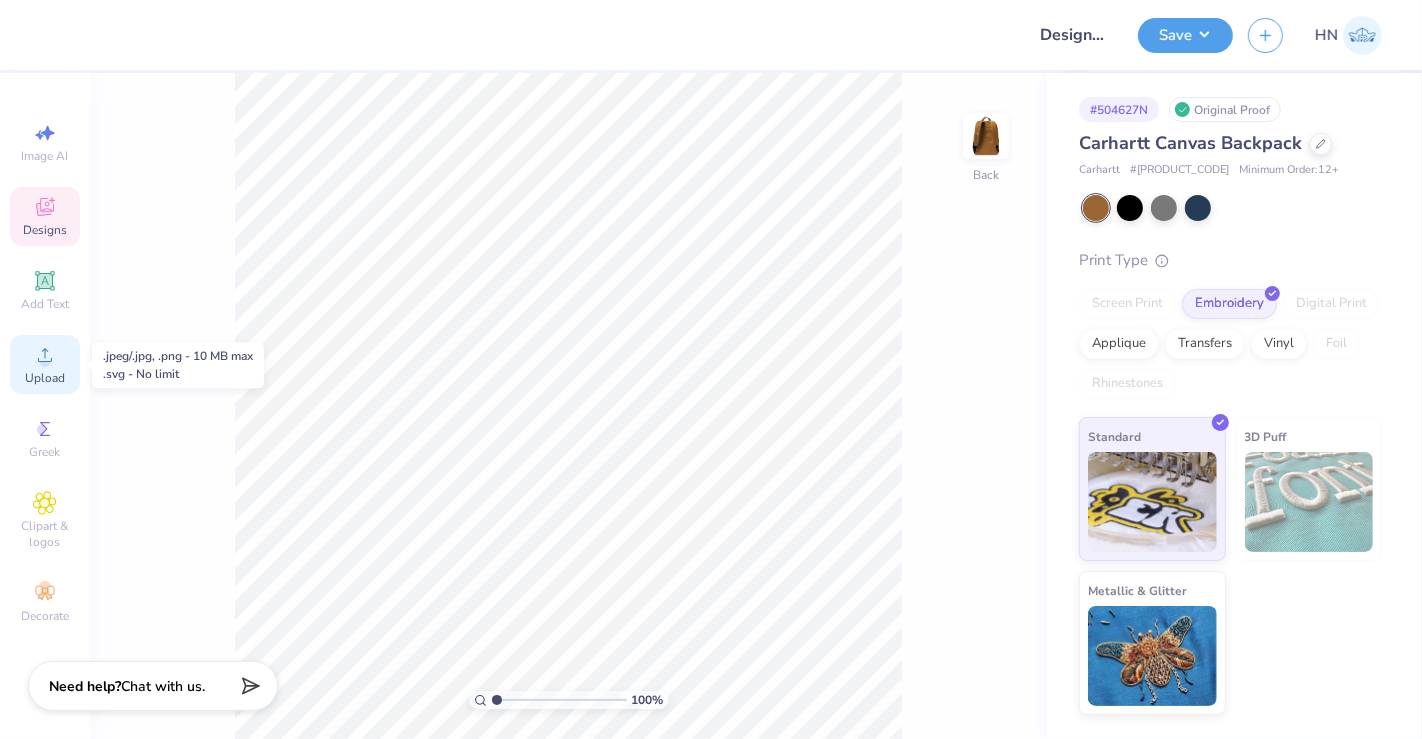 click on "Upload" at bounding box center [45, 364] 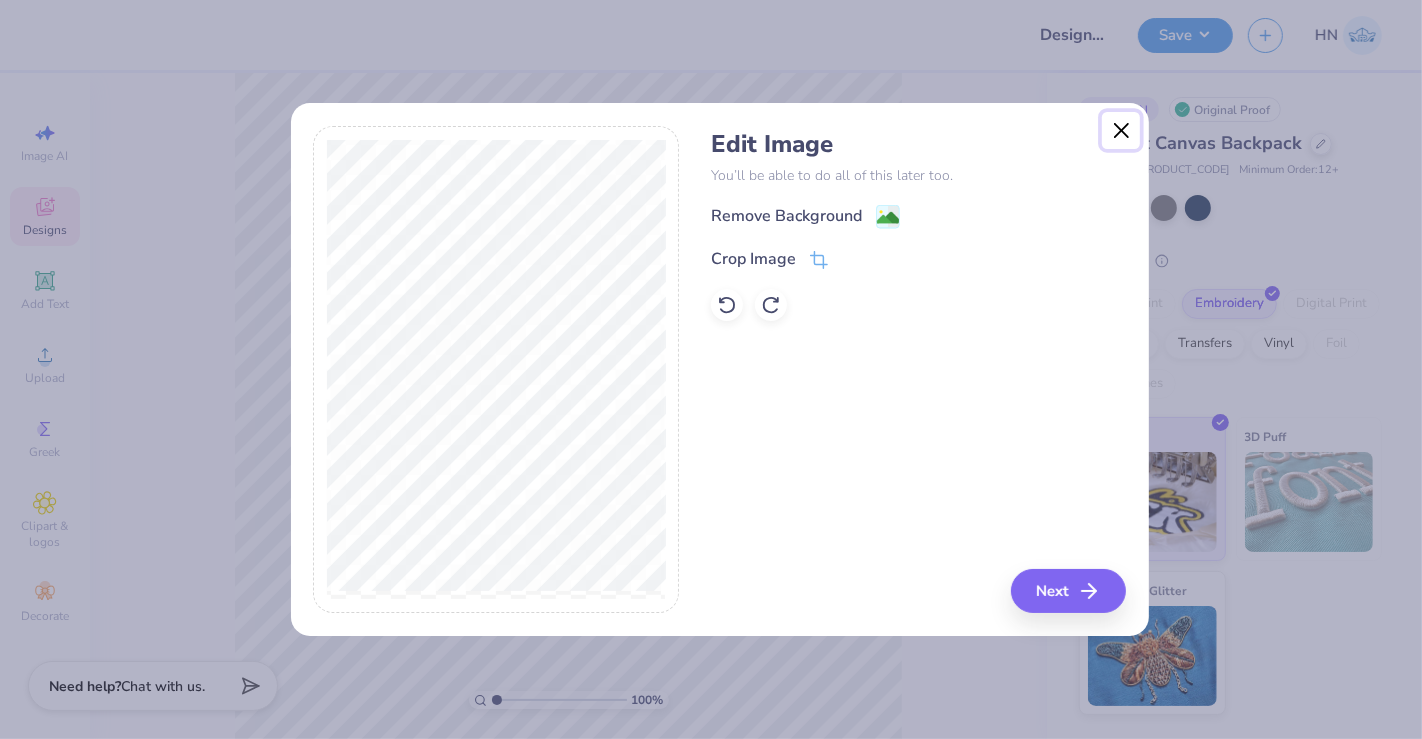 click at bounding box center (1121, 131) 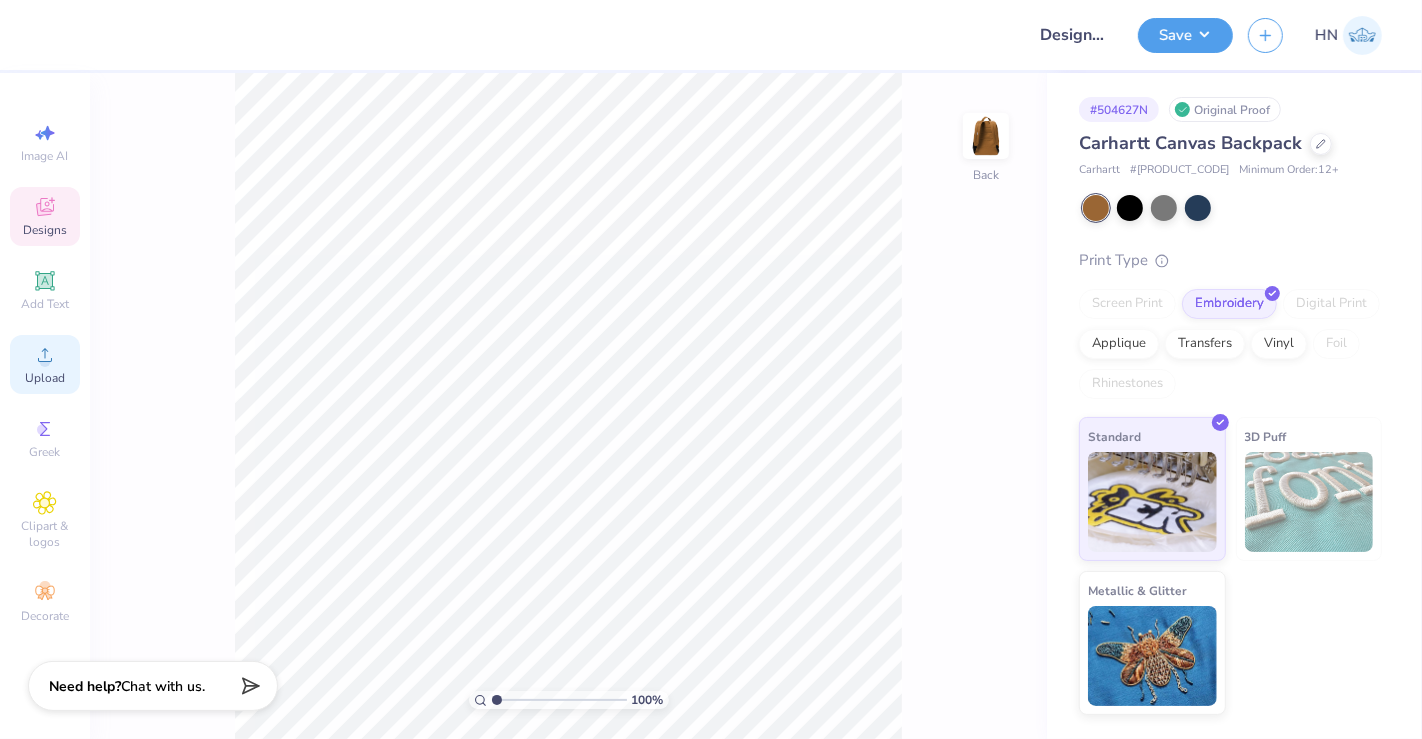 click 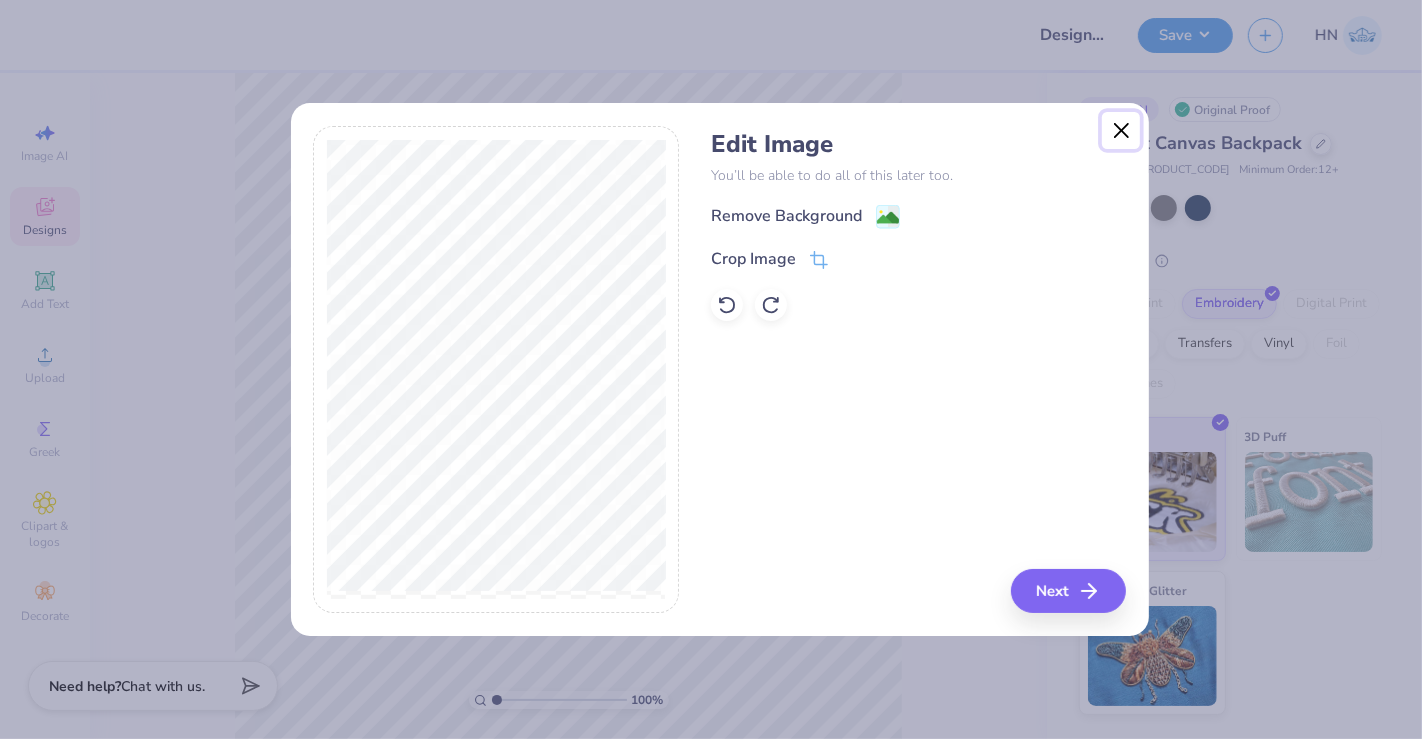 click at bounding box center [1121, 131] 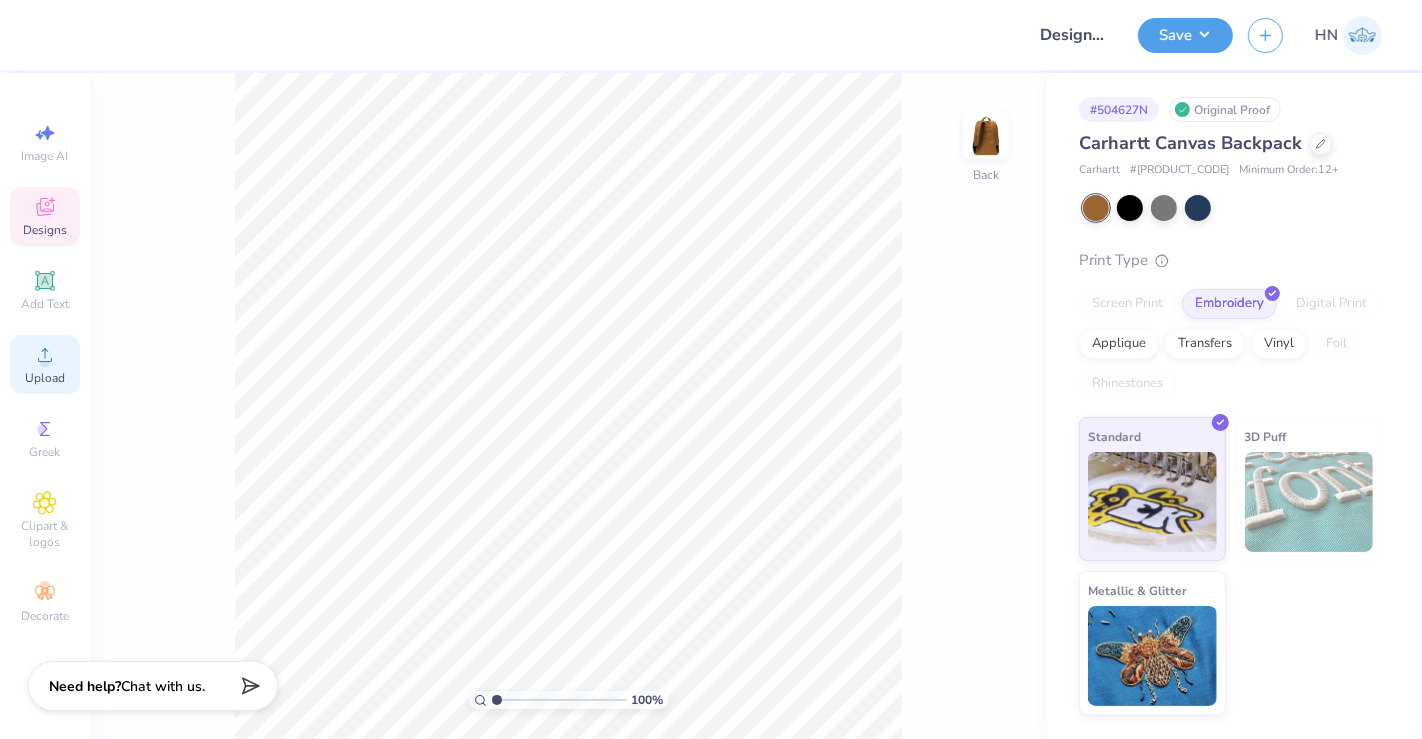 click on "Upload" at bounding box center (45, 364) 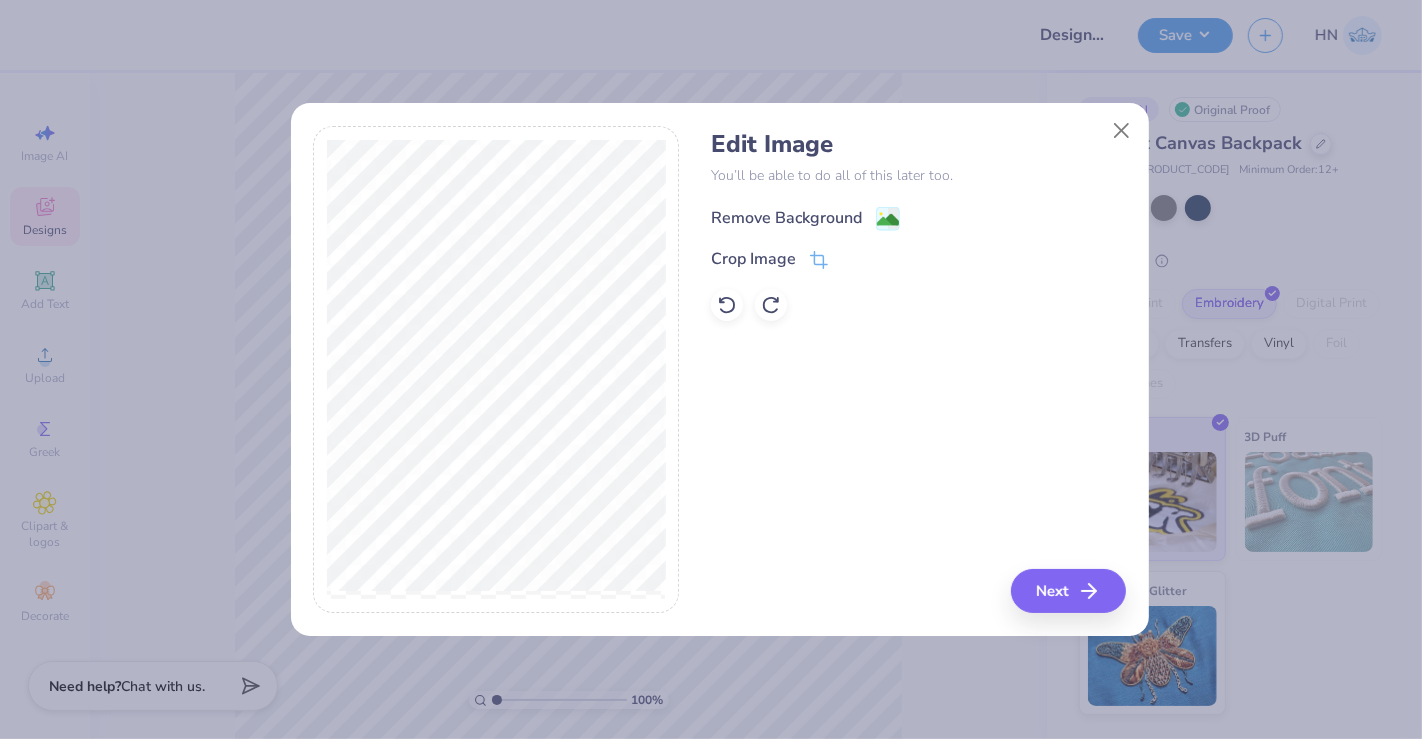 click on "Remove Background" at bounding box center (786, 218) 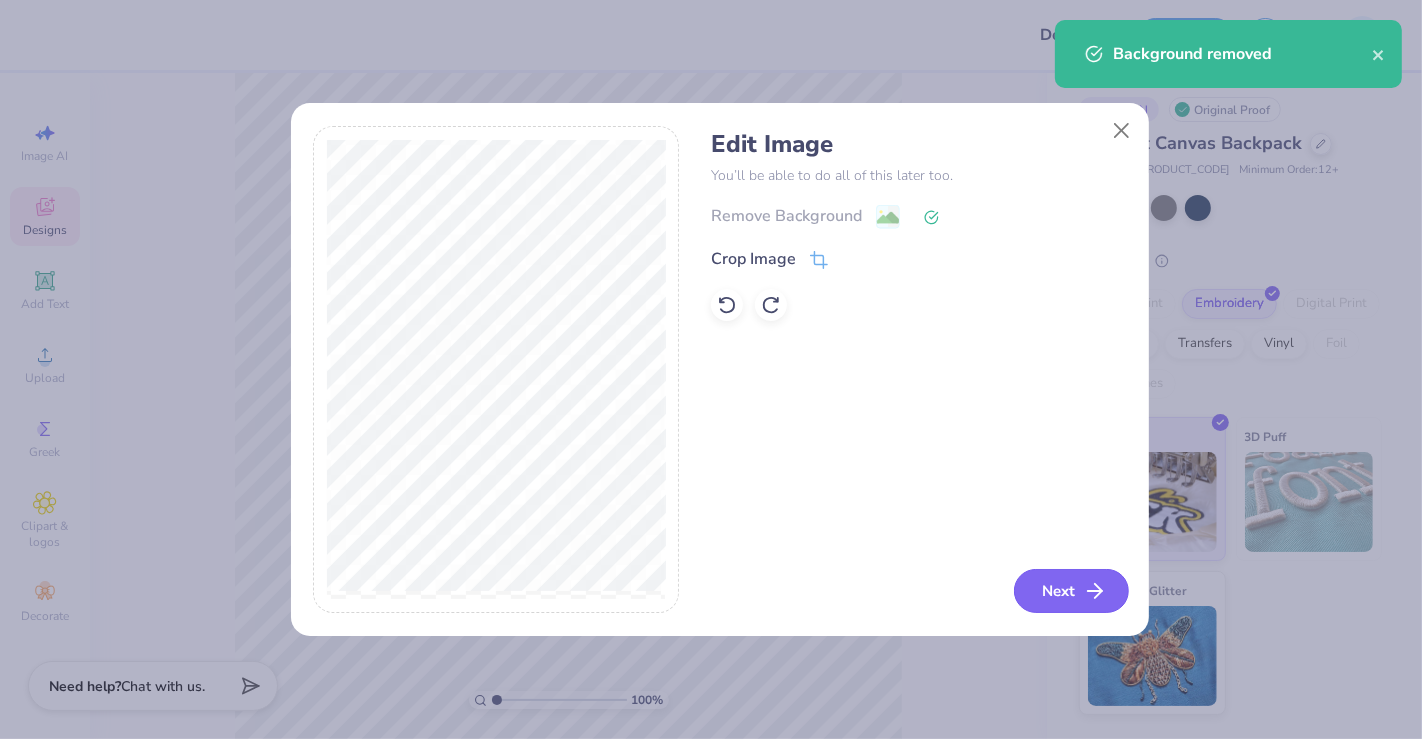 click 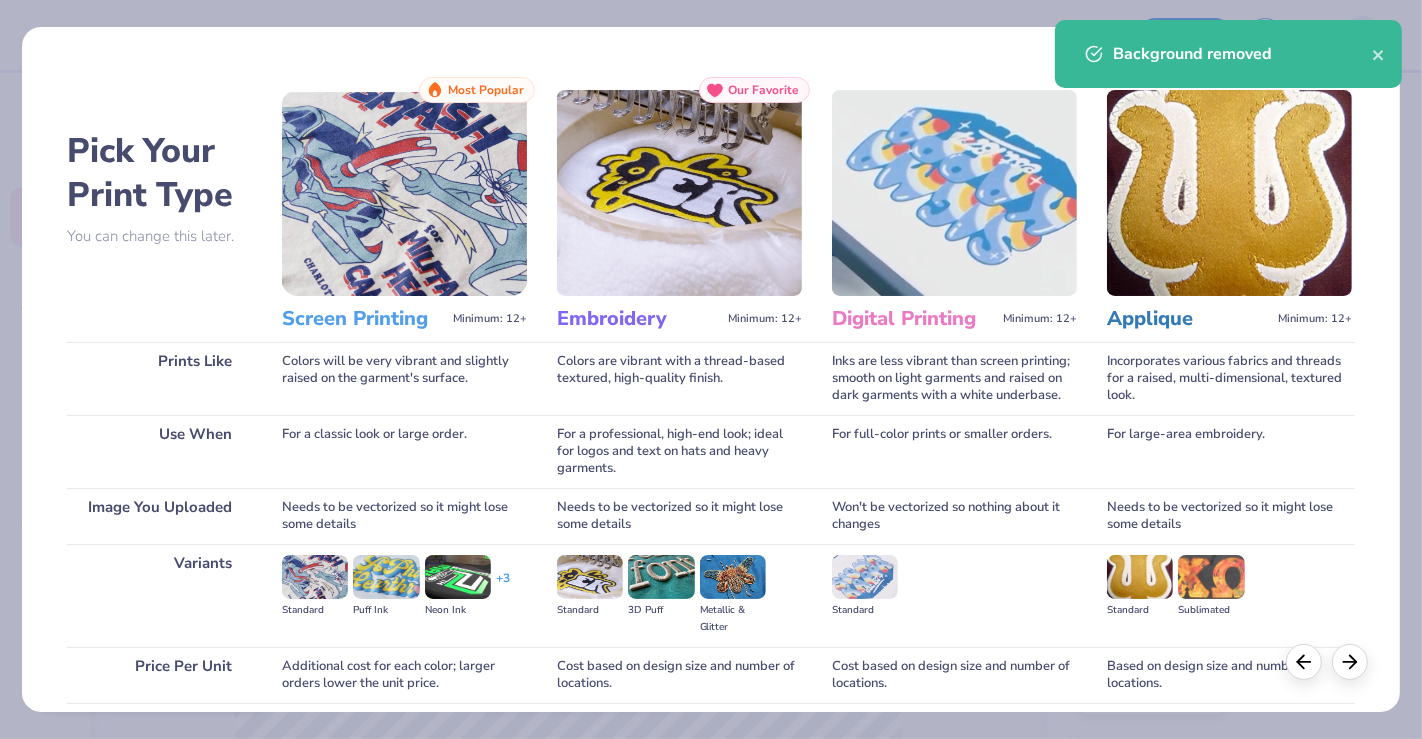 scroll, scrollTop: 157, scrollLeft: 0, axis: vertical 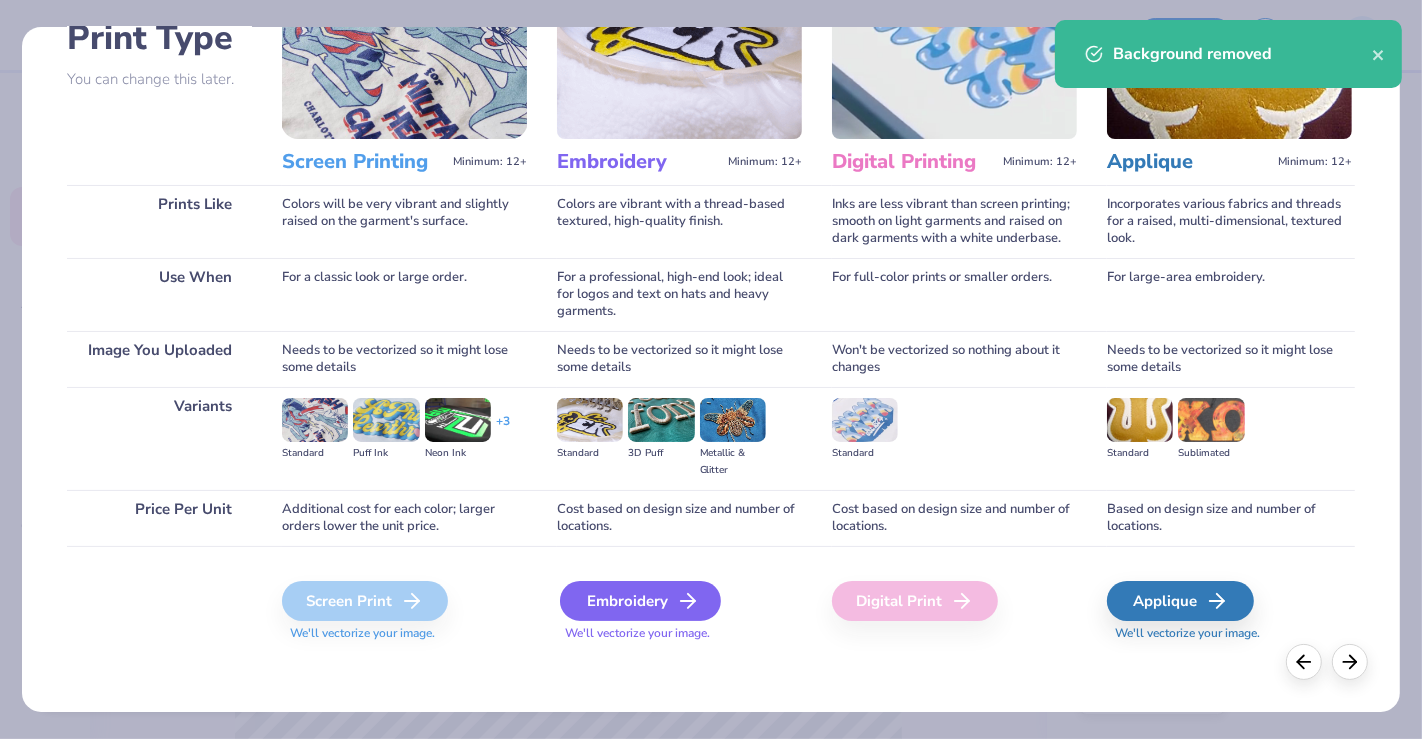 click on "Embroidery" at bounding box center [640, 601] 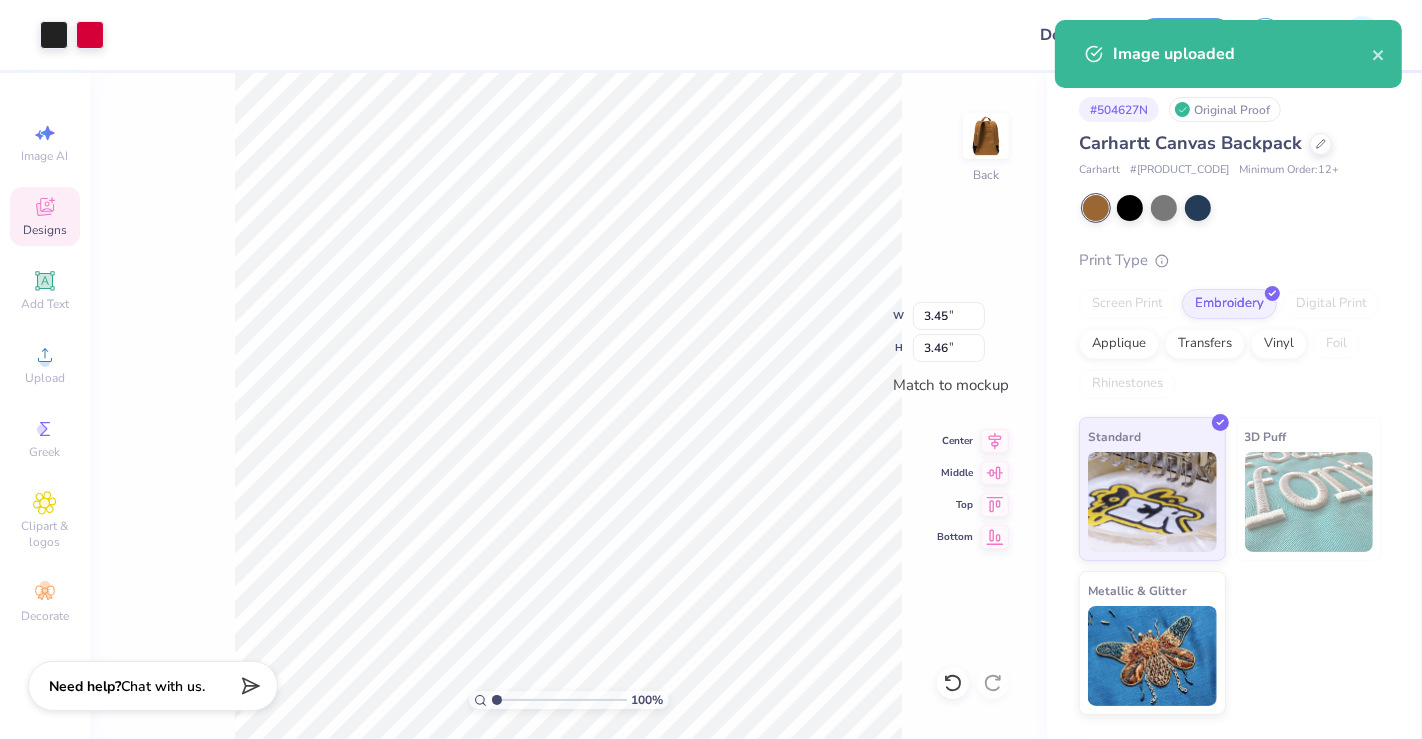 type on "3.42" 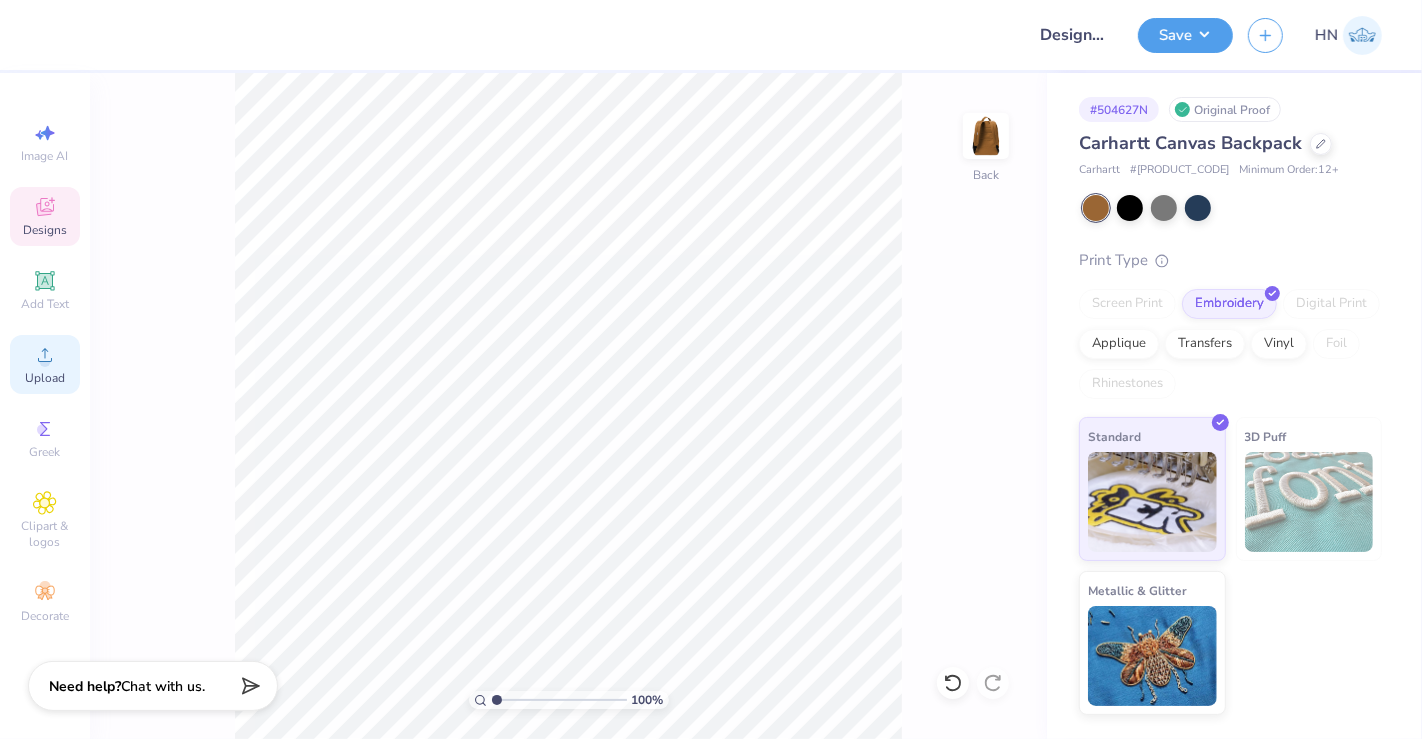 click on "Upload" at bounding box center [45, 364] 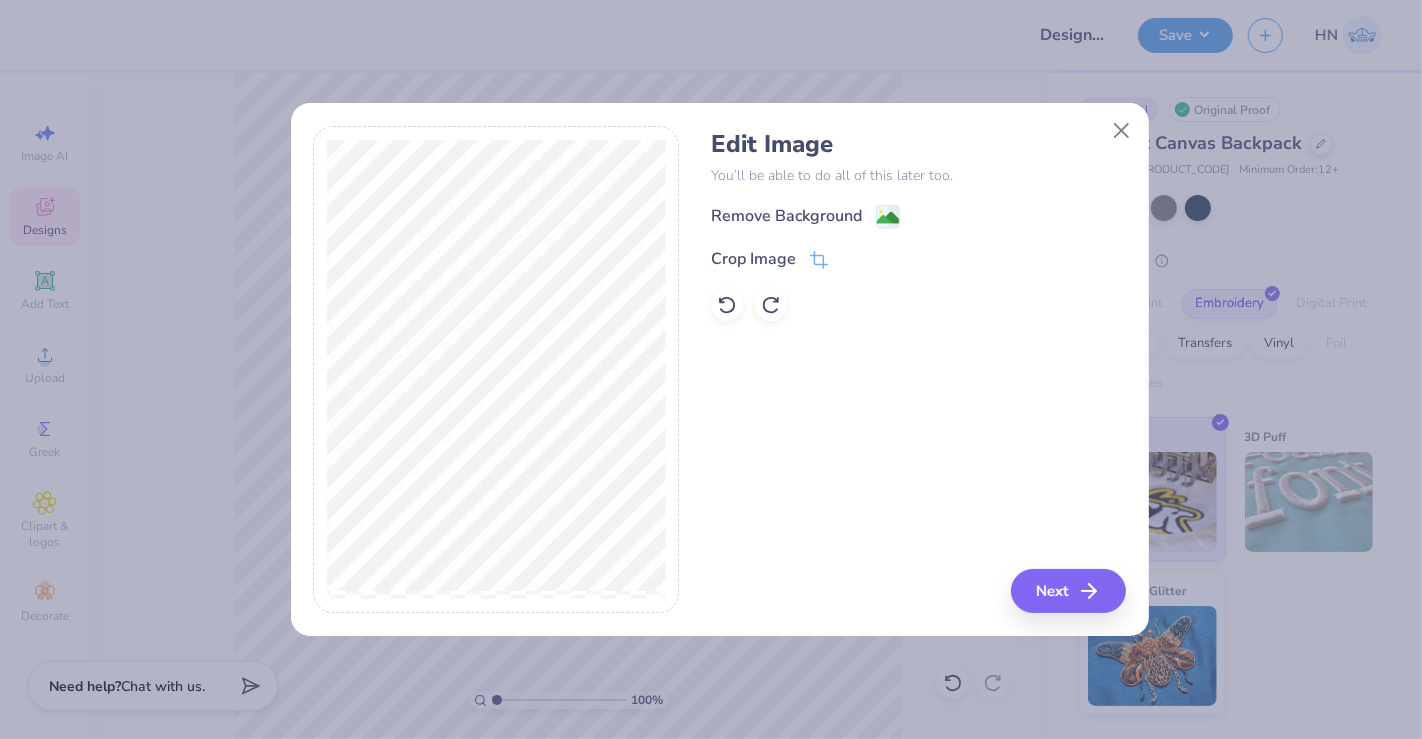 click 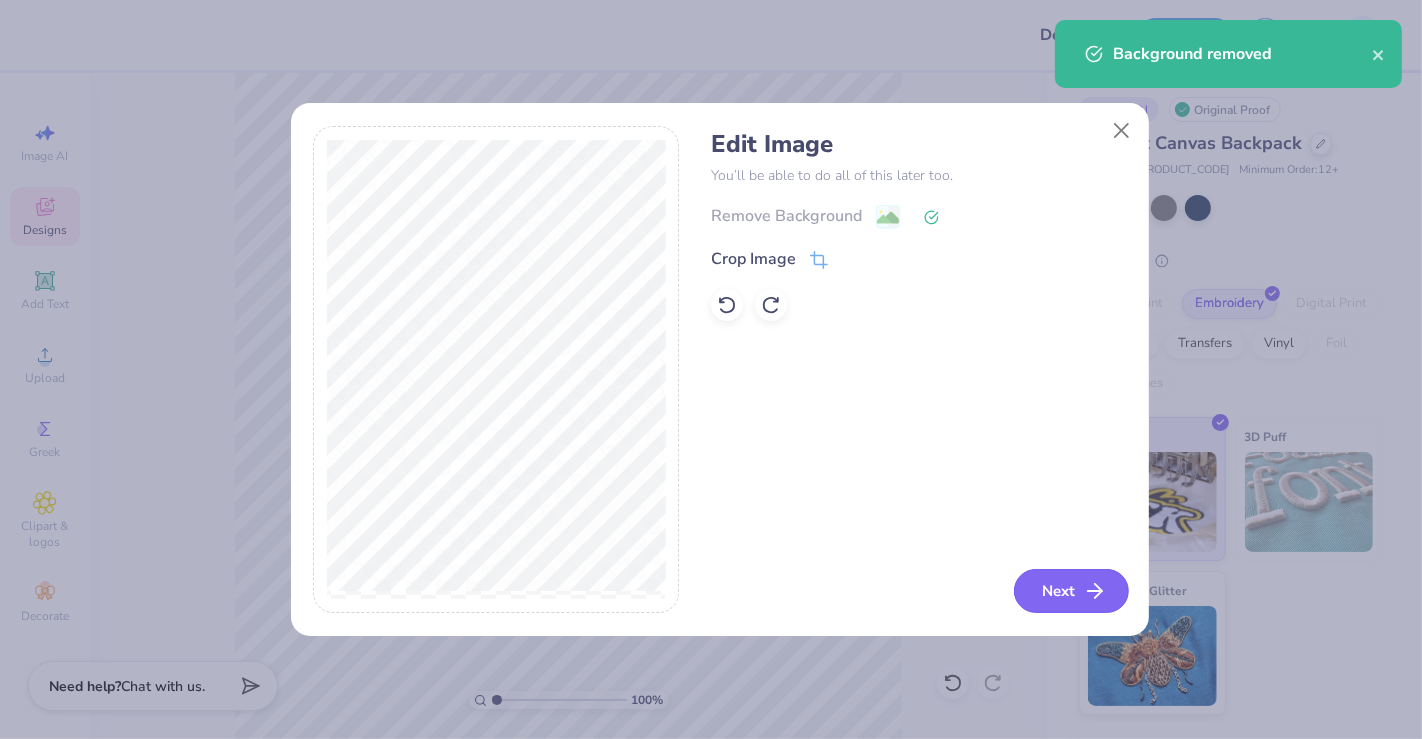 click on "Next" at bounding box center (1071, 591) 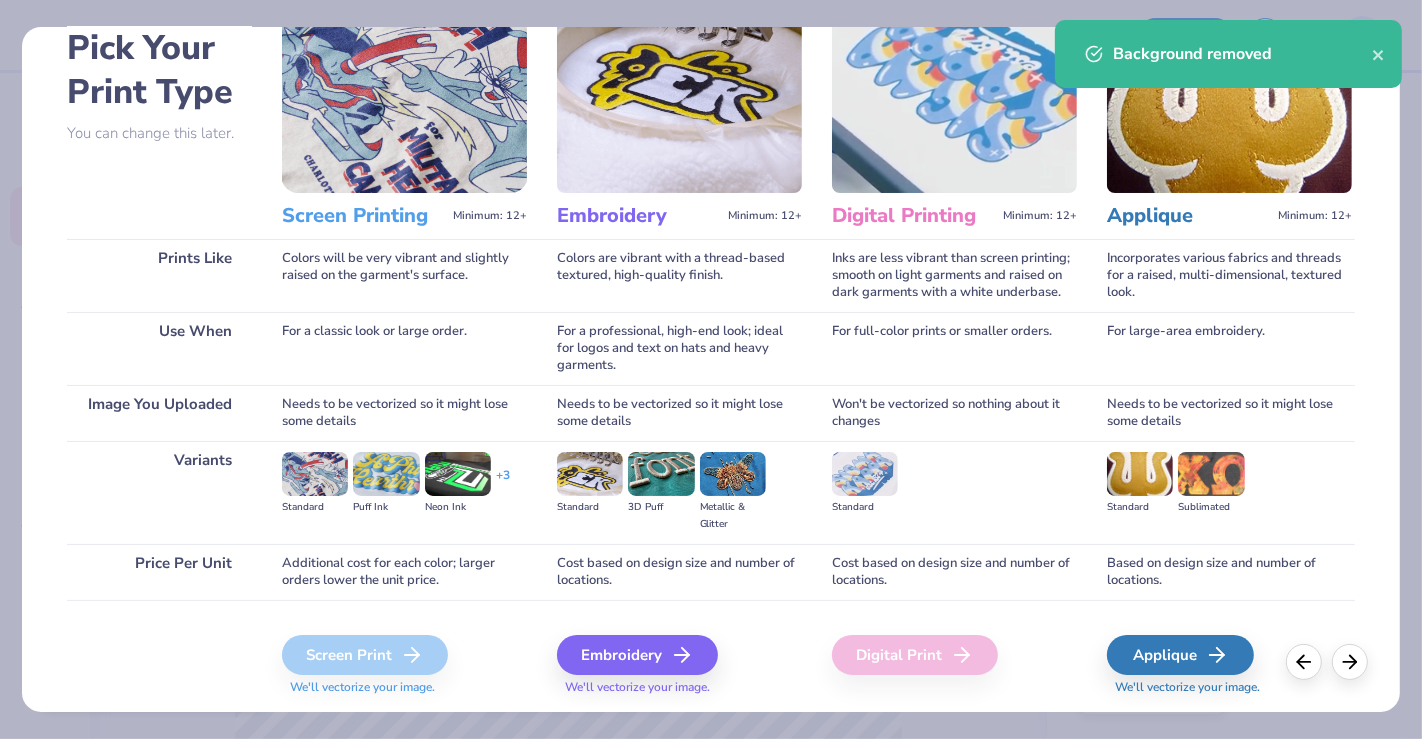 scroll, scrollTop: 157, scrollLeft: 0, axis: vertical 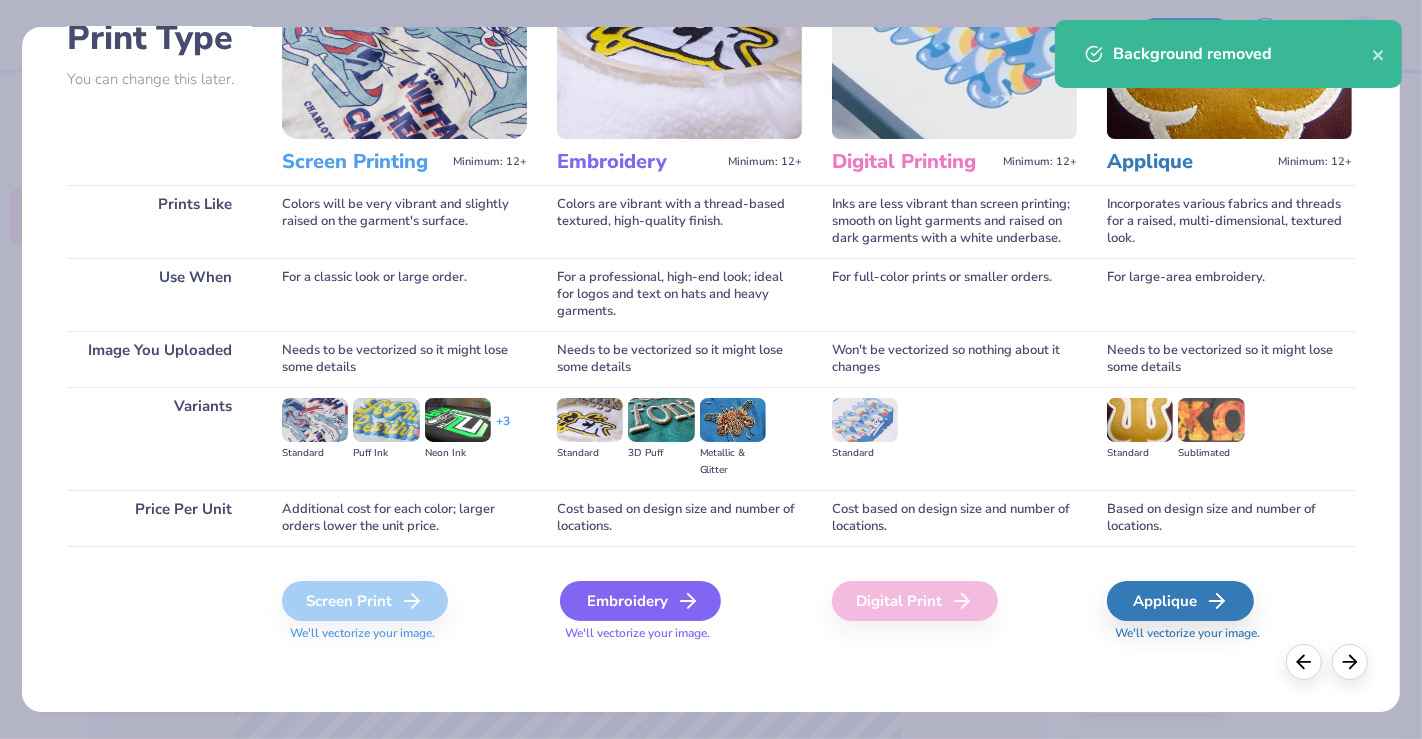 click on "Embroidery" at bounding box center (640, 601) 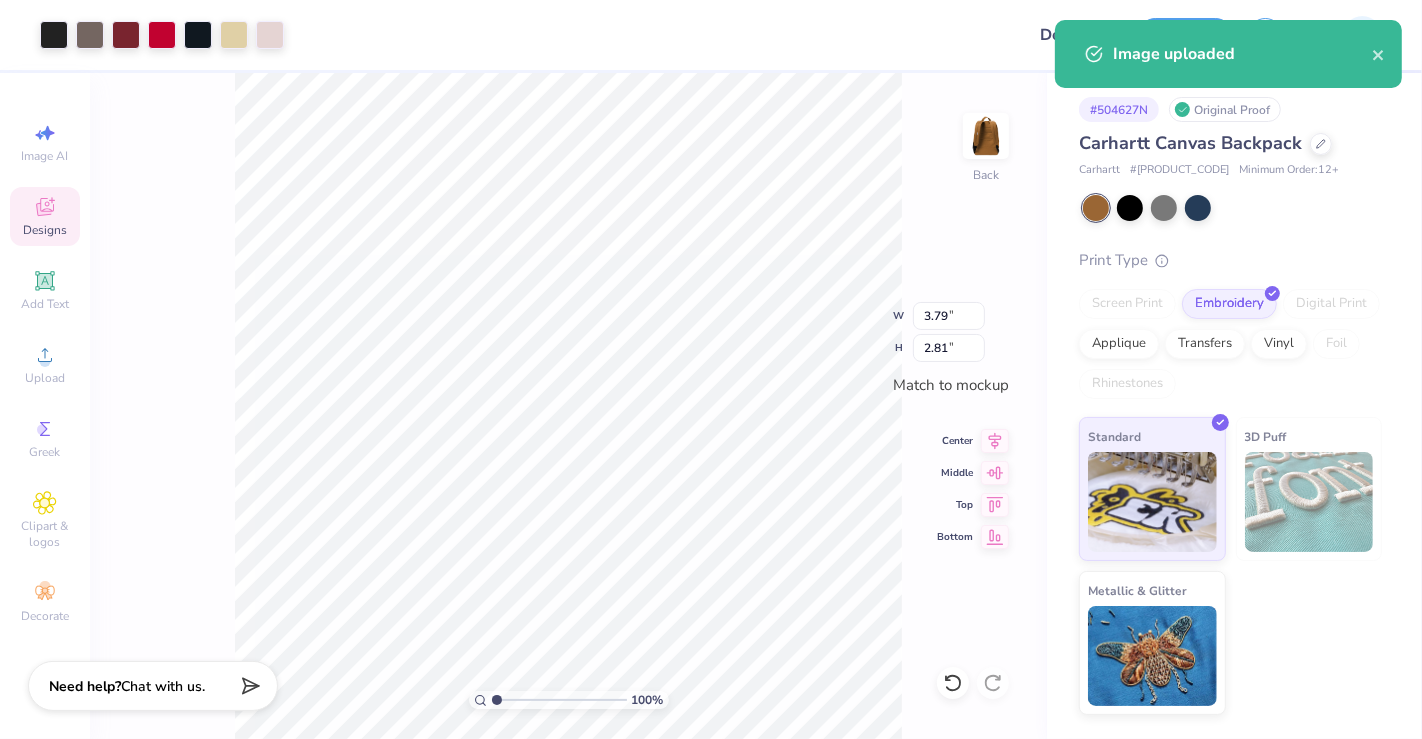 type on "3.76" 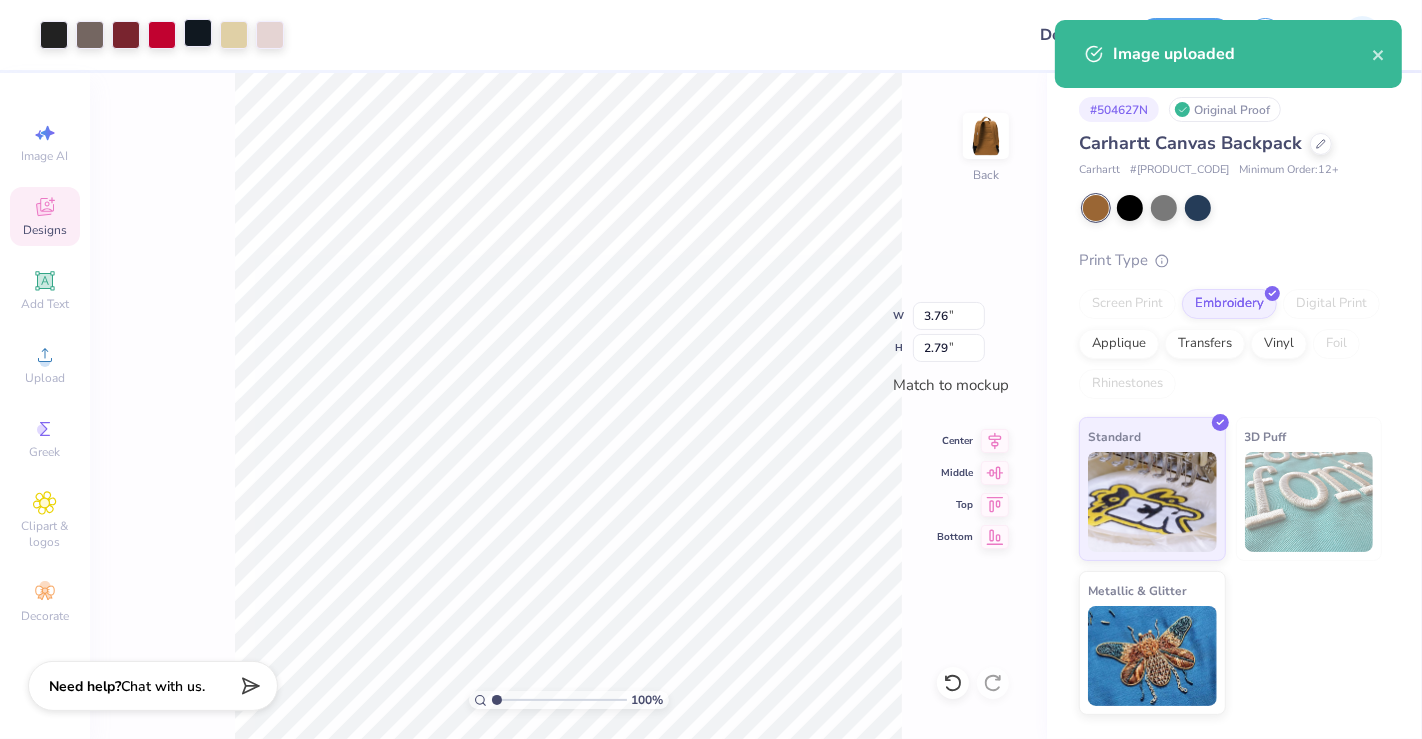 click at bounding box center (198, 33) 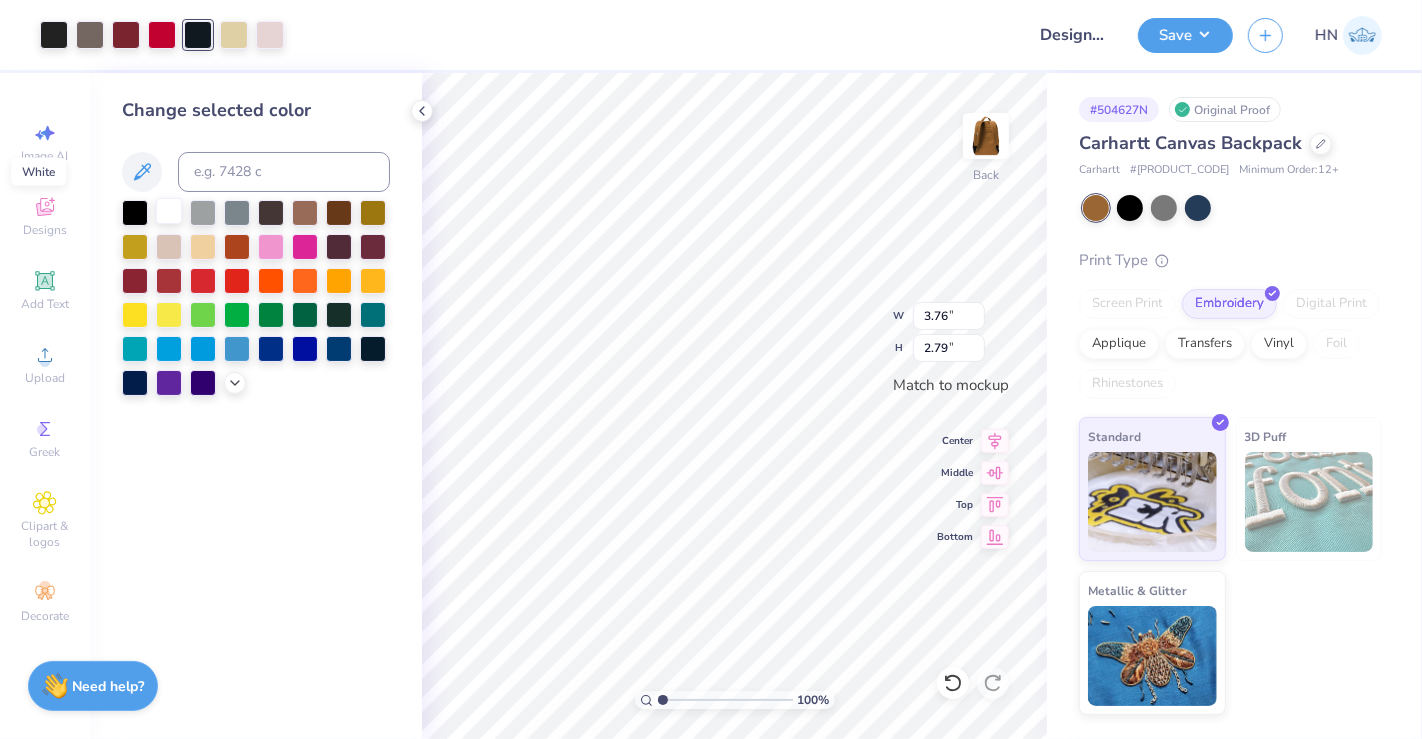 click at bounding box center [169, 211] 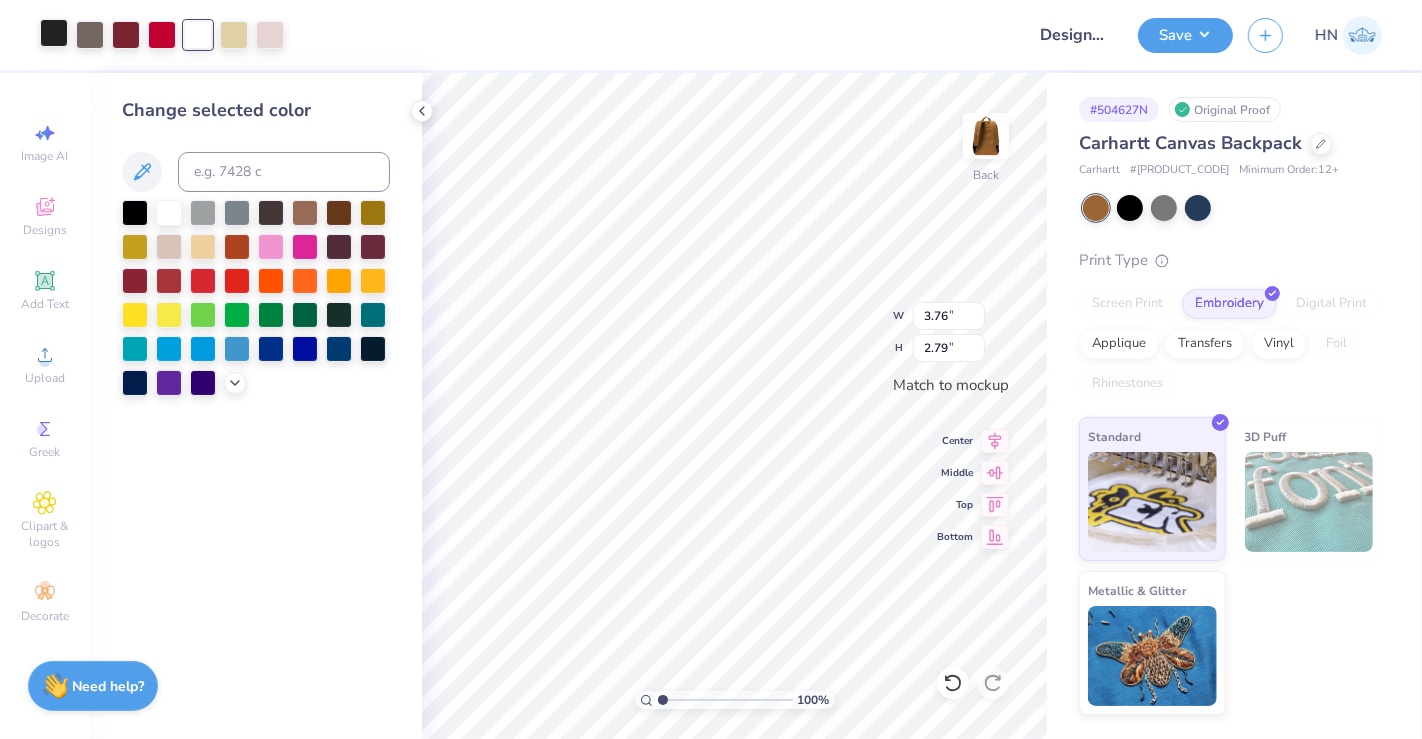 click at bounding box center [54, 33] 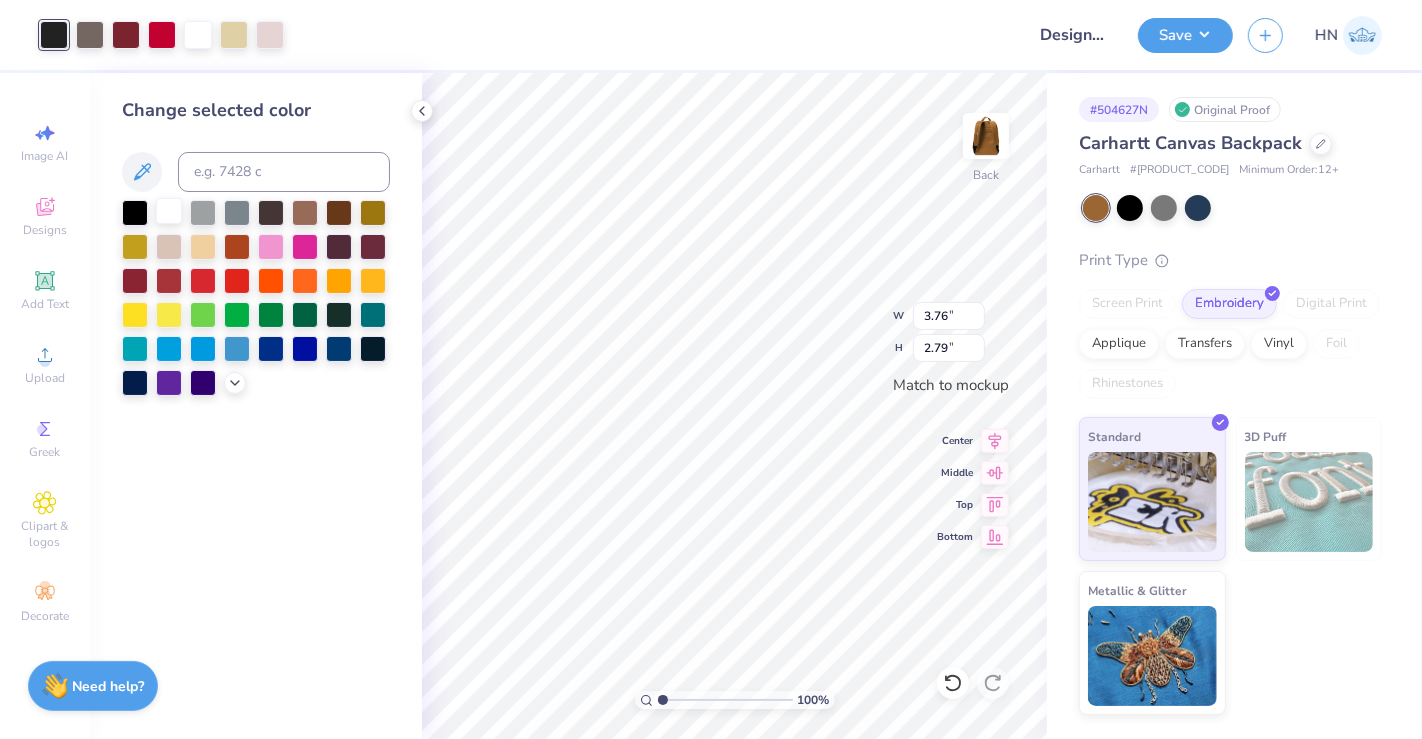 click at bounding box center [169, 211] 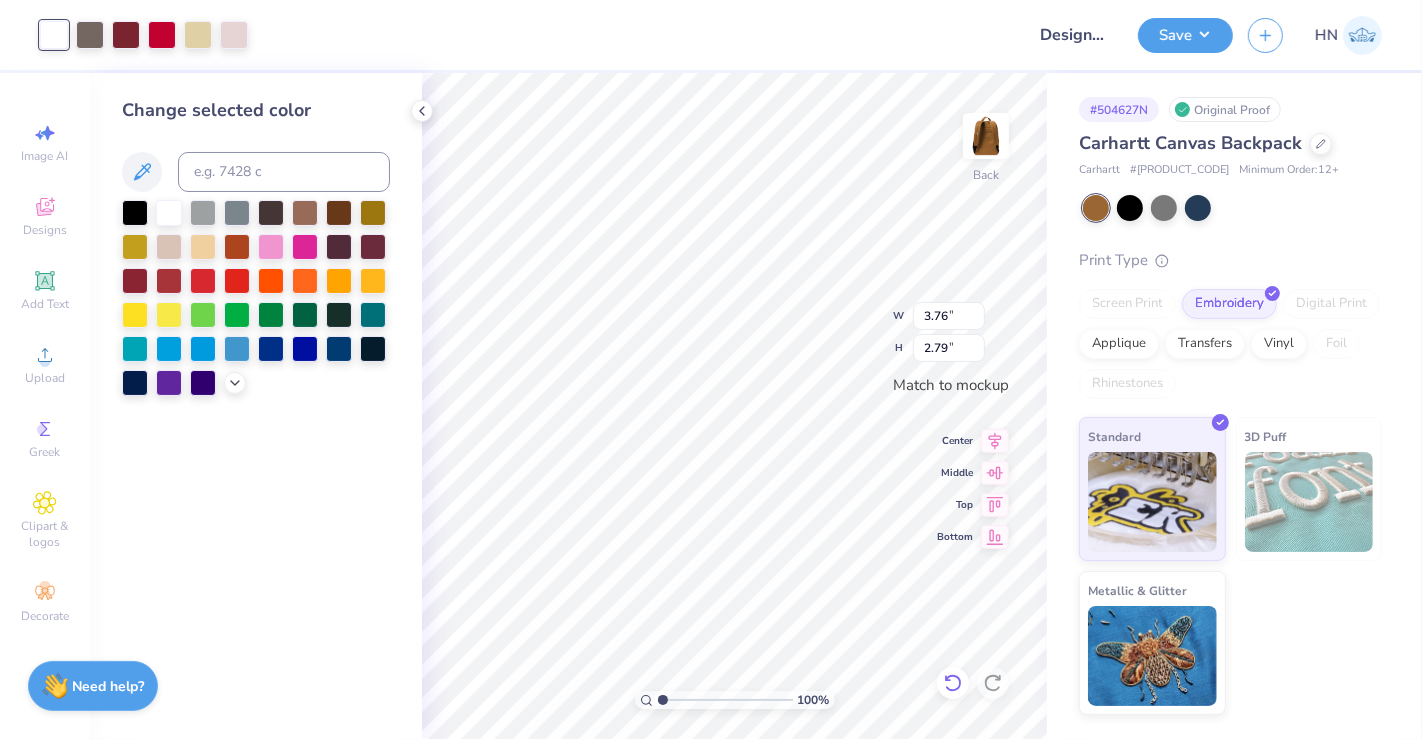click at bounding box center [953, 683] 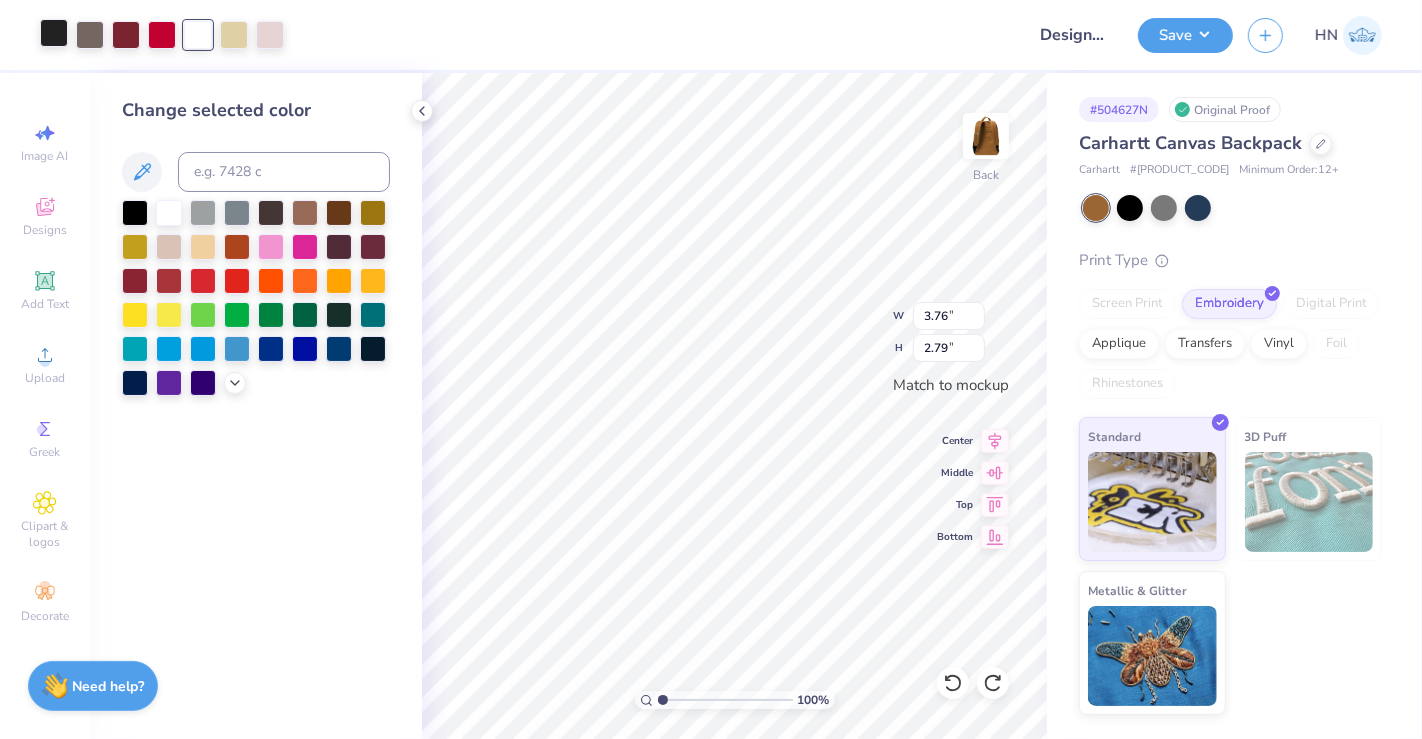 click at bounding box center (54, 33) 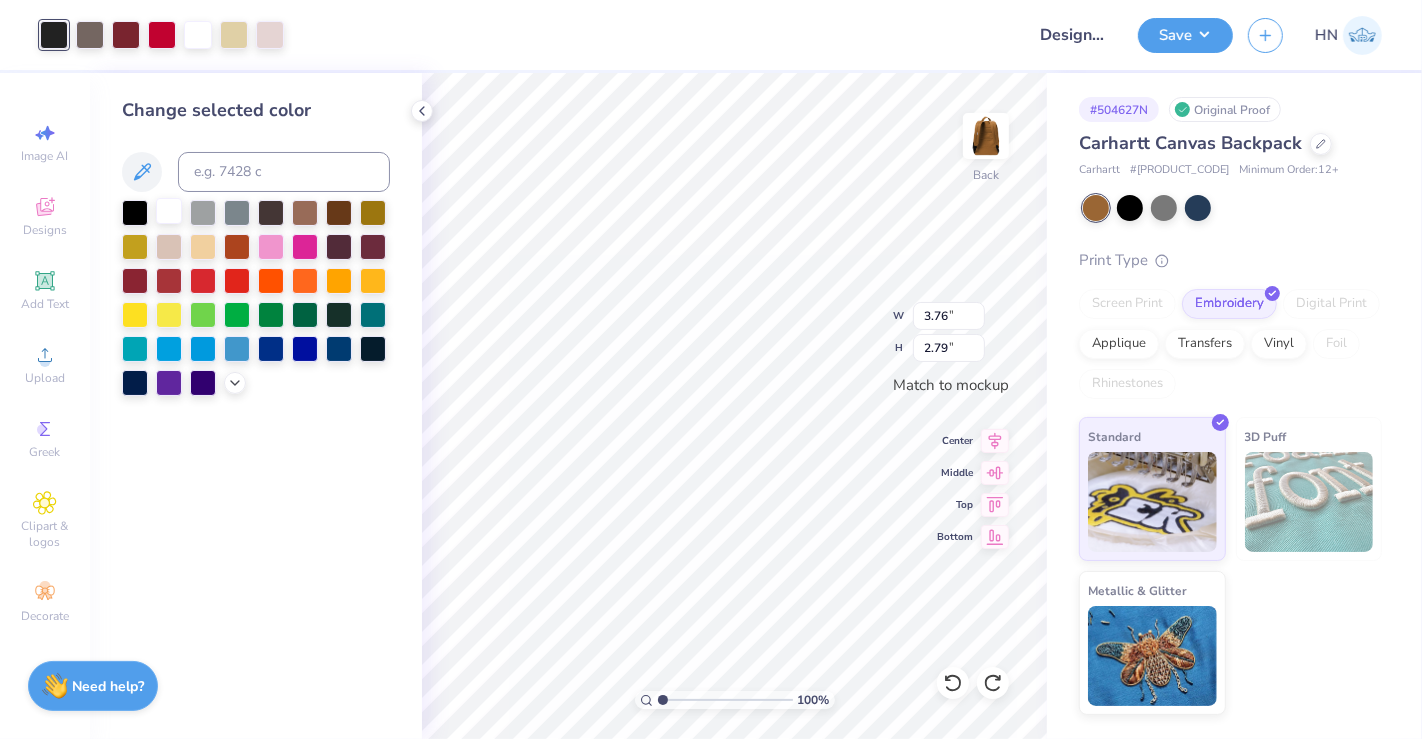 click at bounding box center (169, 211) 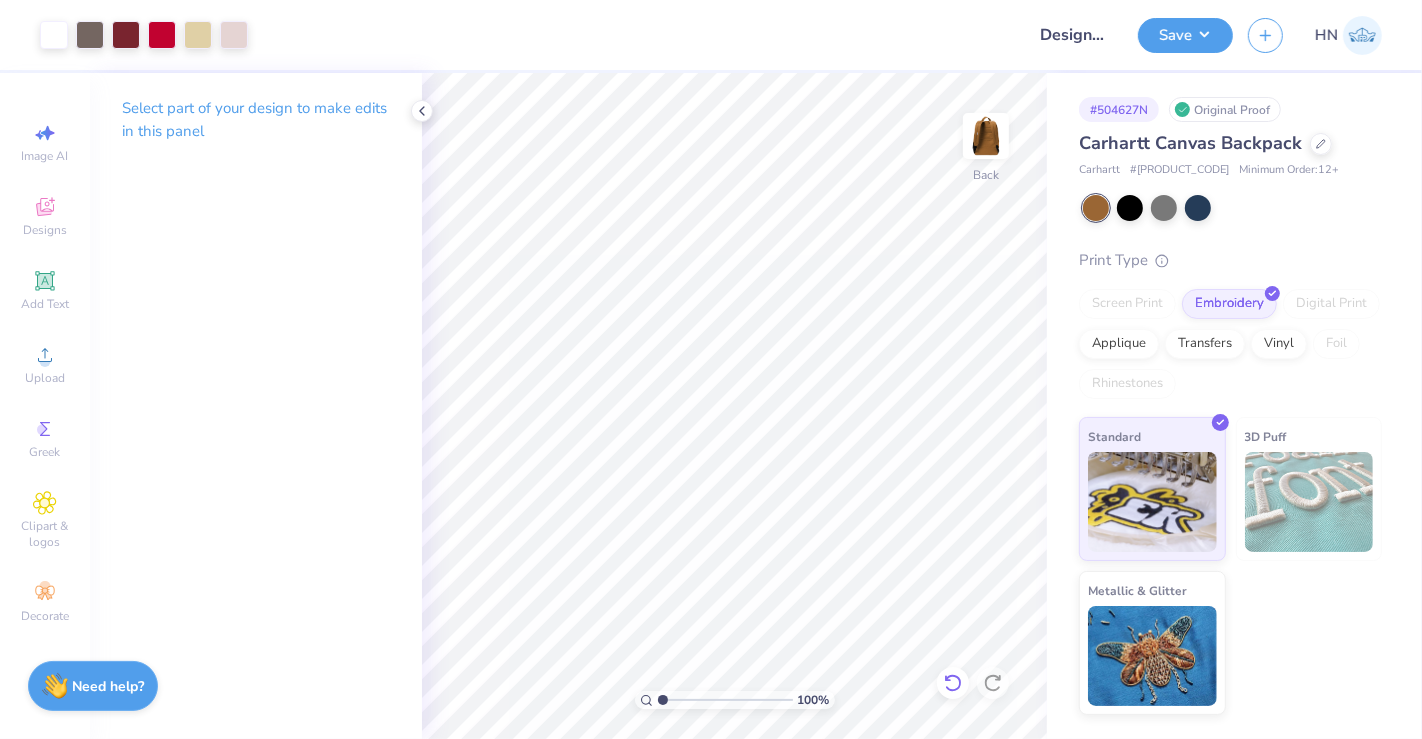click 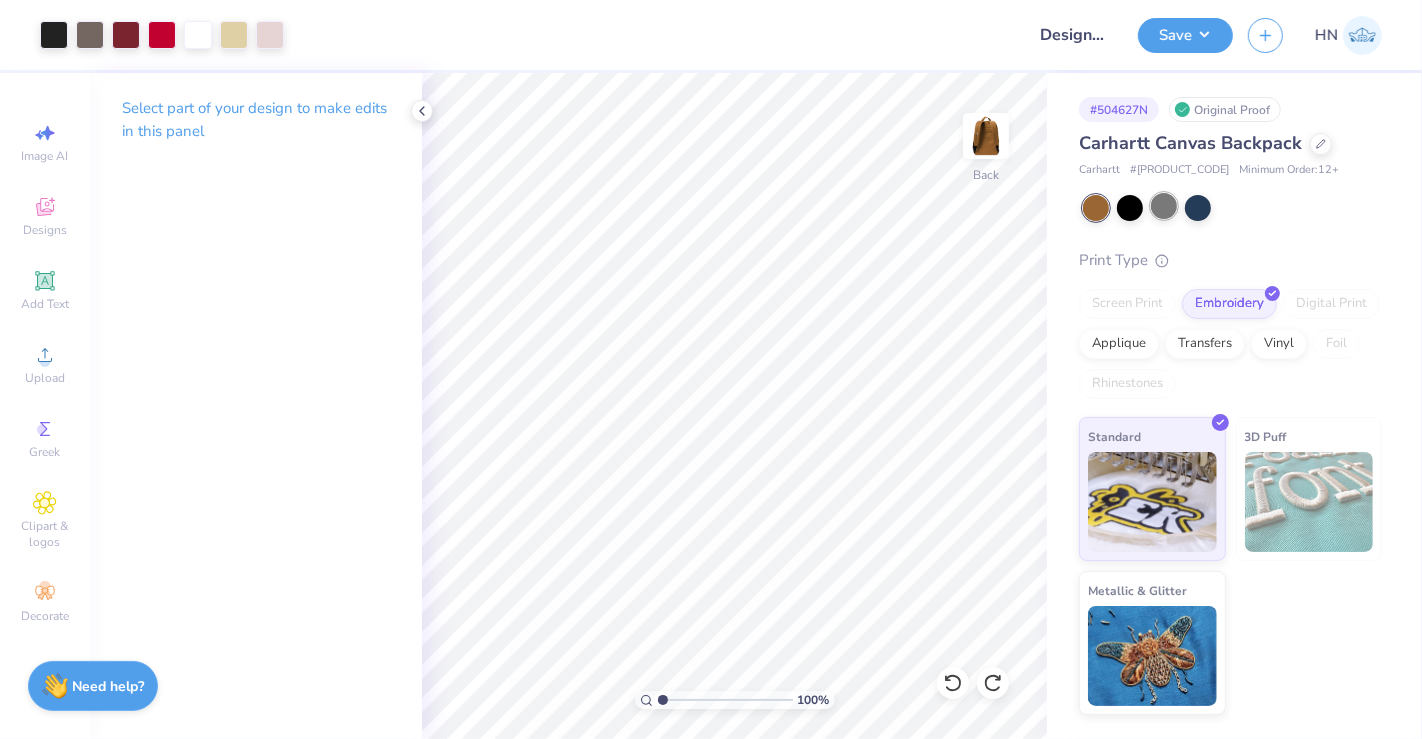 click at bounding box center [1164, 206] 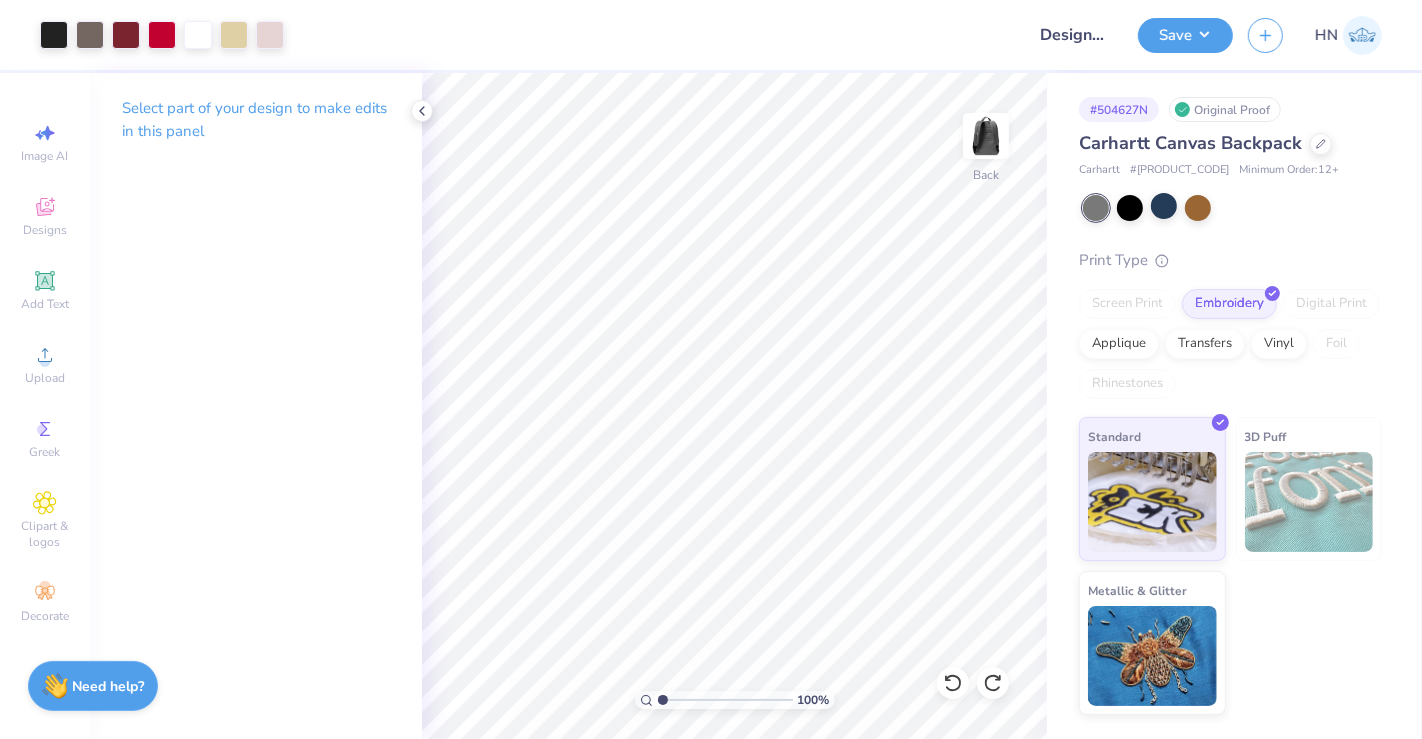 click at bounding box center [1198, 208] 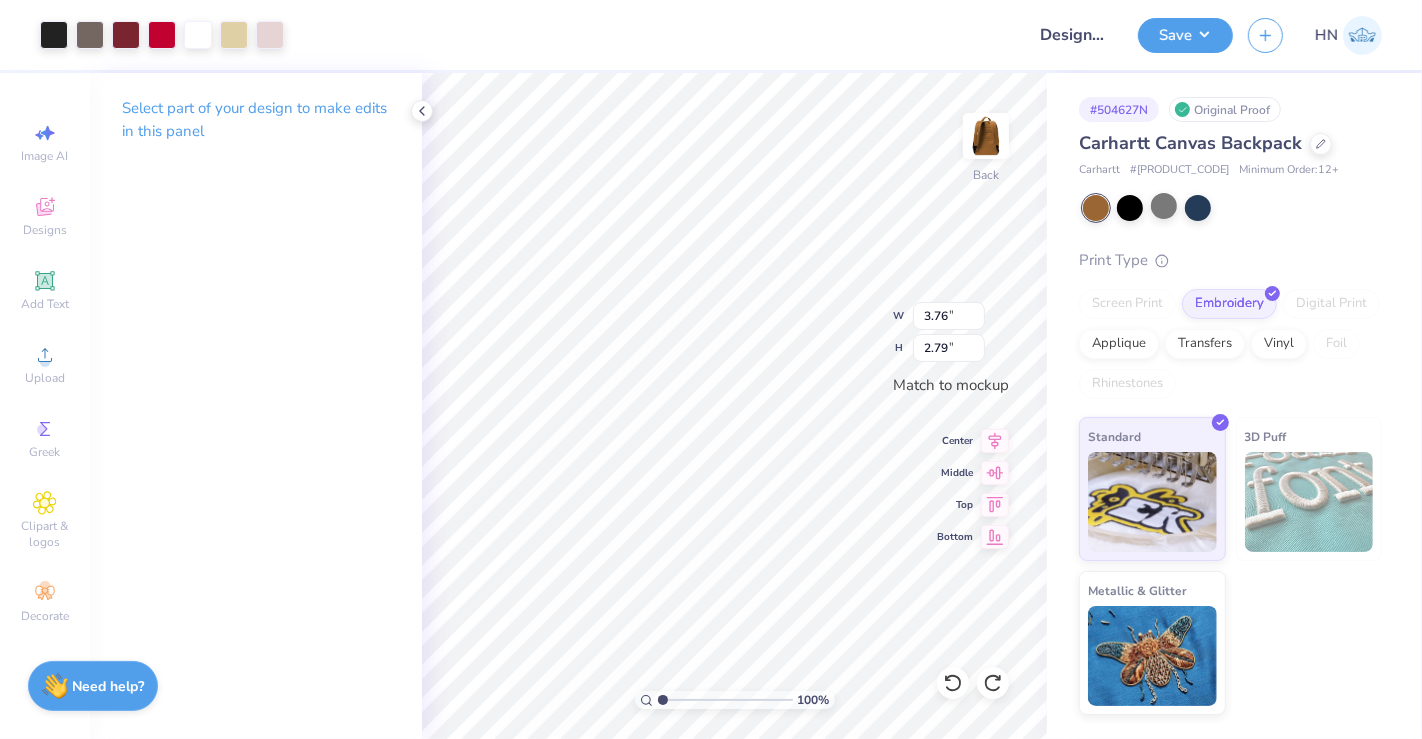 type on "4.16" 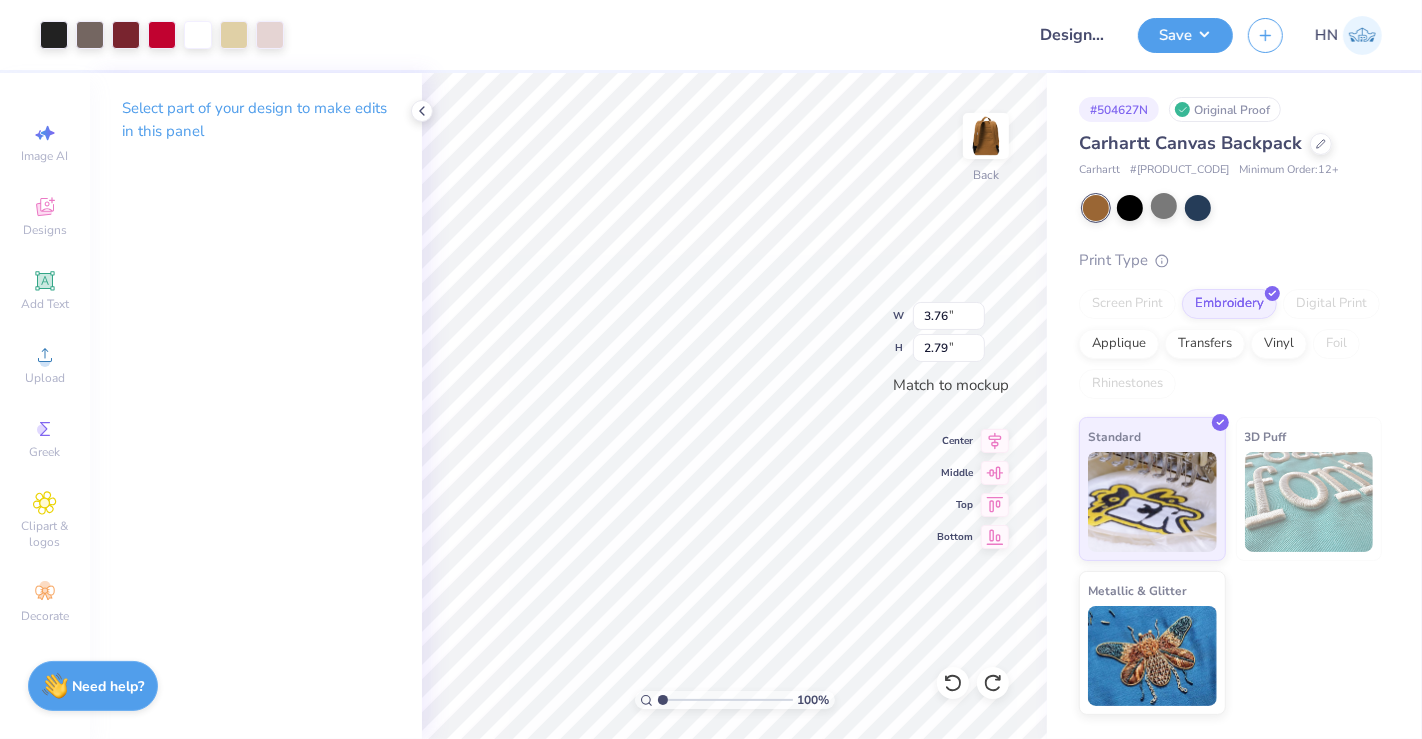type on "3.09" 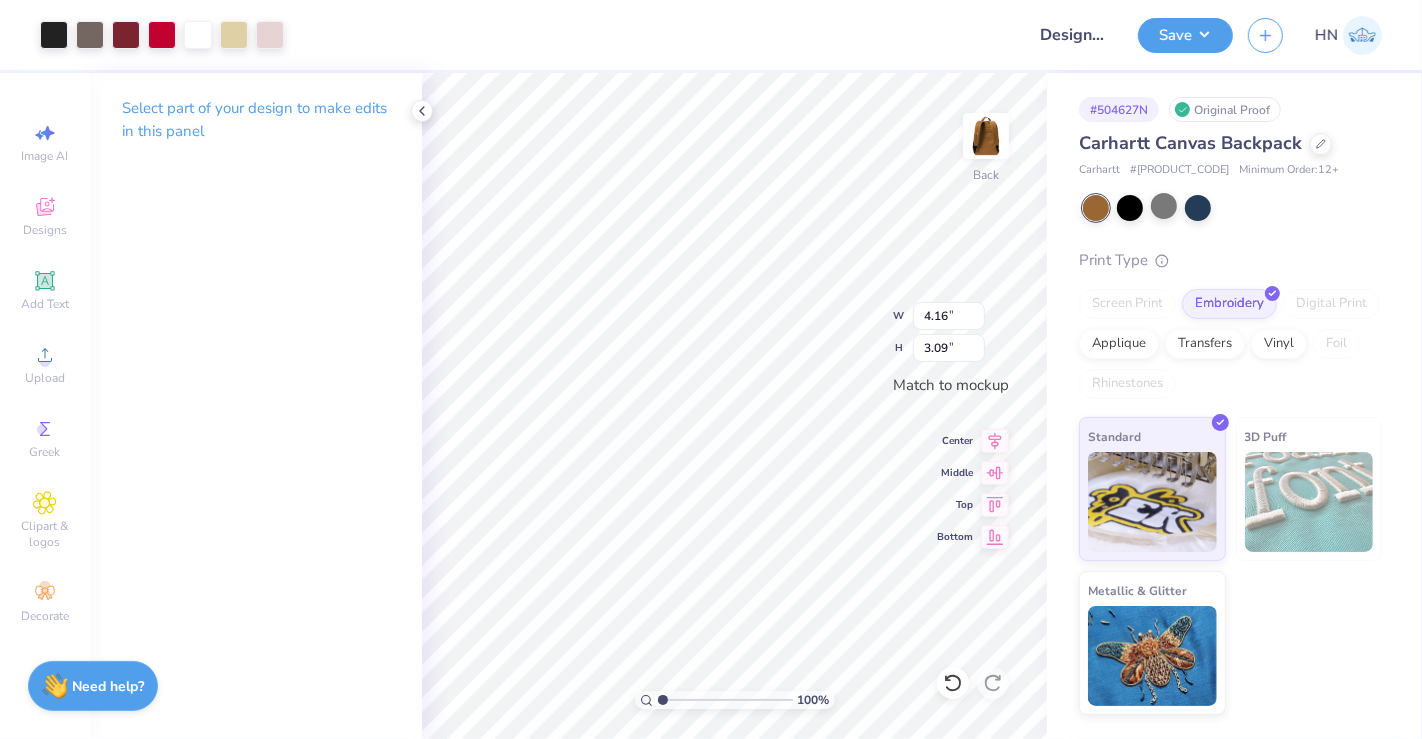 type on "4.61" 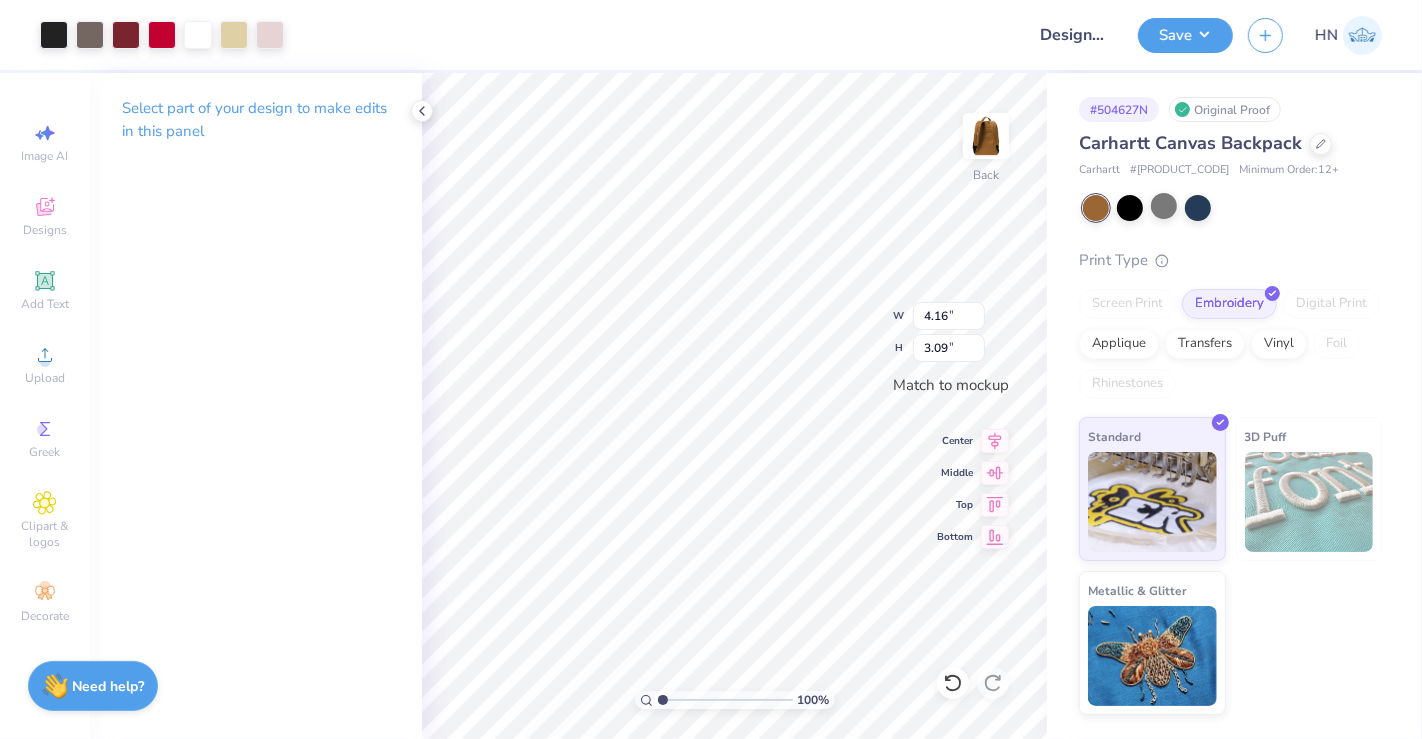 type on "3.42" 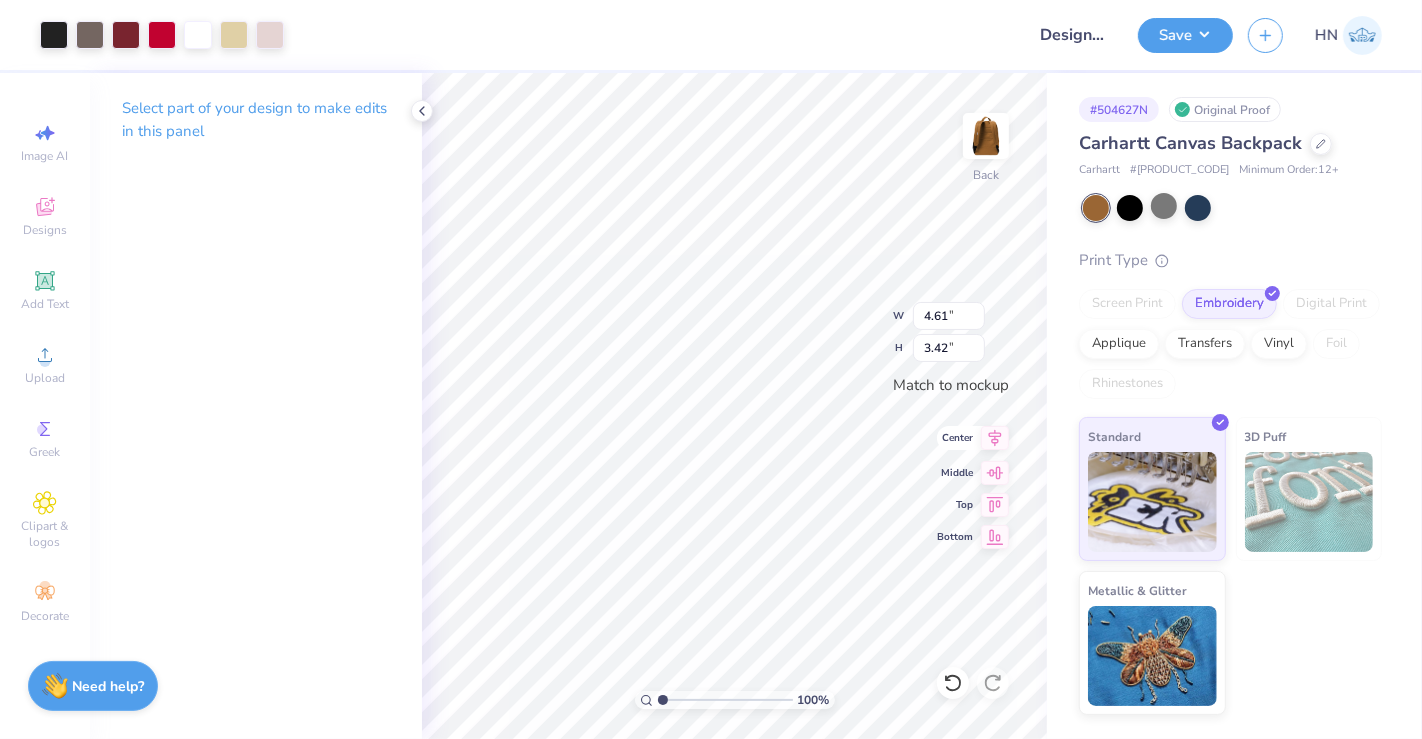 click 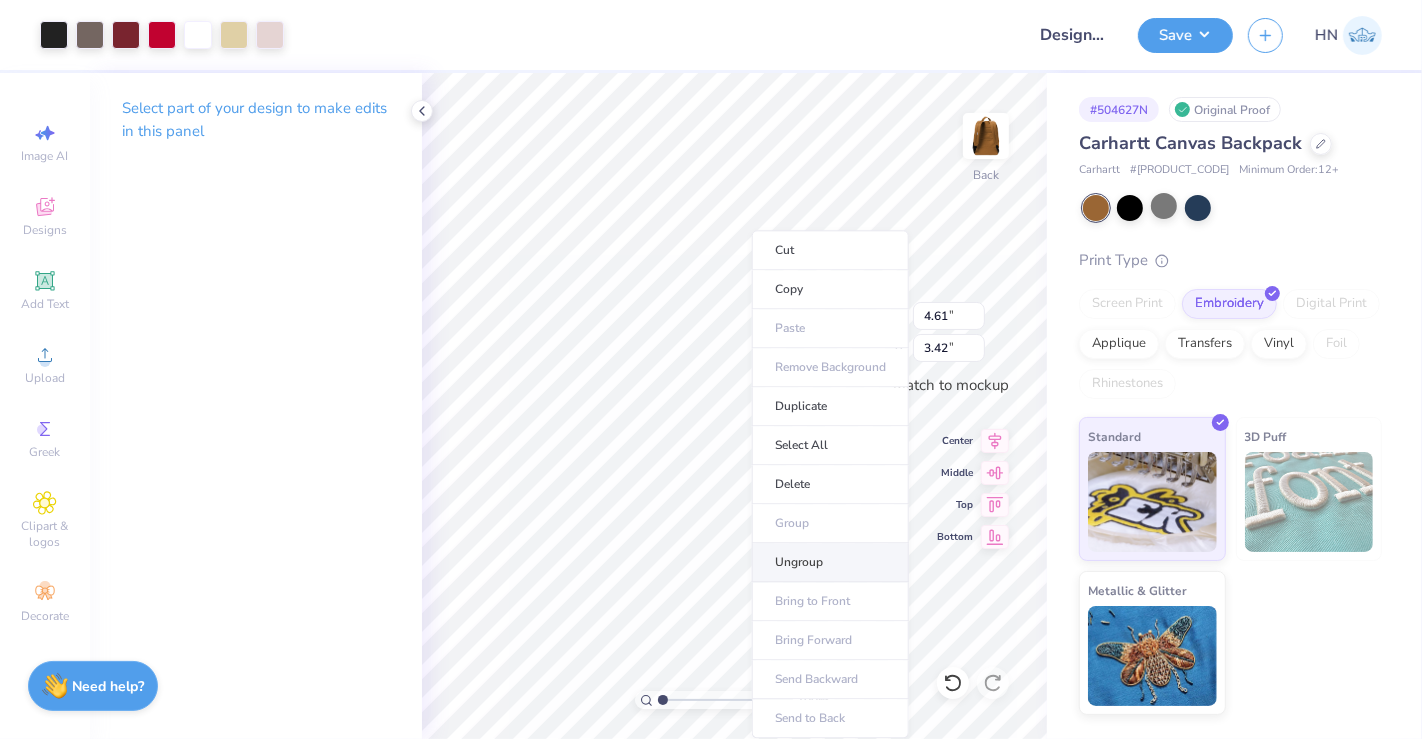 click on "Ungroup" at bounding box center [830, 562] 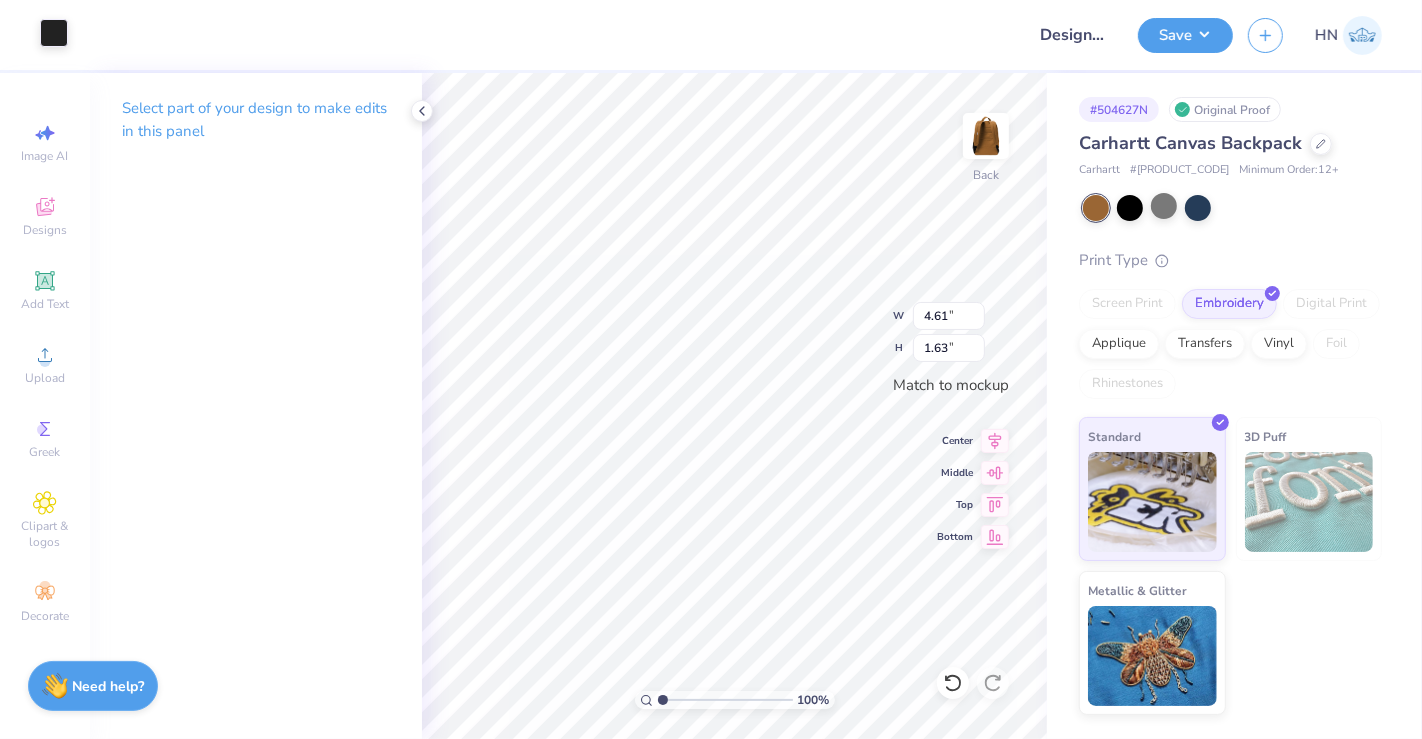 click at bounding box center (54, 33) 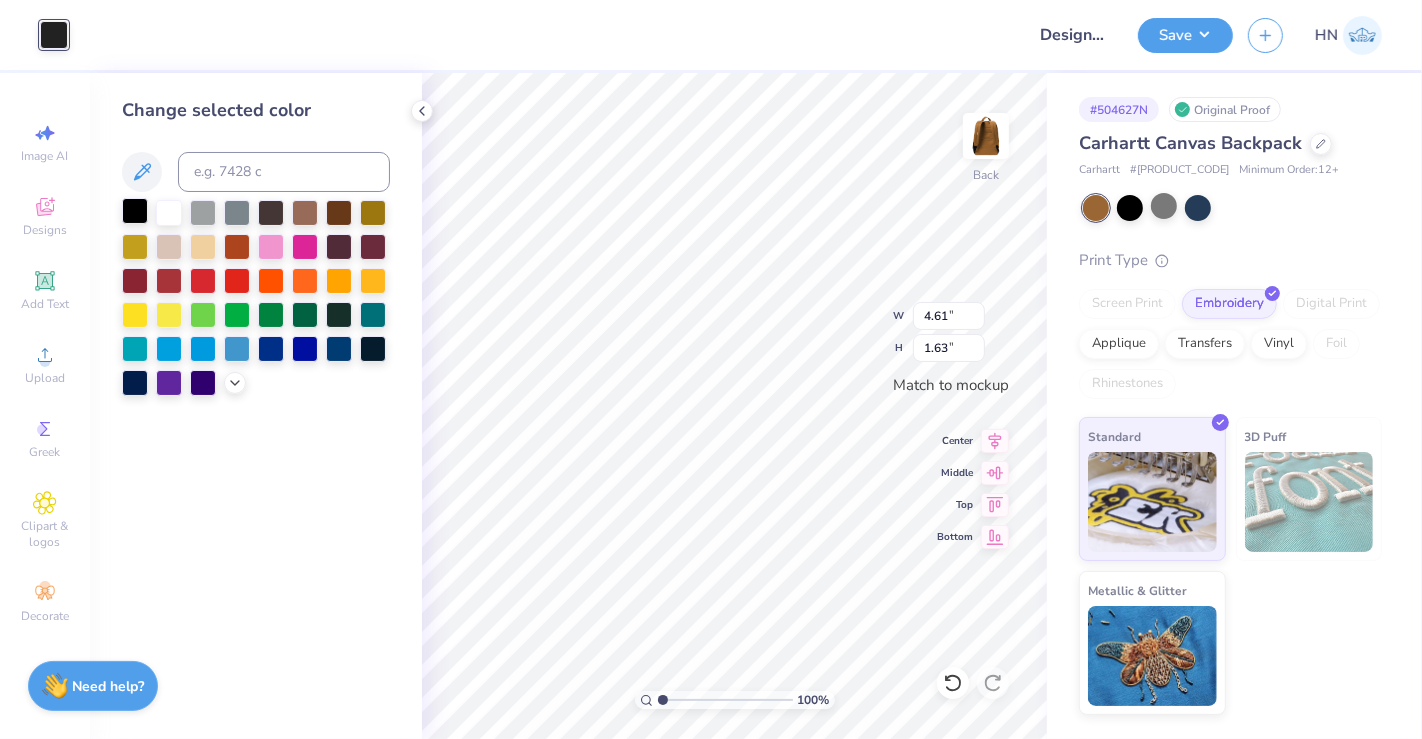 click at bounding box center (135, 211) 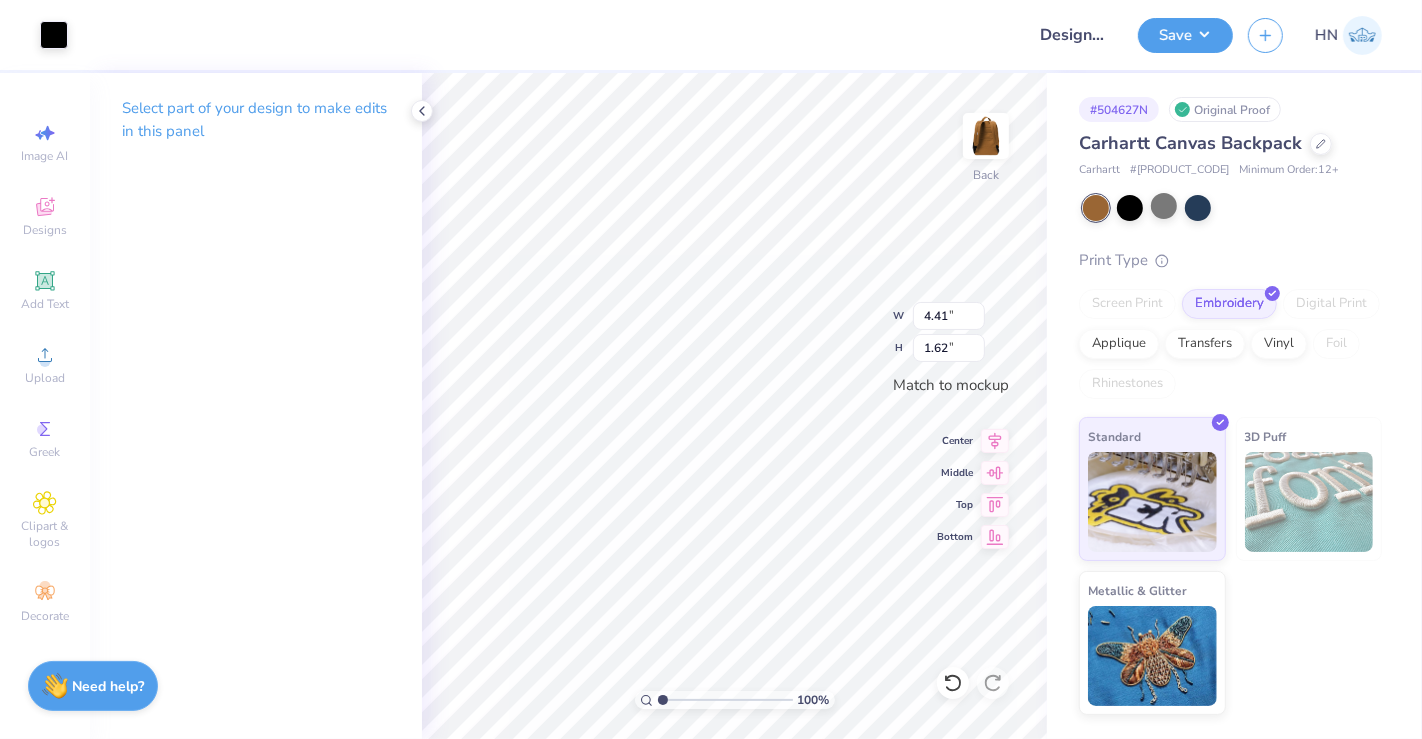 type on "4.74" 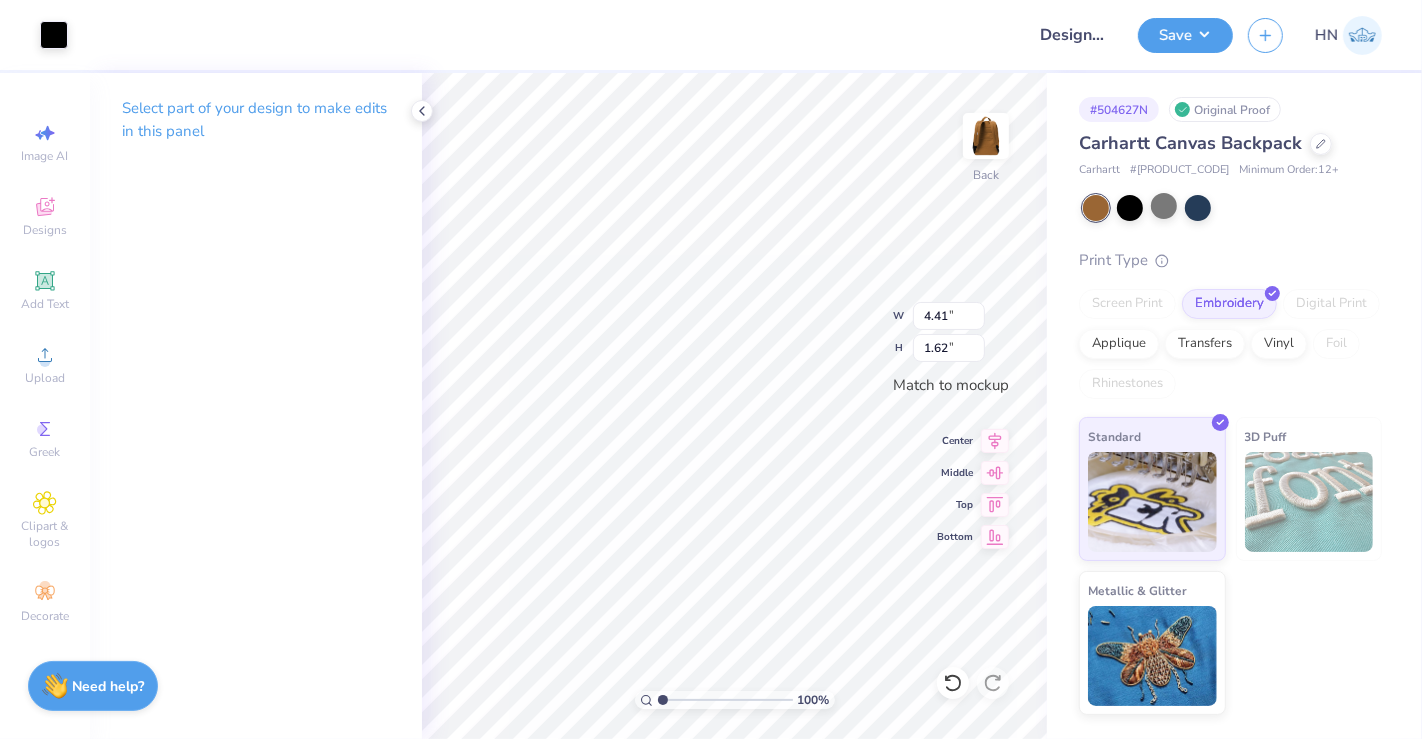 type on "1.75" 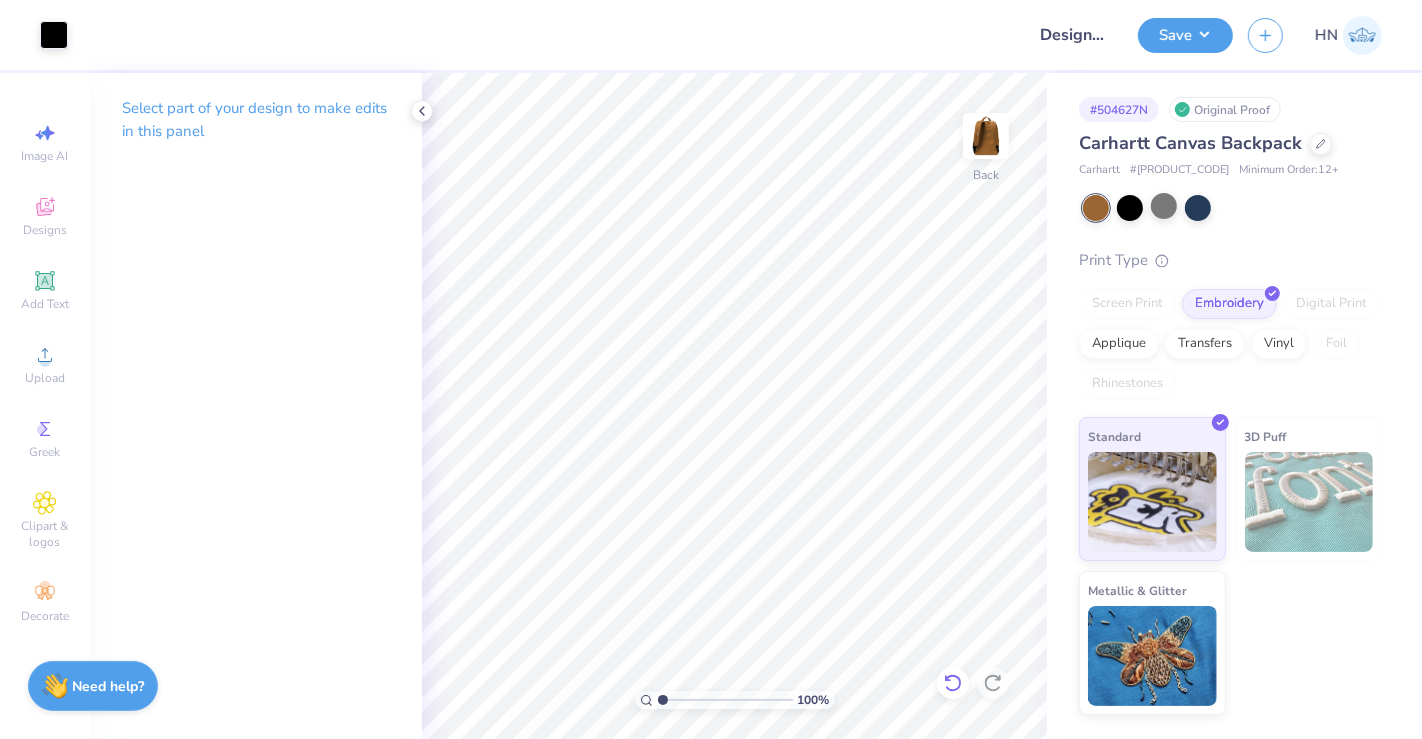 click 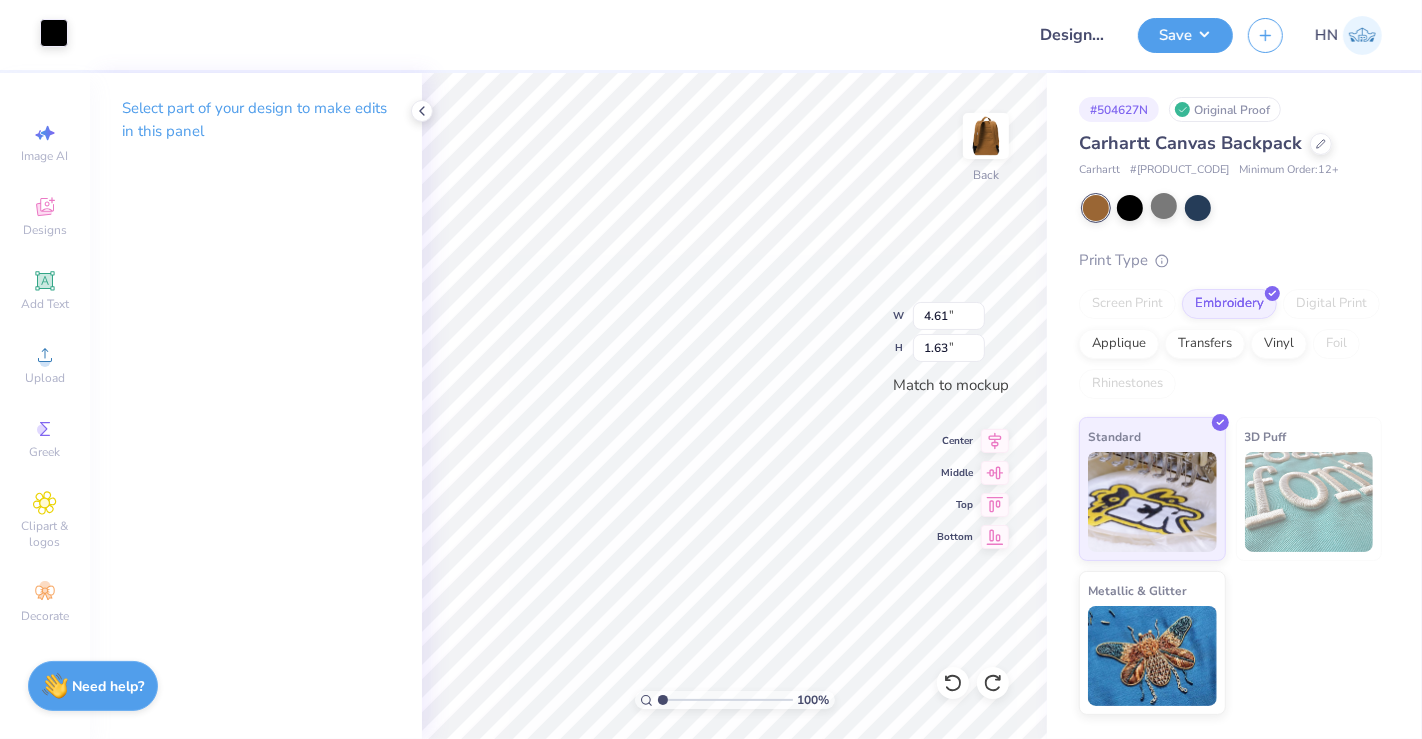 click at bounding box center [54, 33] 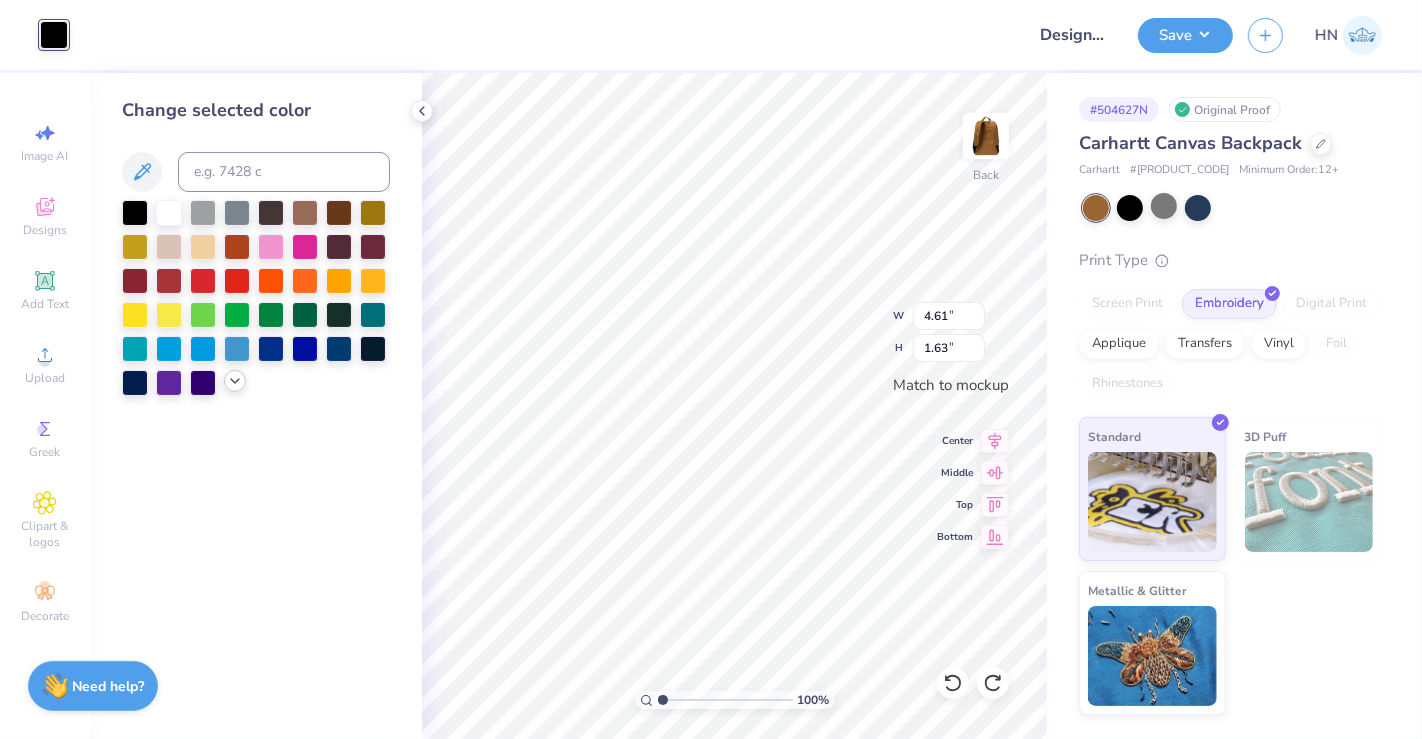 click 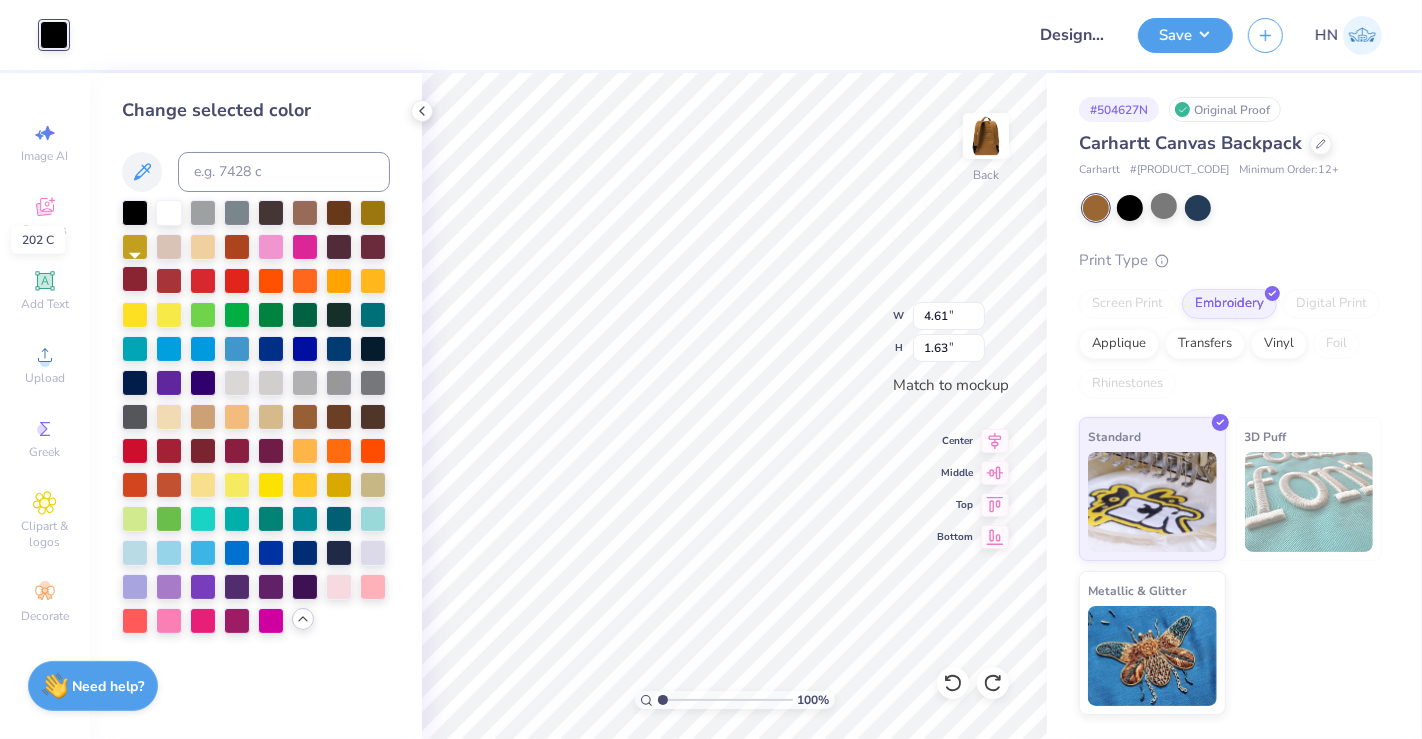 click at bounding box center (135, 279) 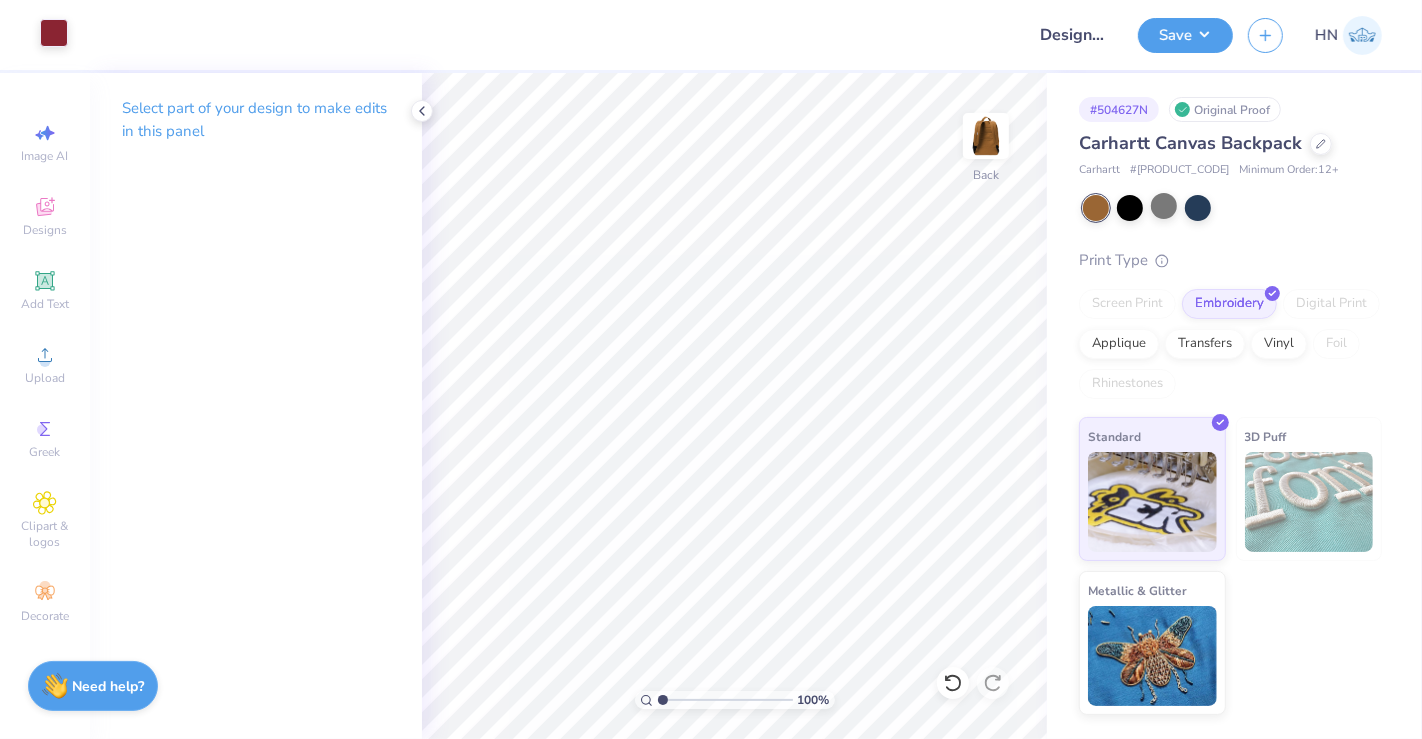 click at bounding box center (54, 33) 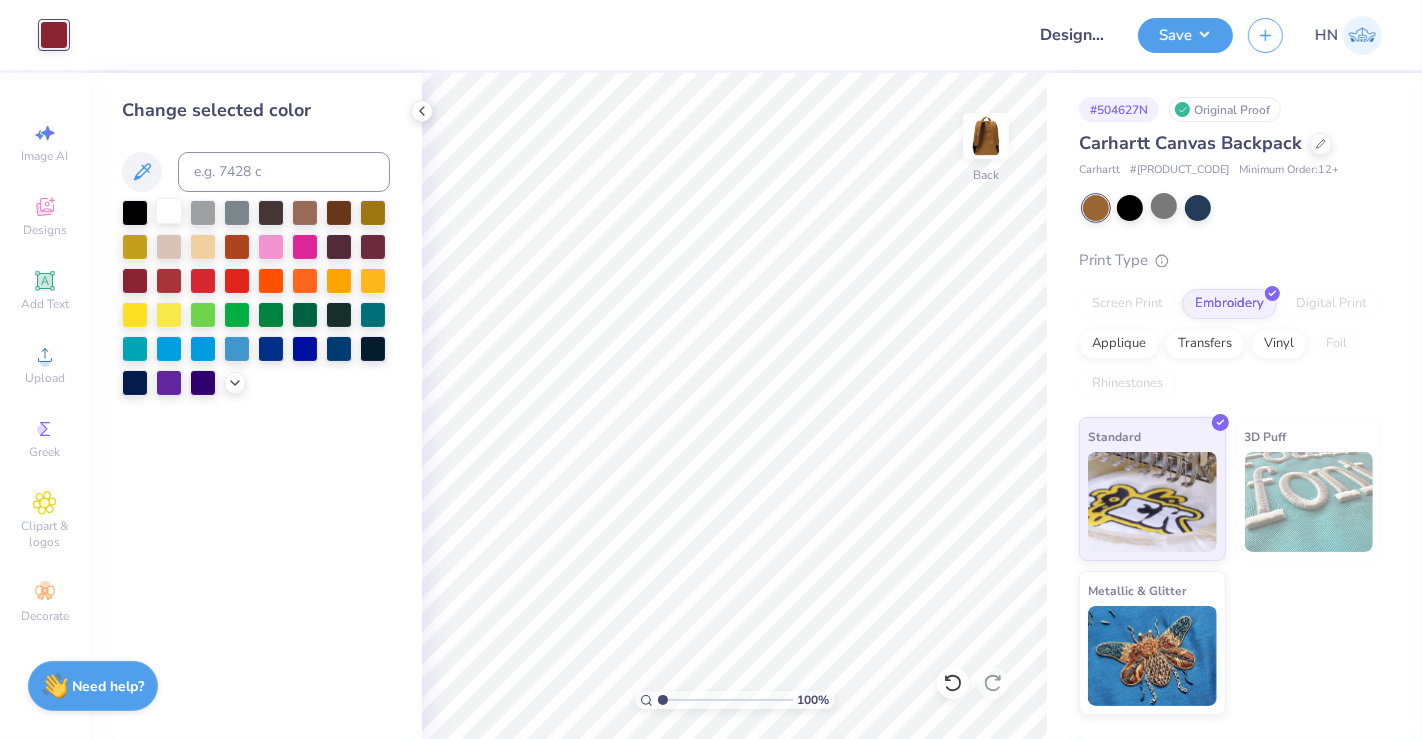 click at bounding box center [169, 211] 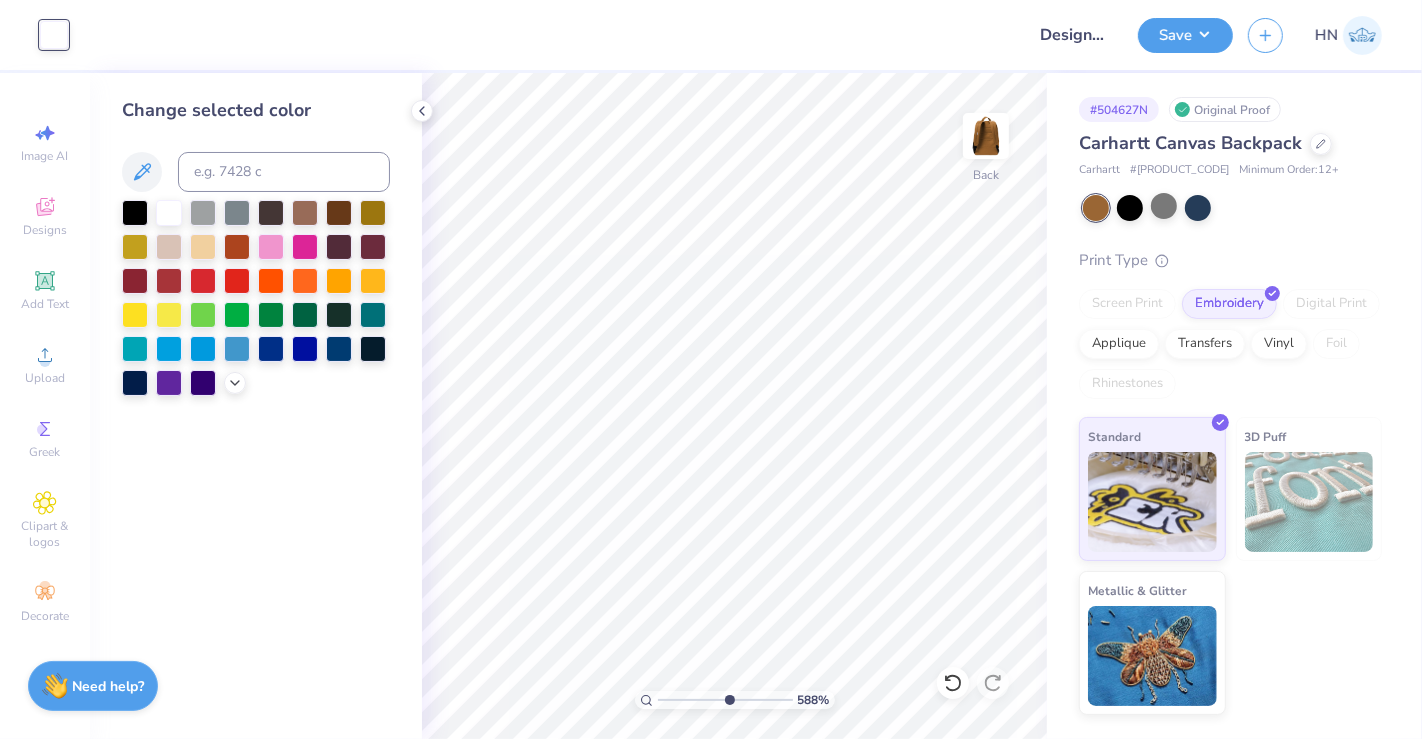 click at bounding box center [725, 700] 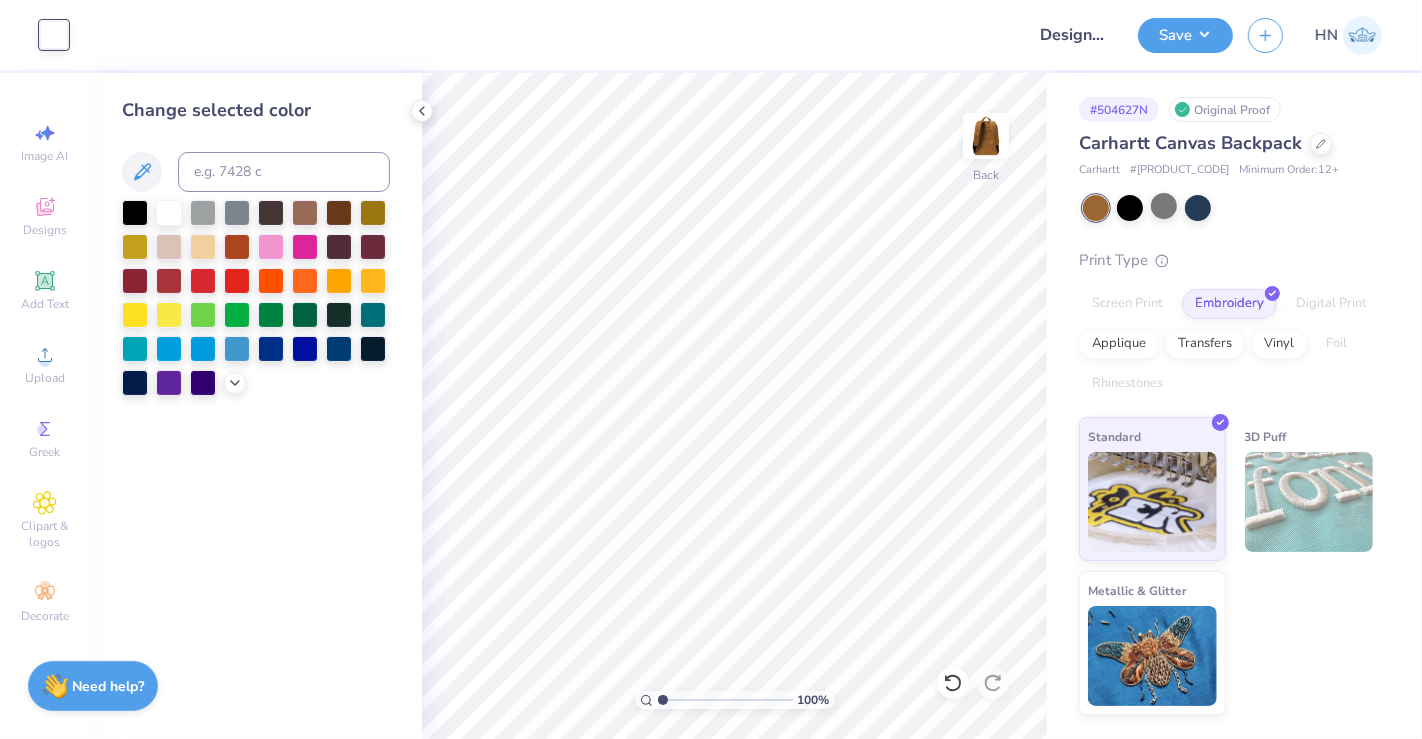 drag, startPoint x: 731, startPoint y: 700, endPoint x: 653, endPoint y: 698, distance: 78.025635 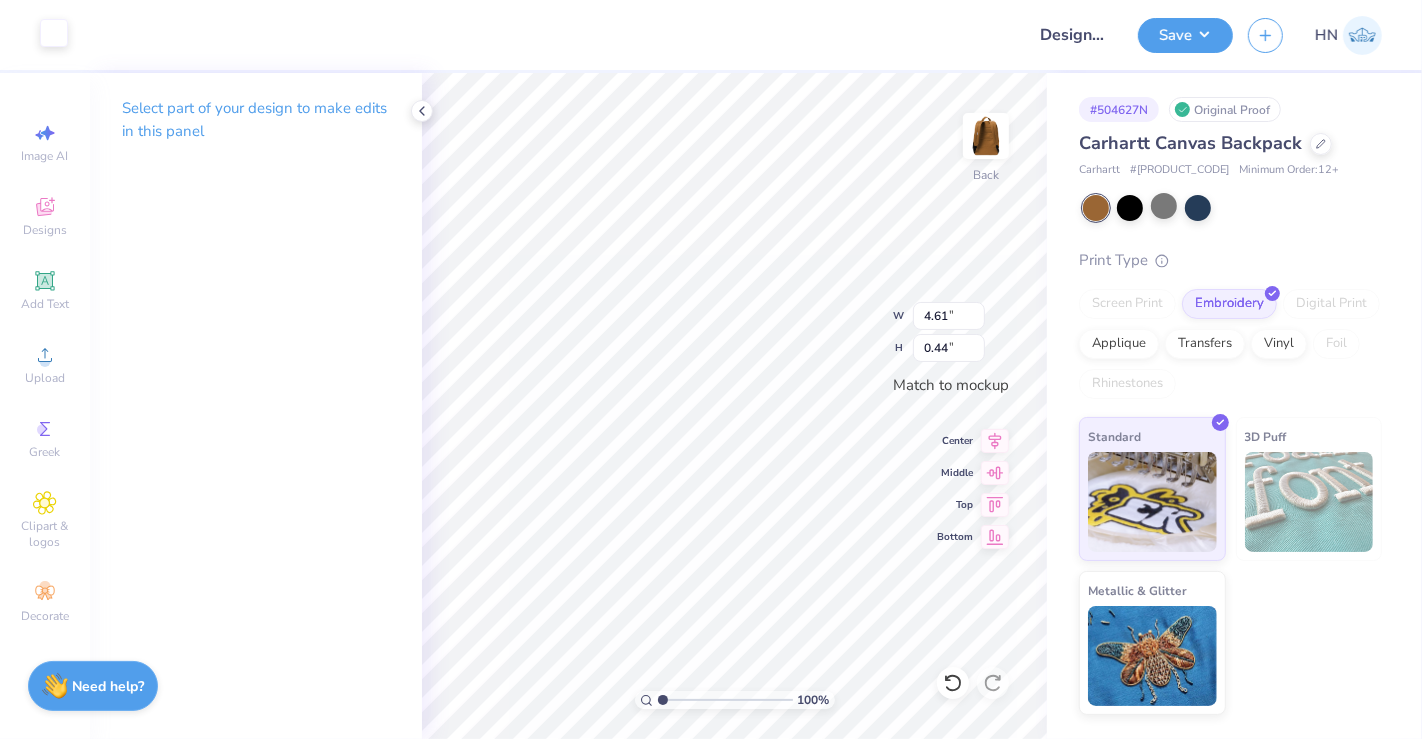 click at bounding box center [54, 33] 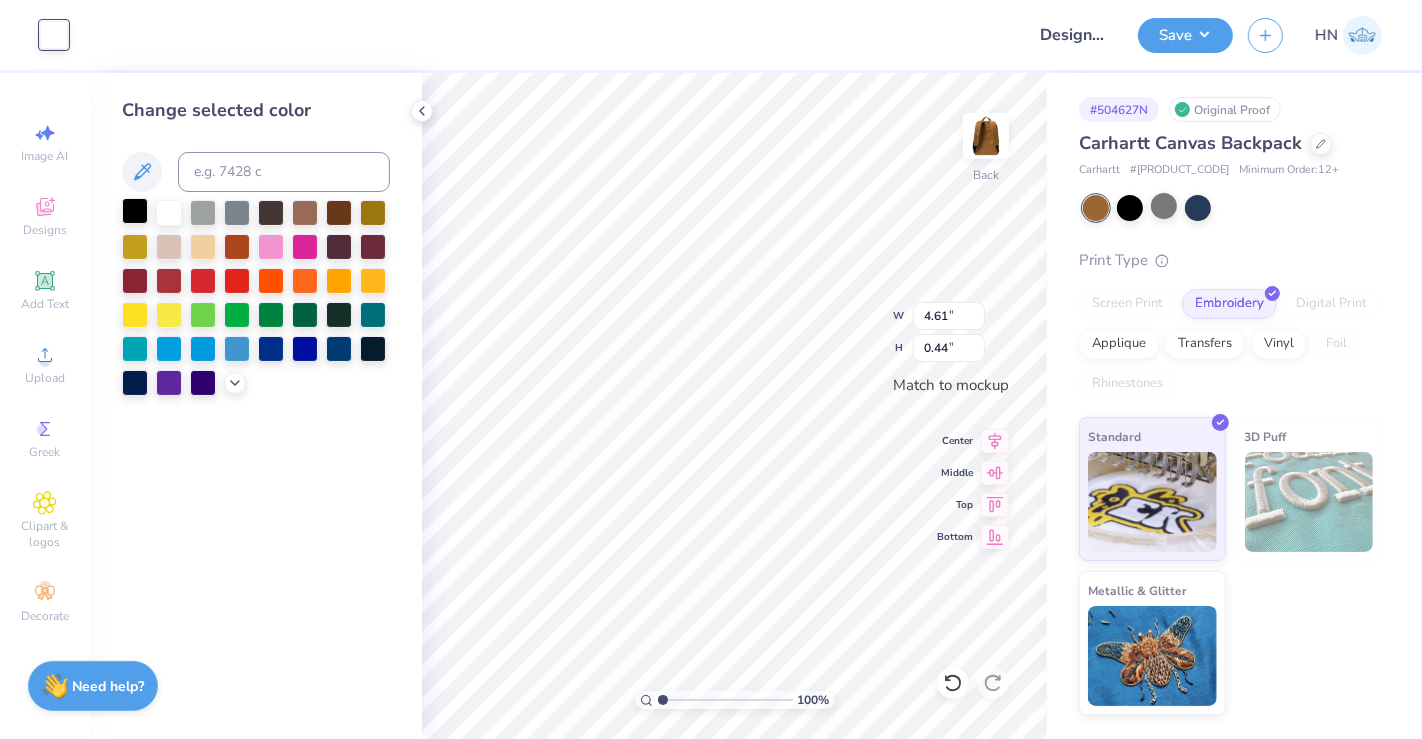 drag, startPoint x: 140, startPoint y: 208, endPoint x: 239, endPoint y: 345, distance: 169.02663 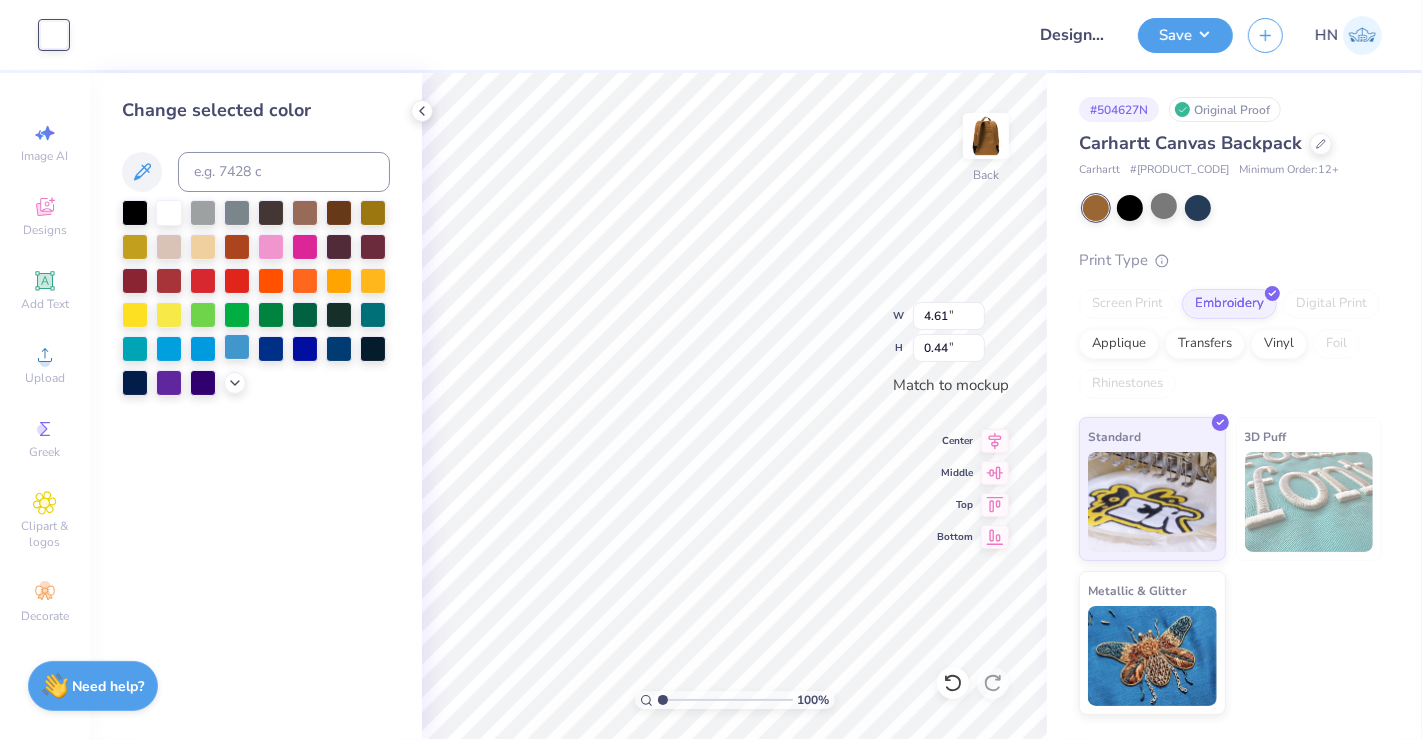 click at bounding box center [135, 213] 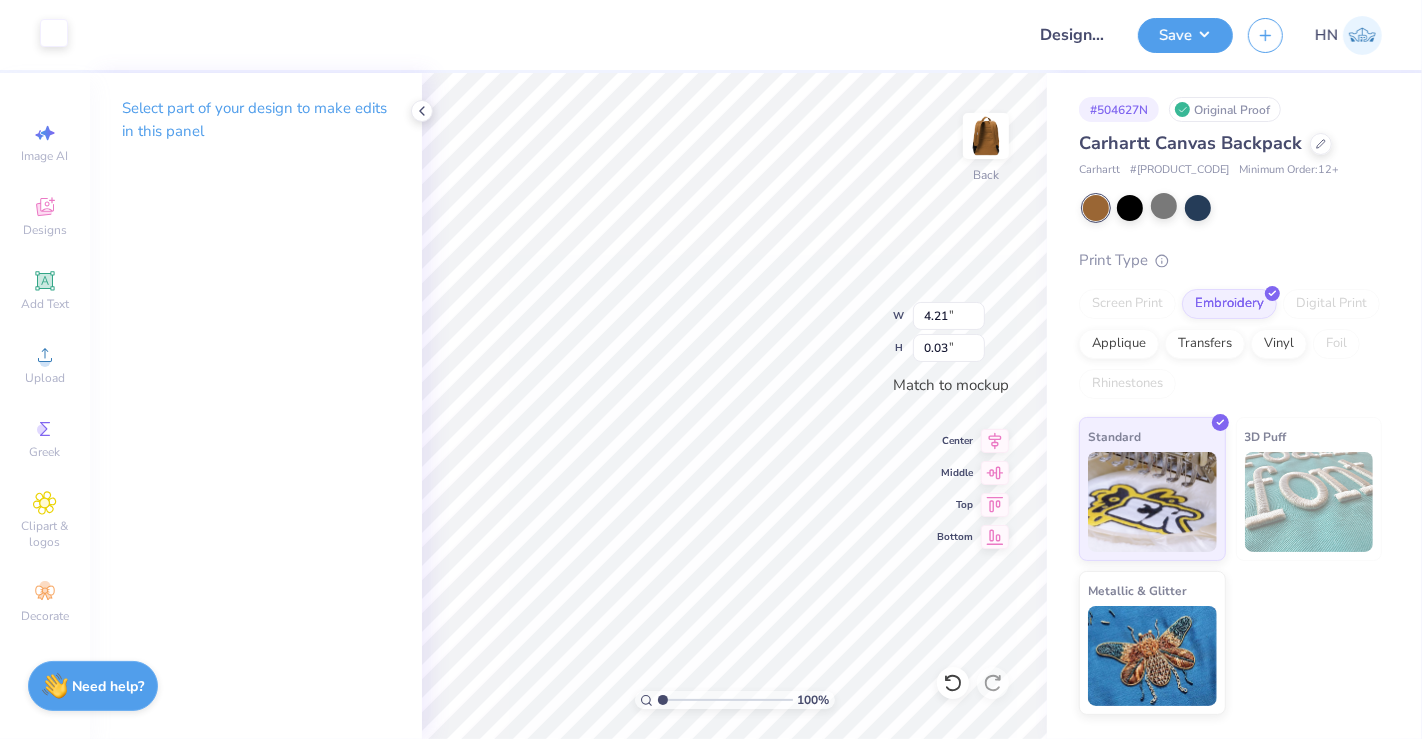 click at bounding box center (54, 33) 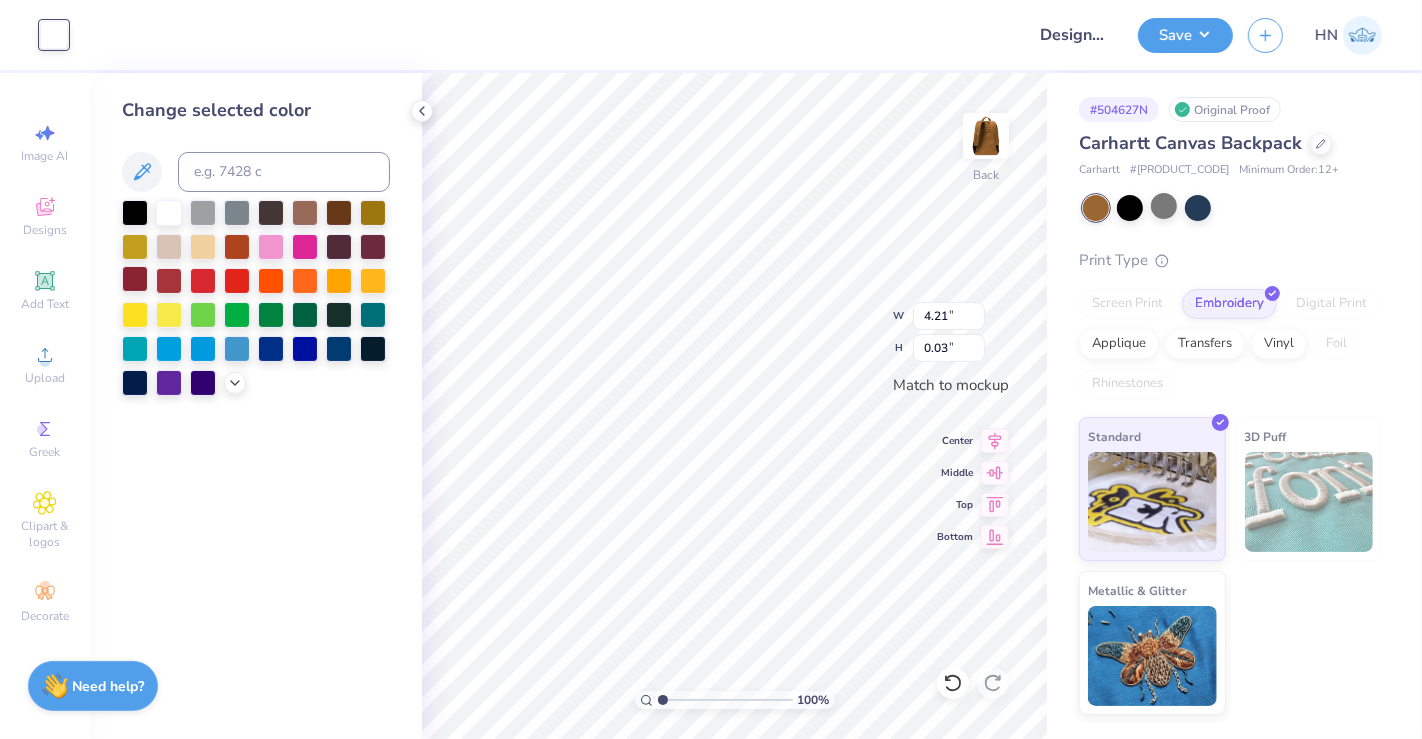 click at bounding box center [135, 279] 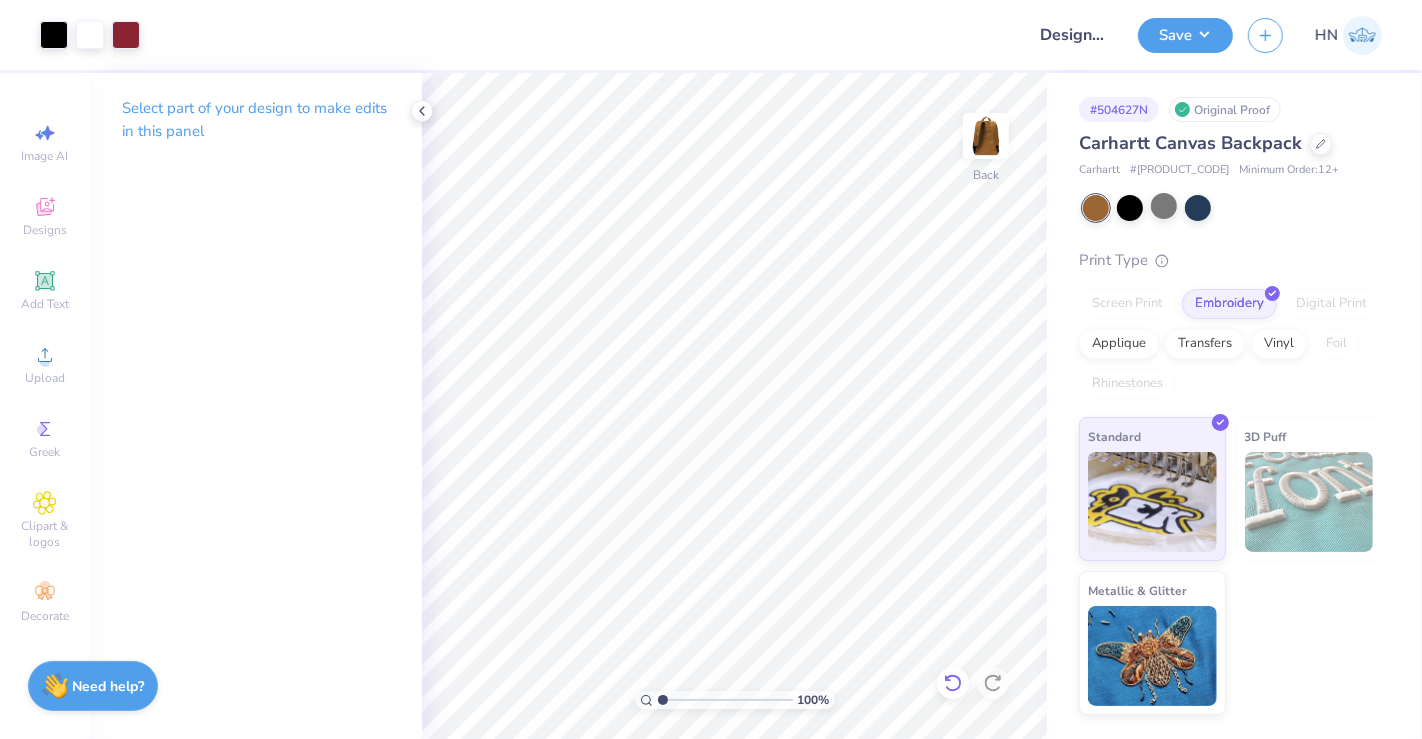 click at bounding box center (953, 683) 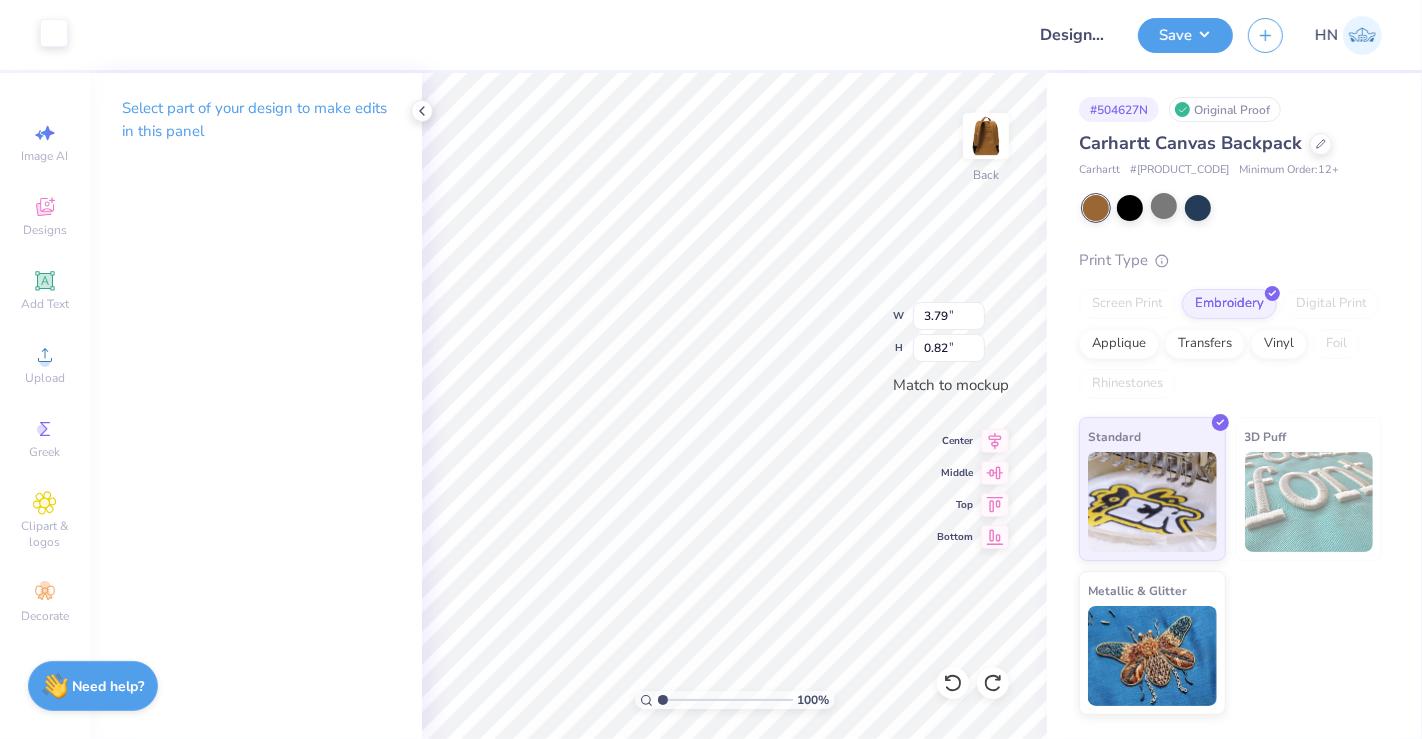 click at bounding box center [54, 33] 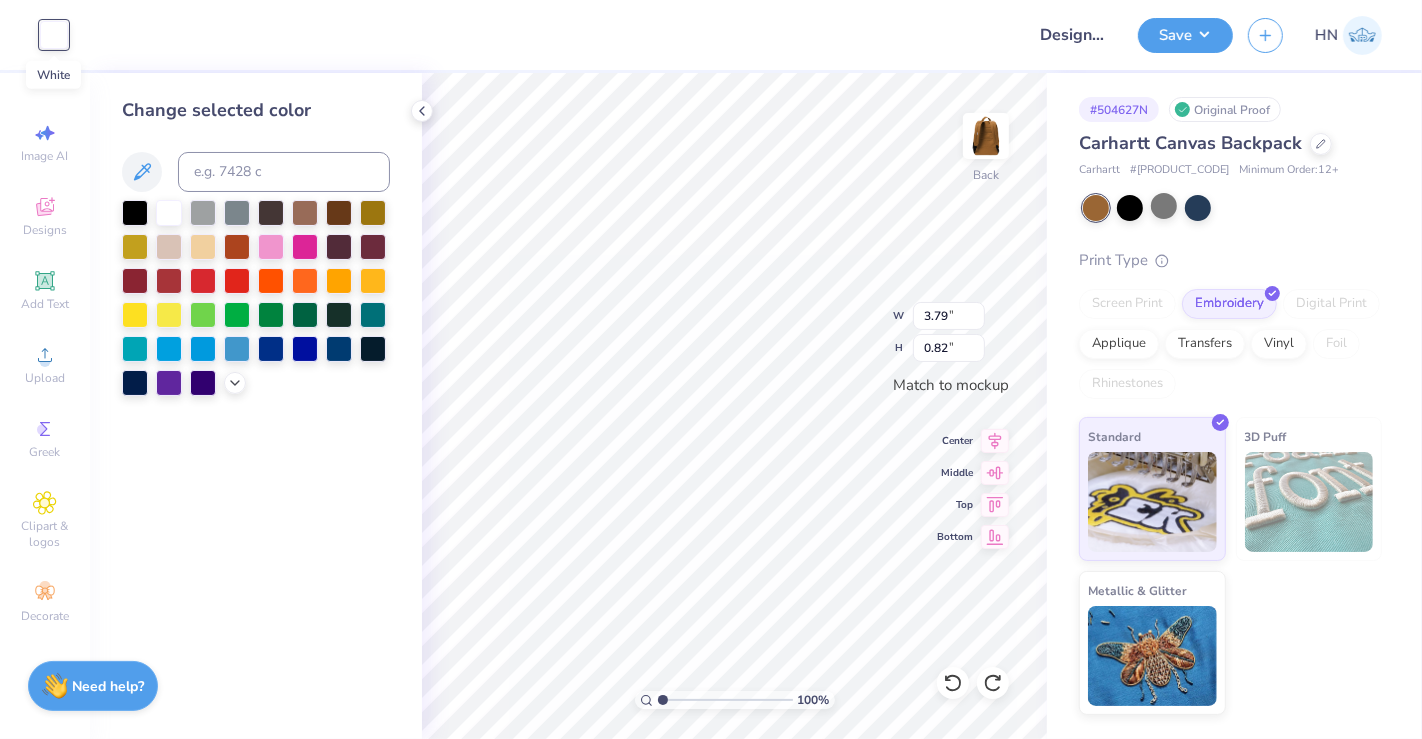 click at bounding box center [54, 35] 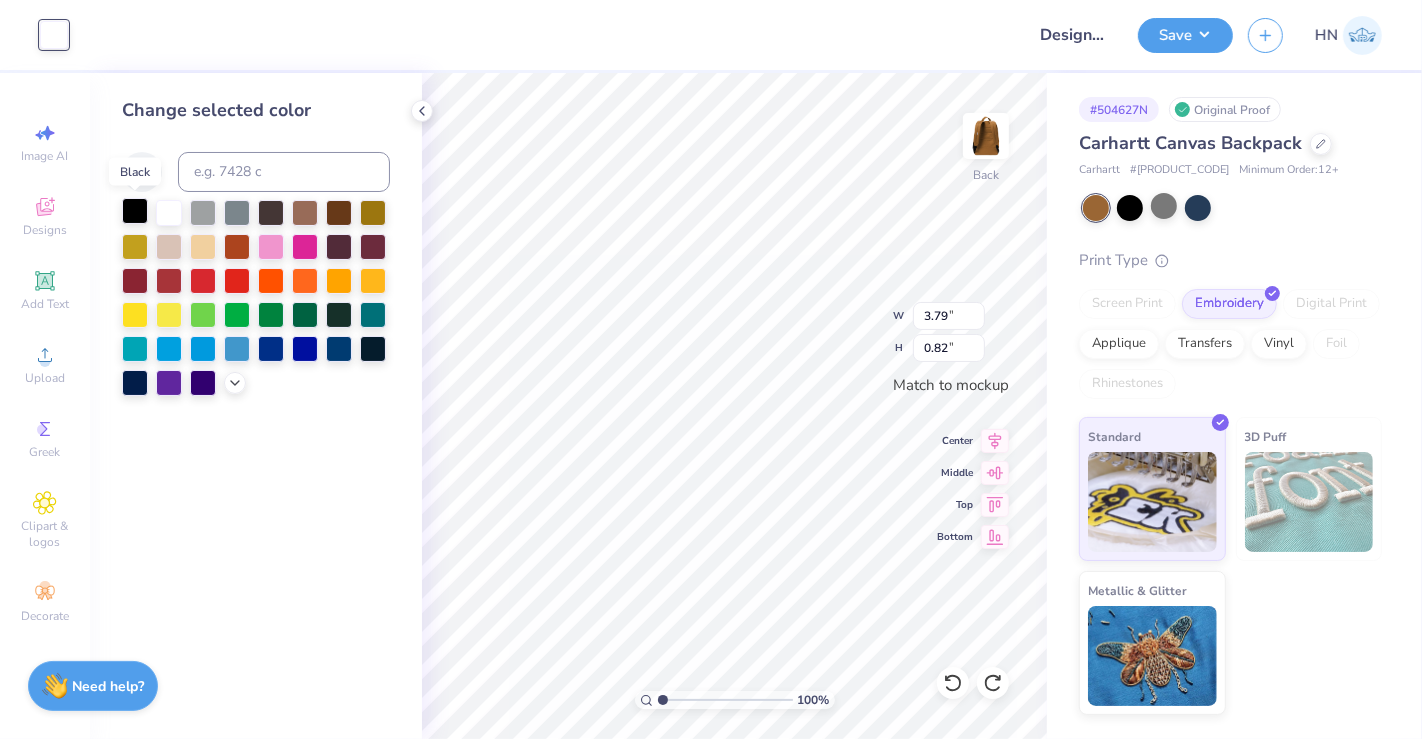 click at bounding box center (135, 211) 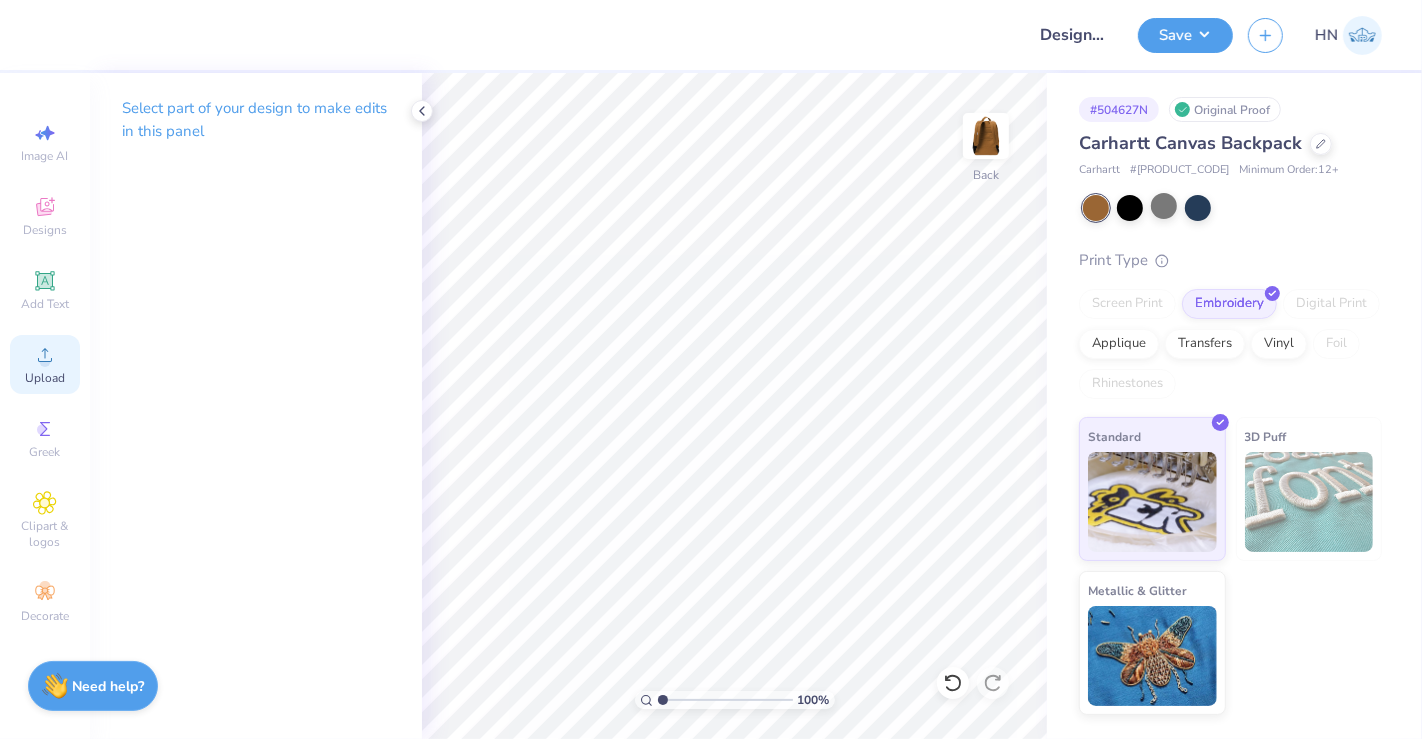 click on "Upload" at bounding box center (45, 364) 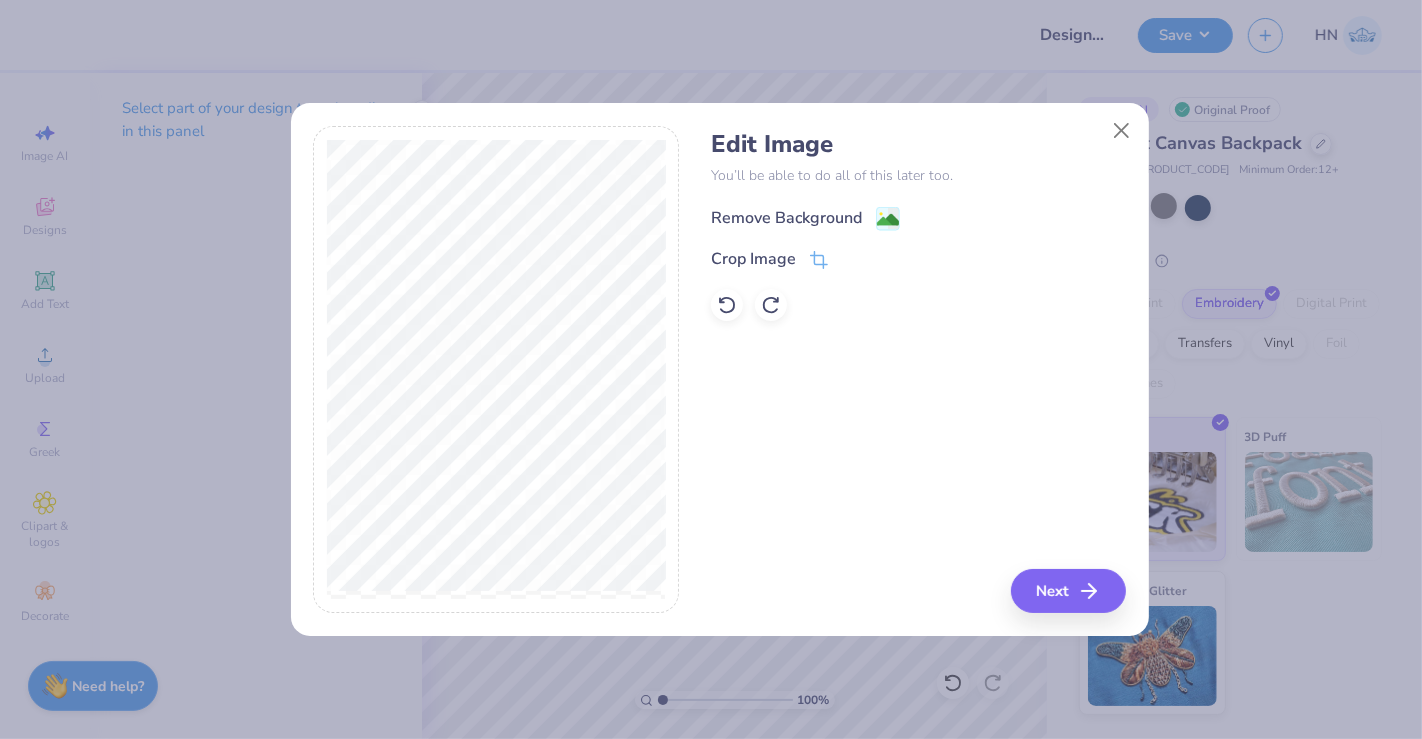 click on "Remove Background" at bounding box center [786, 218] 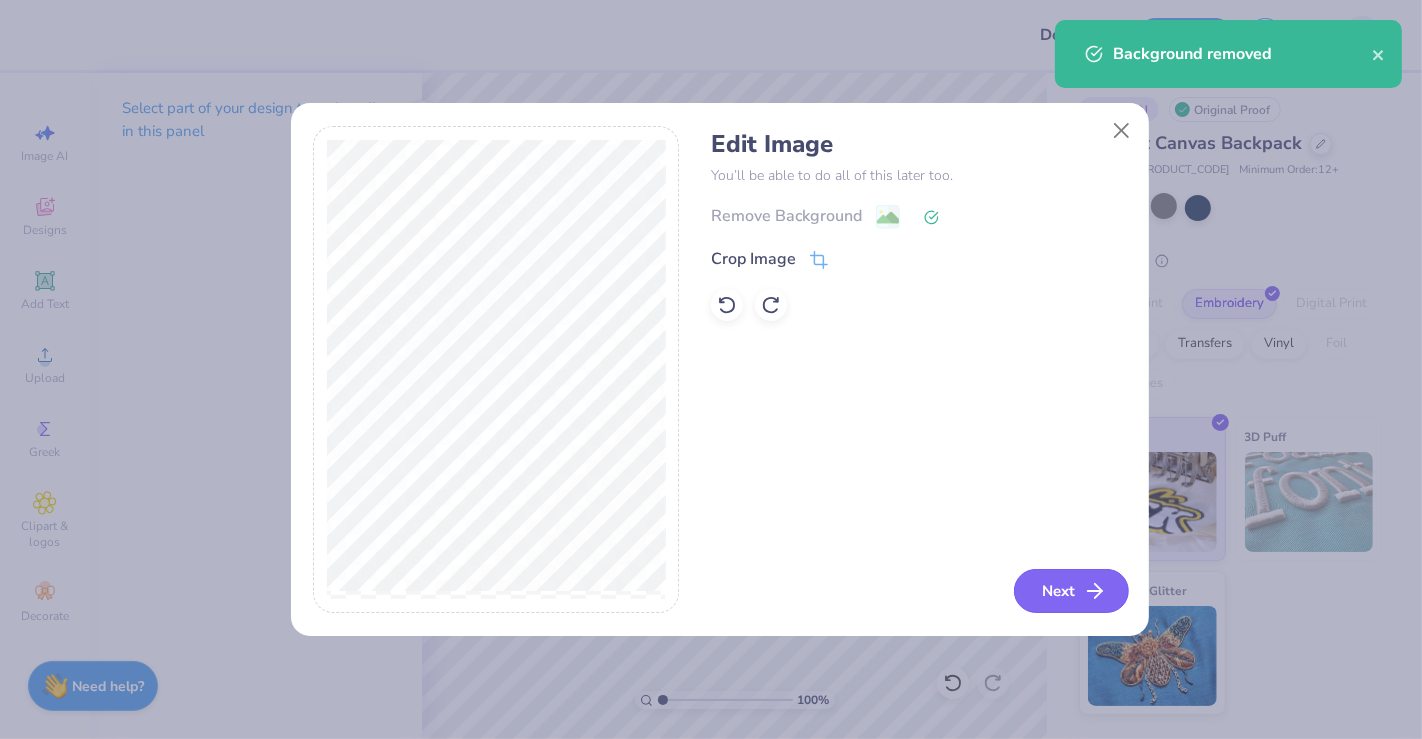 click 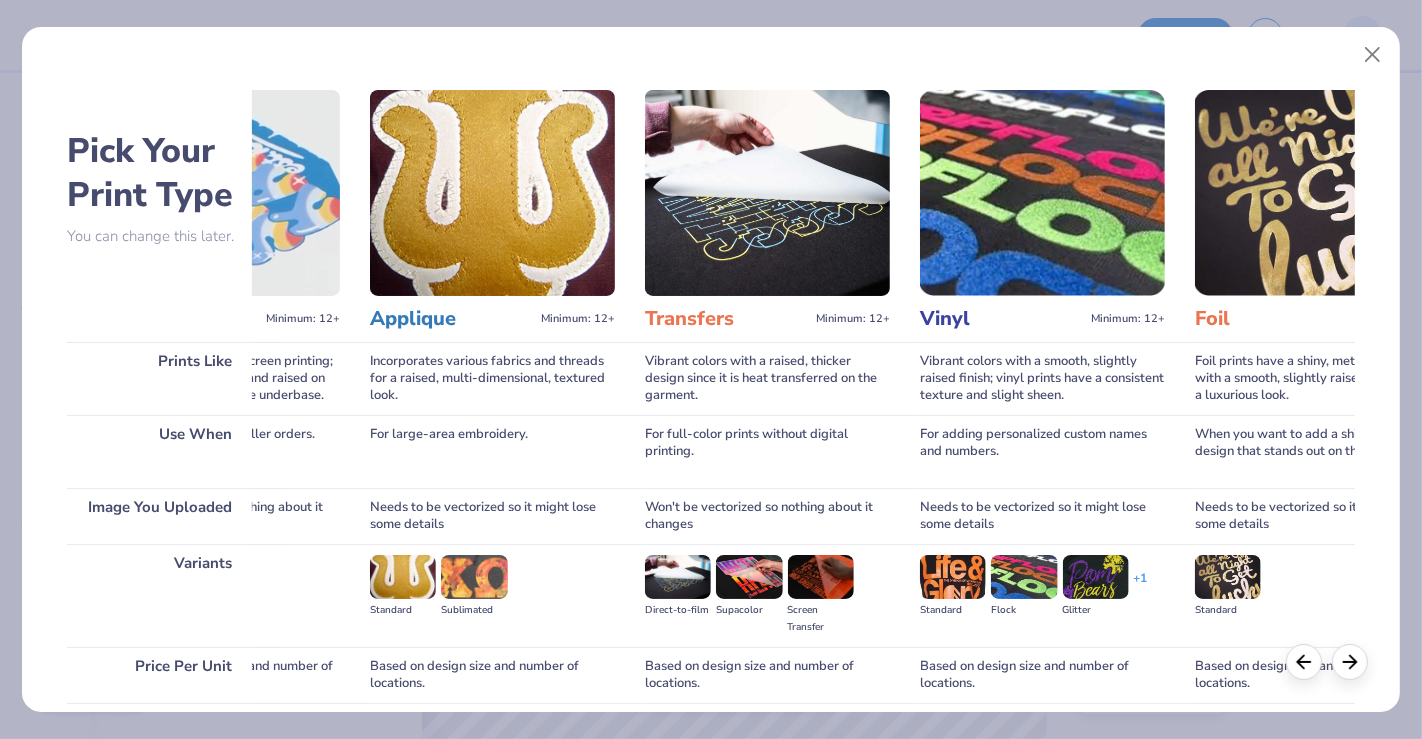 scroll, scrollTop: 0, scrollLeft: 742, axis: horizontal 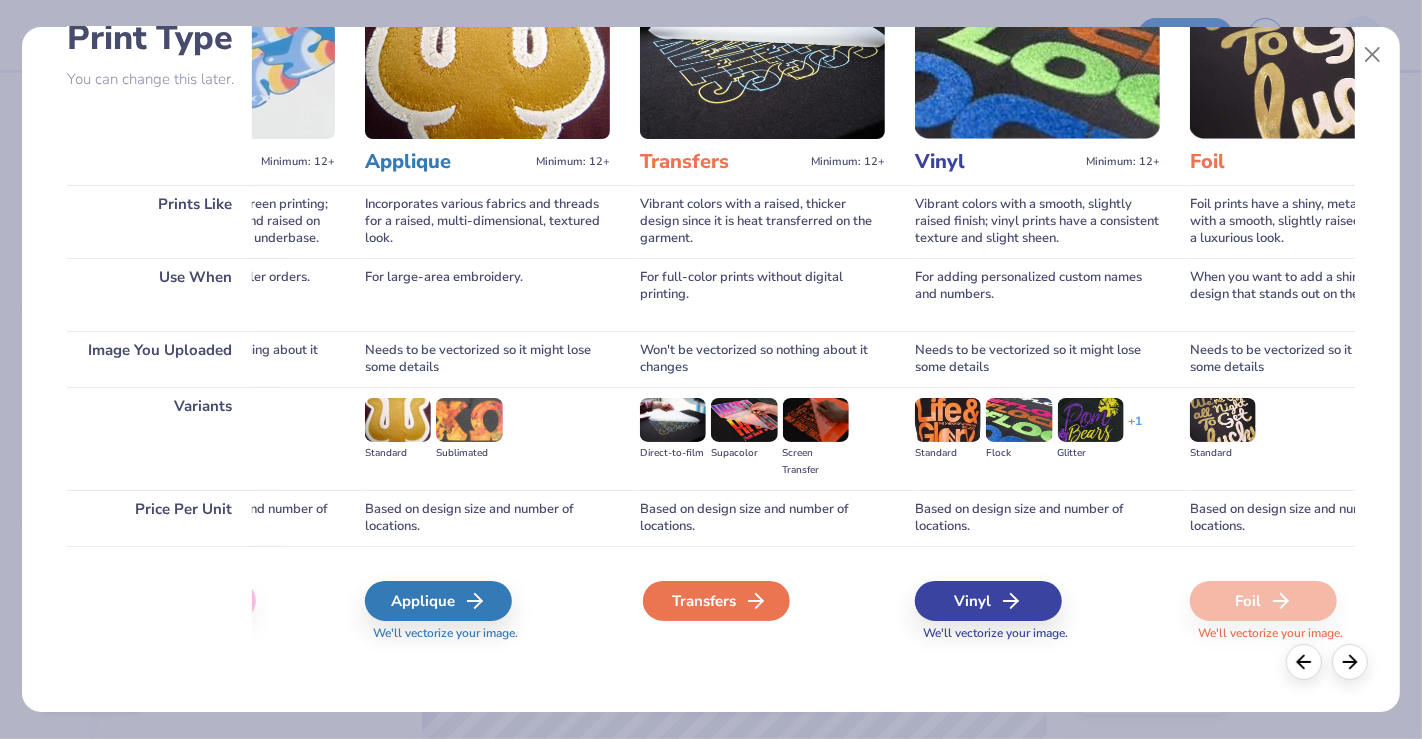 click on "Transfers" at bounding box center (716, 601) 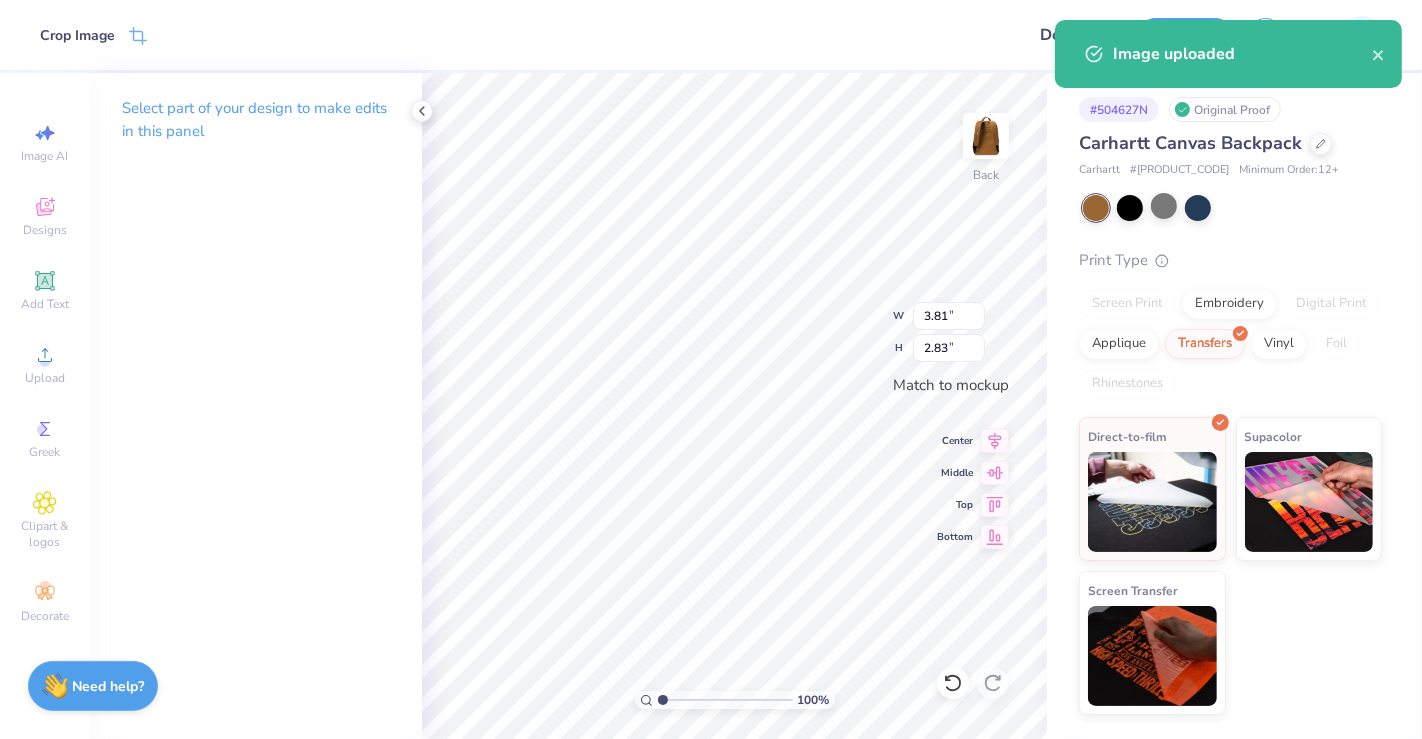 type on "3.78" 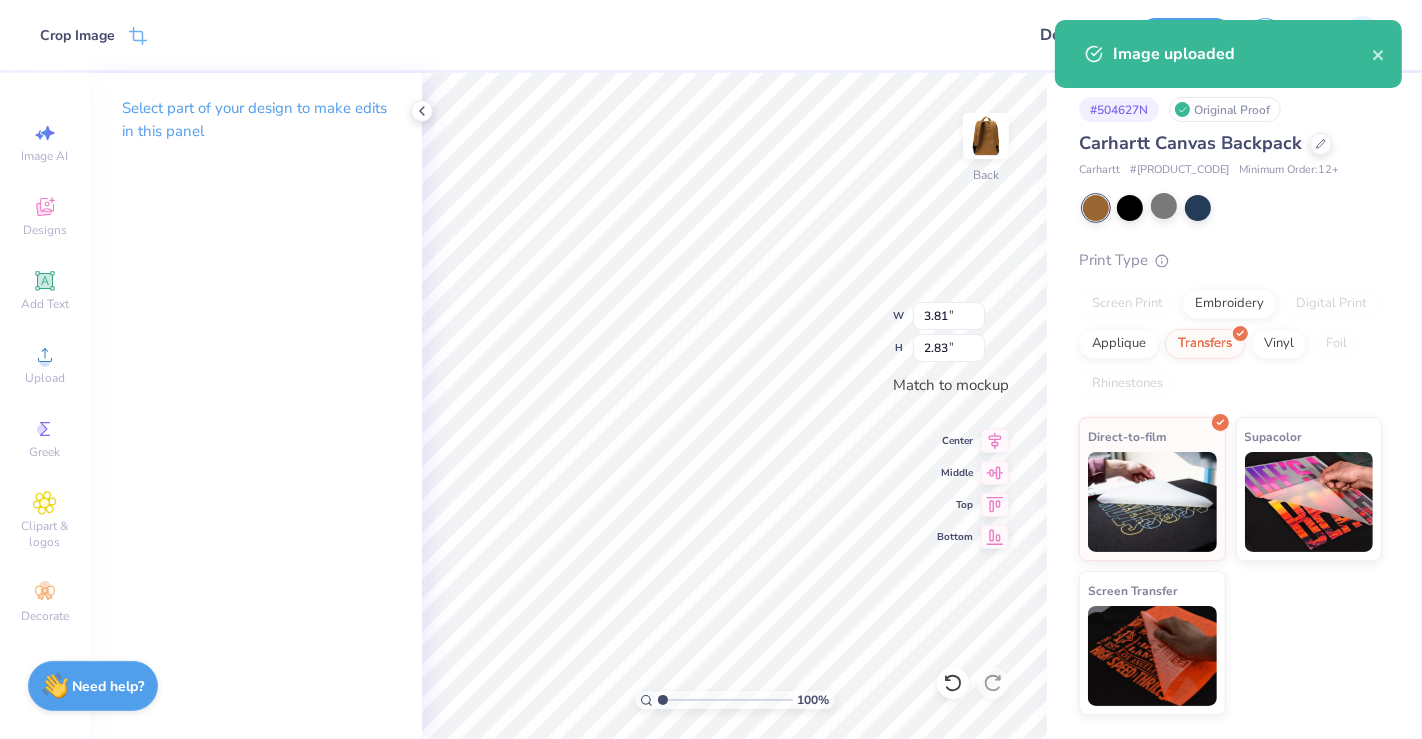 type on "2.81" 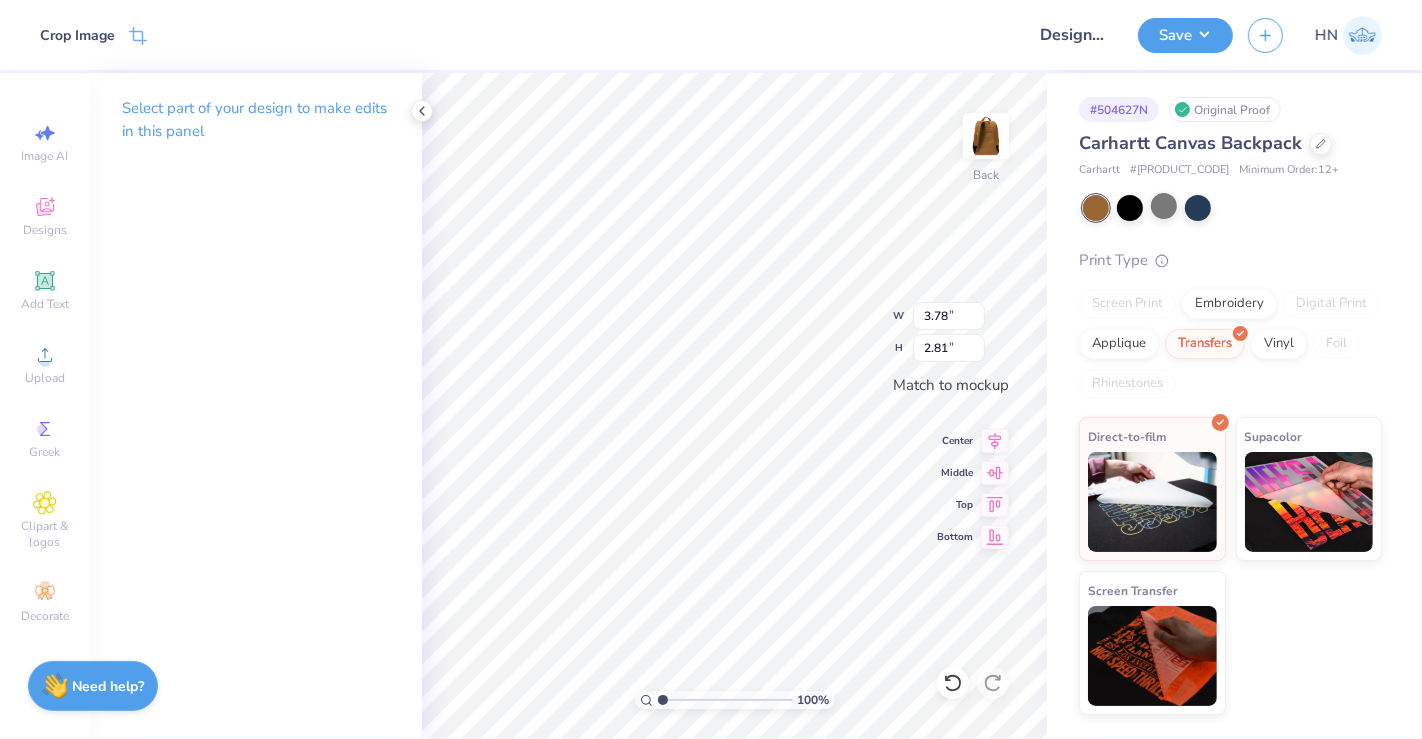 type on "4.06" 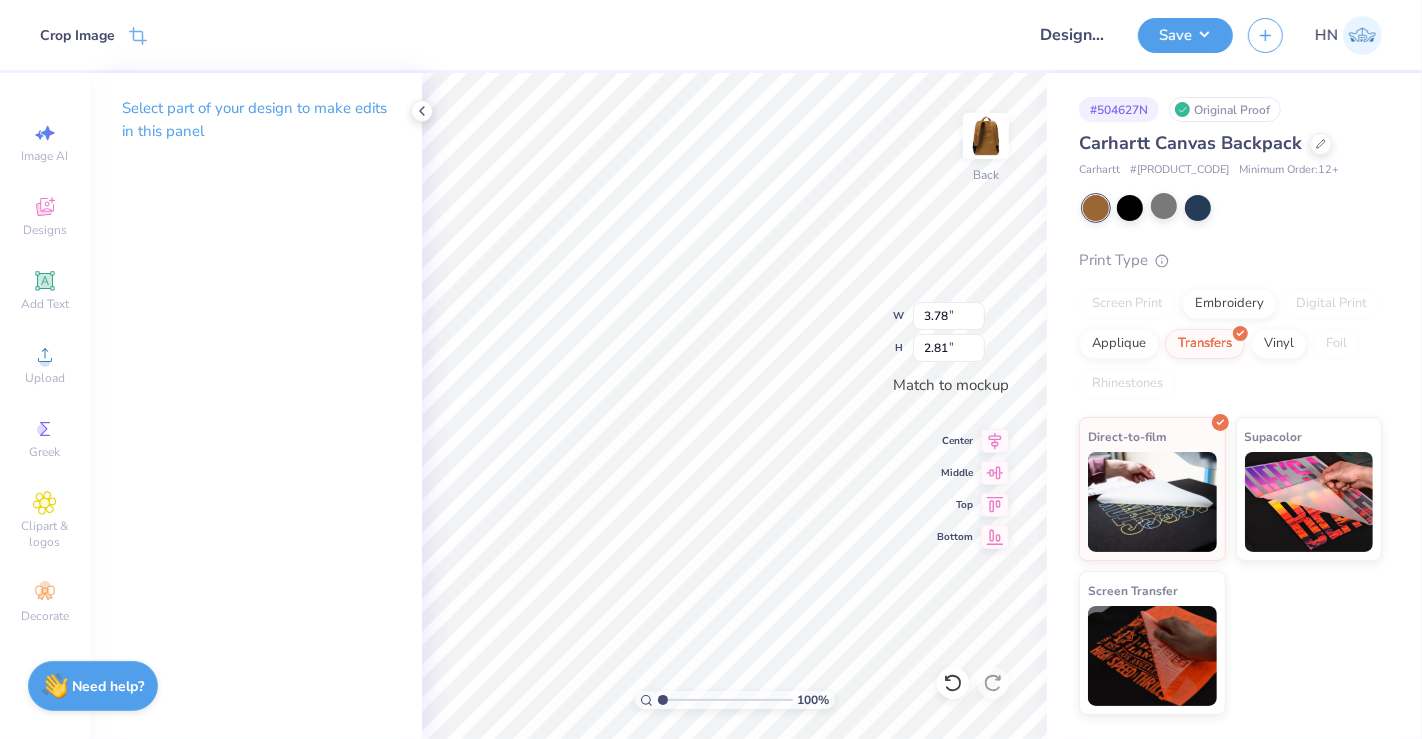 type on "3.02" 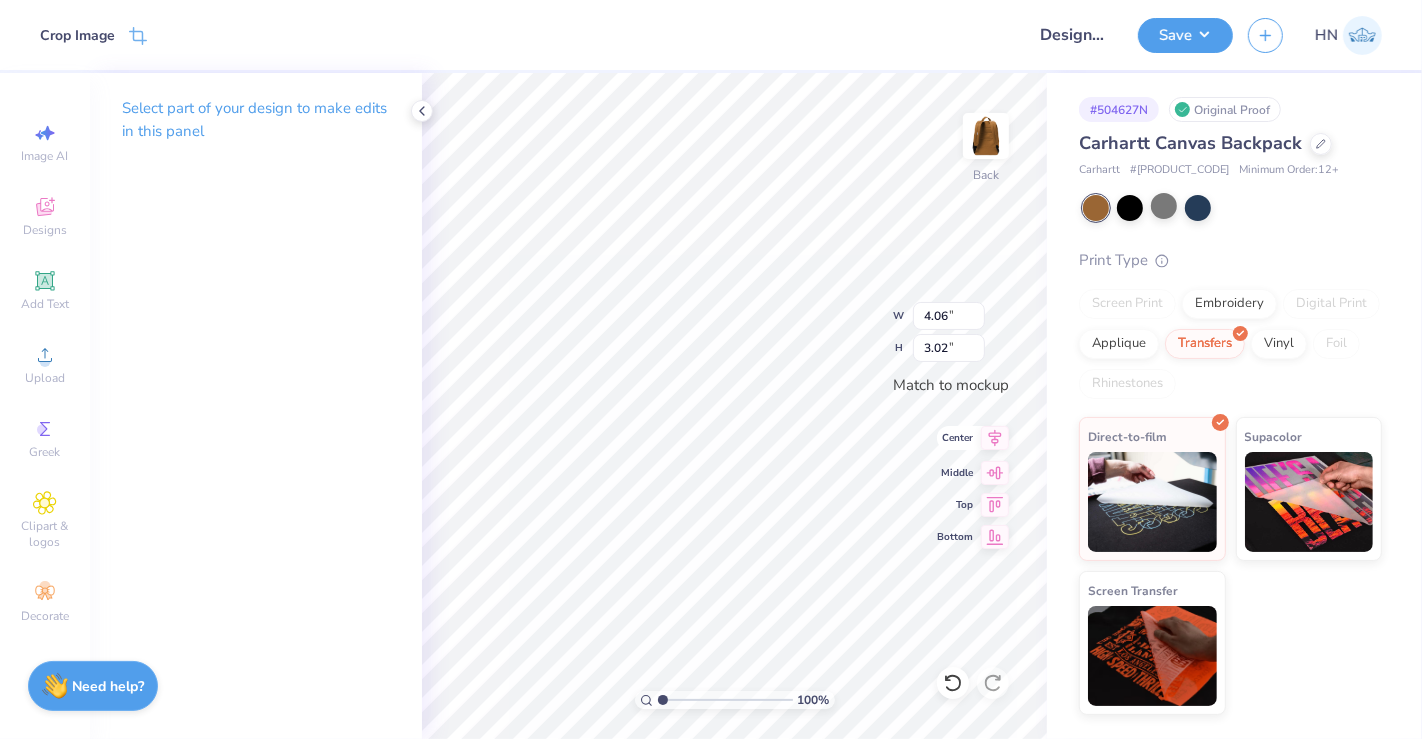 click 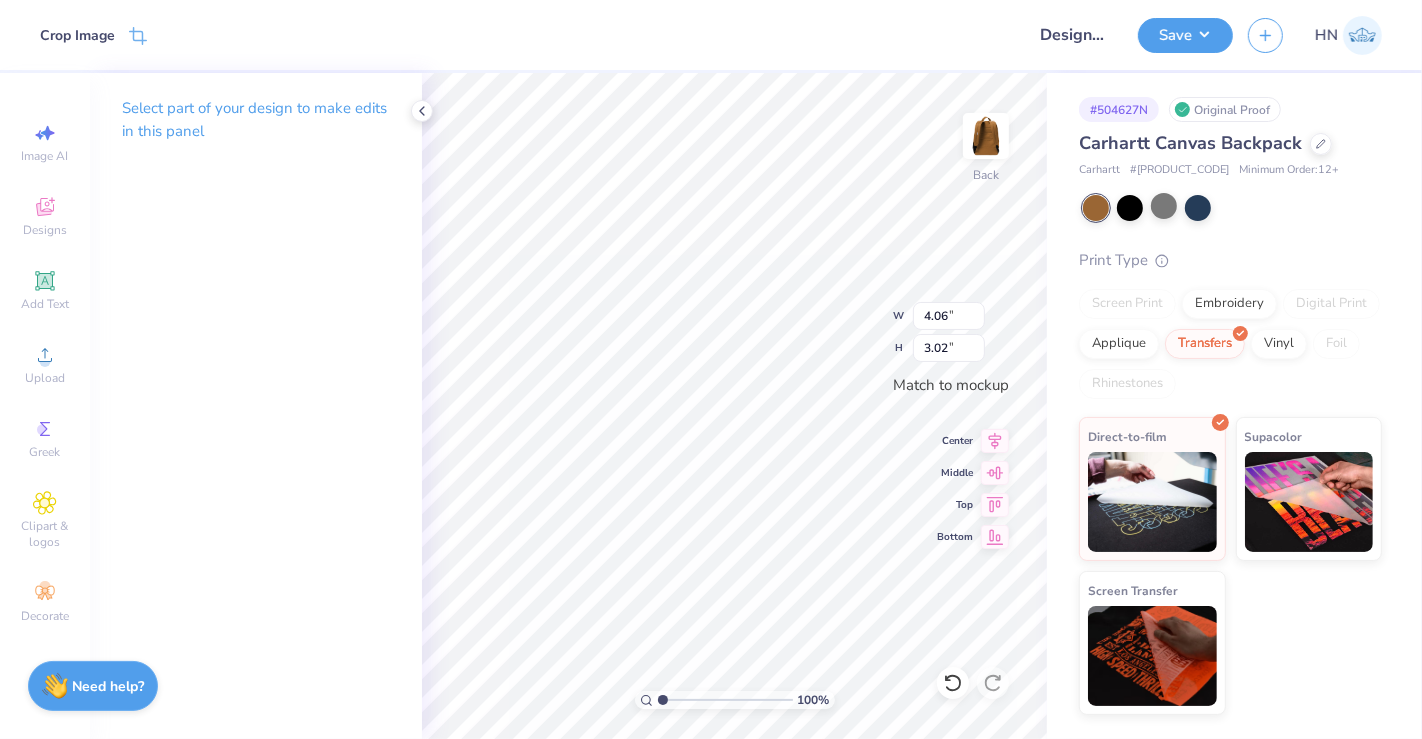 type on "3.94" 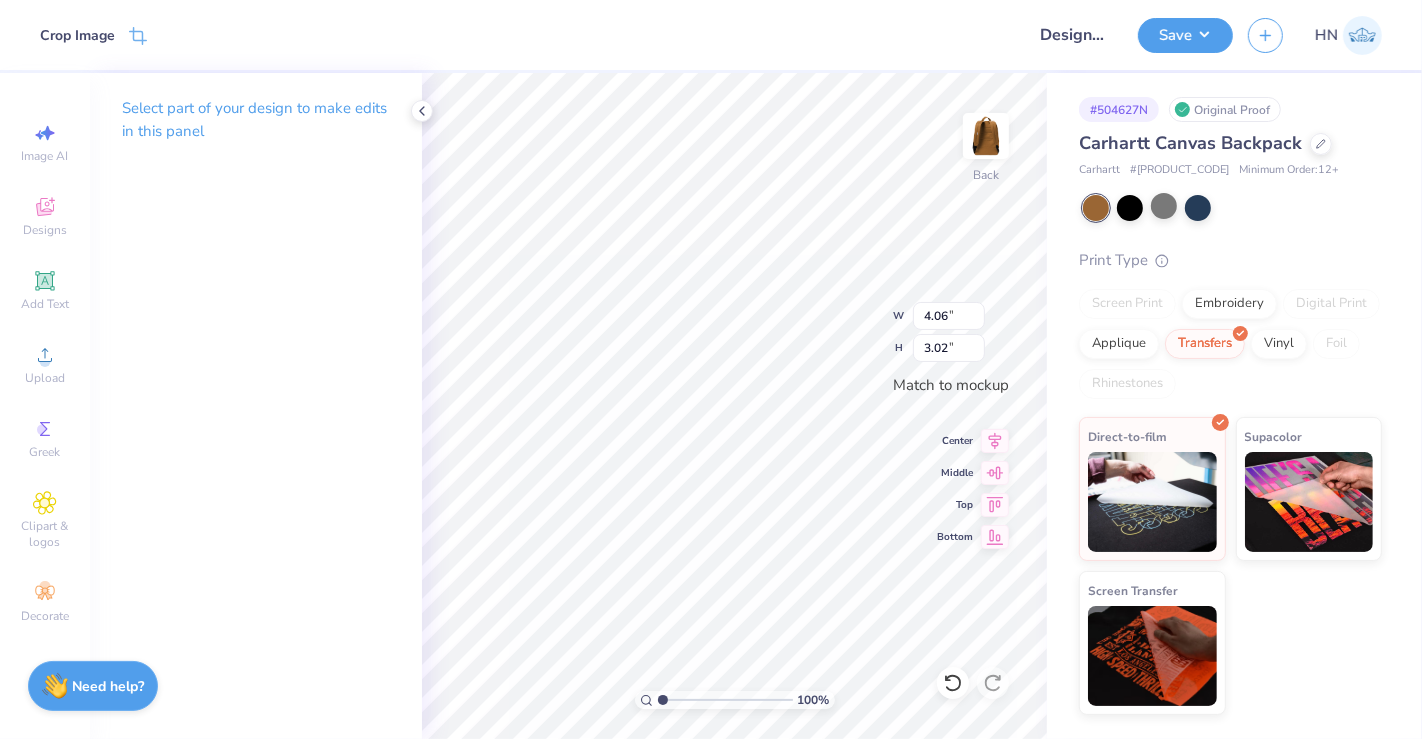 type on "2.93" 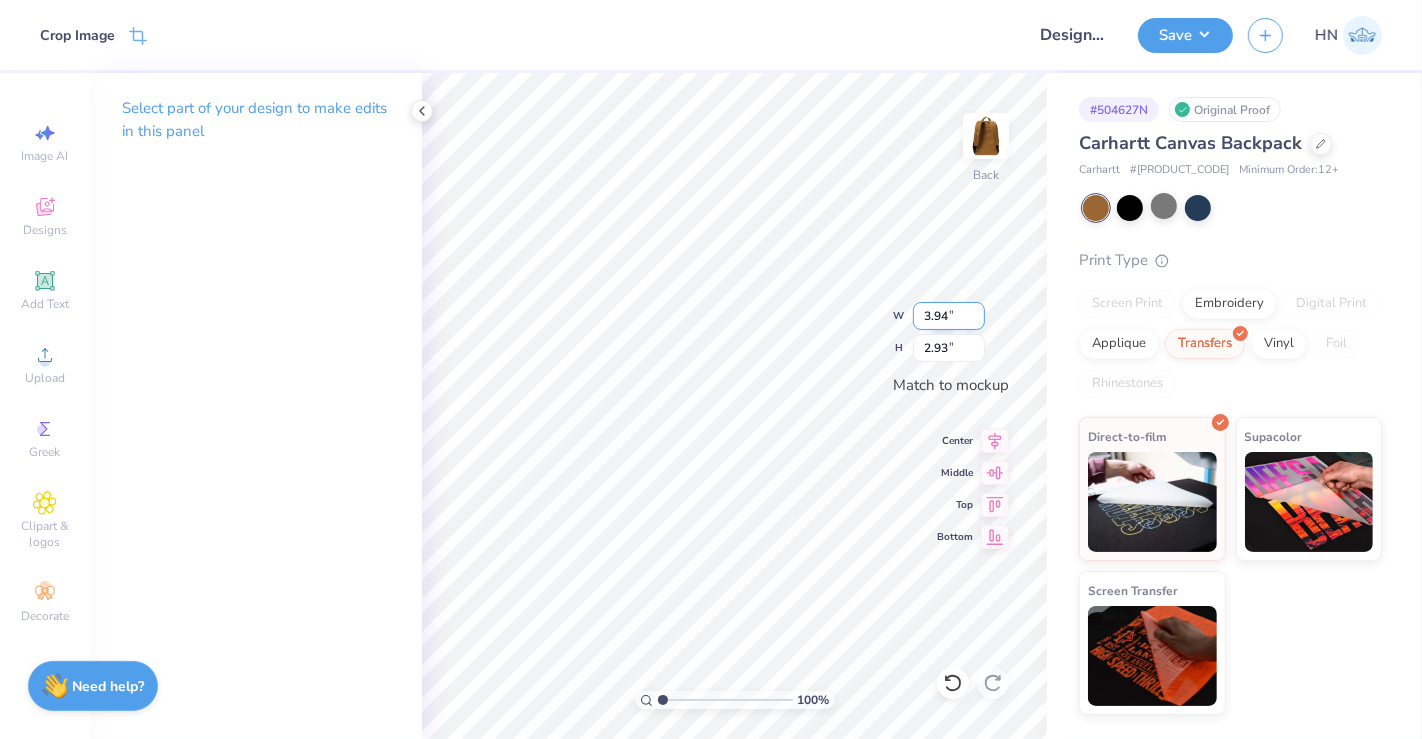 drag, startPoint x: 951, startPoint y: 321, endPoint x: 916, endPoint y: 325, distance: 35.22783 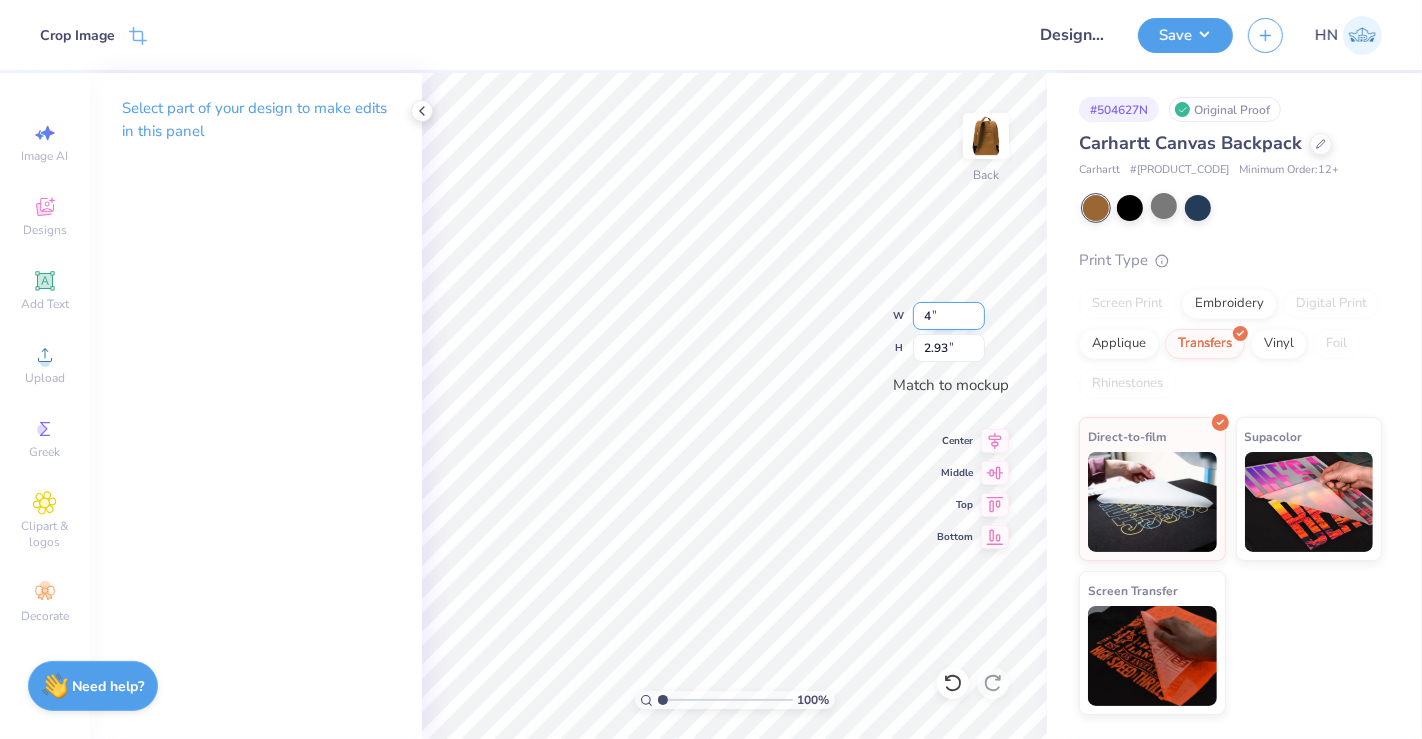 type on "4.00" 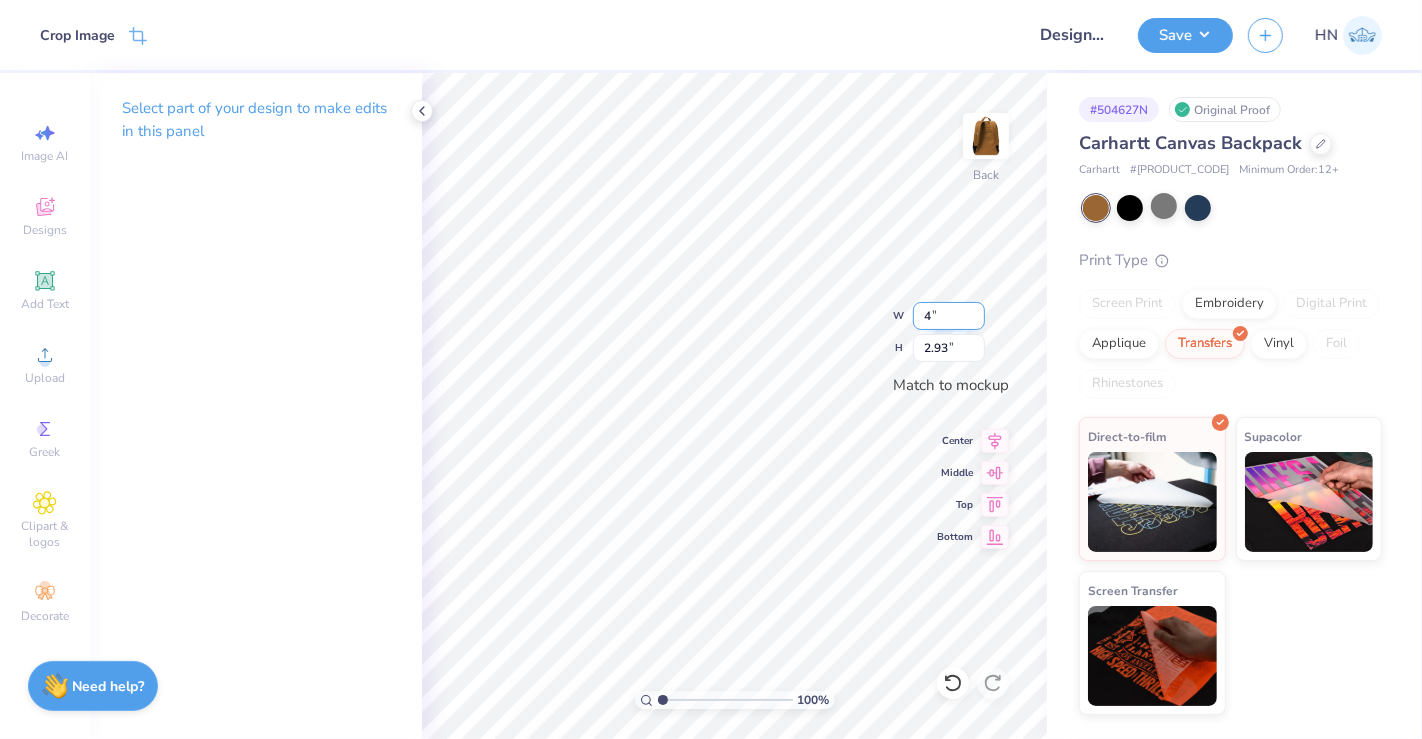 type on "2.97" 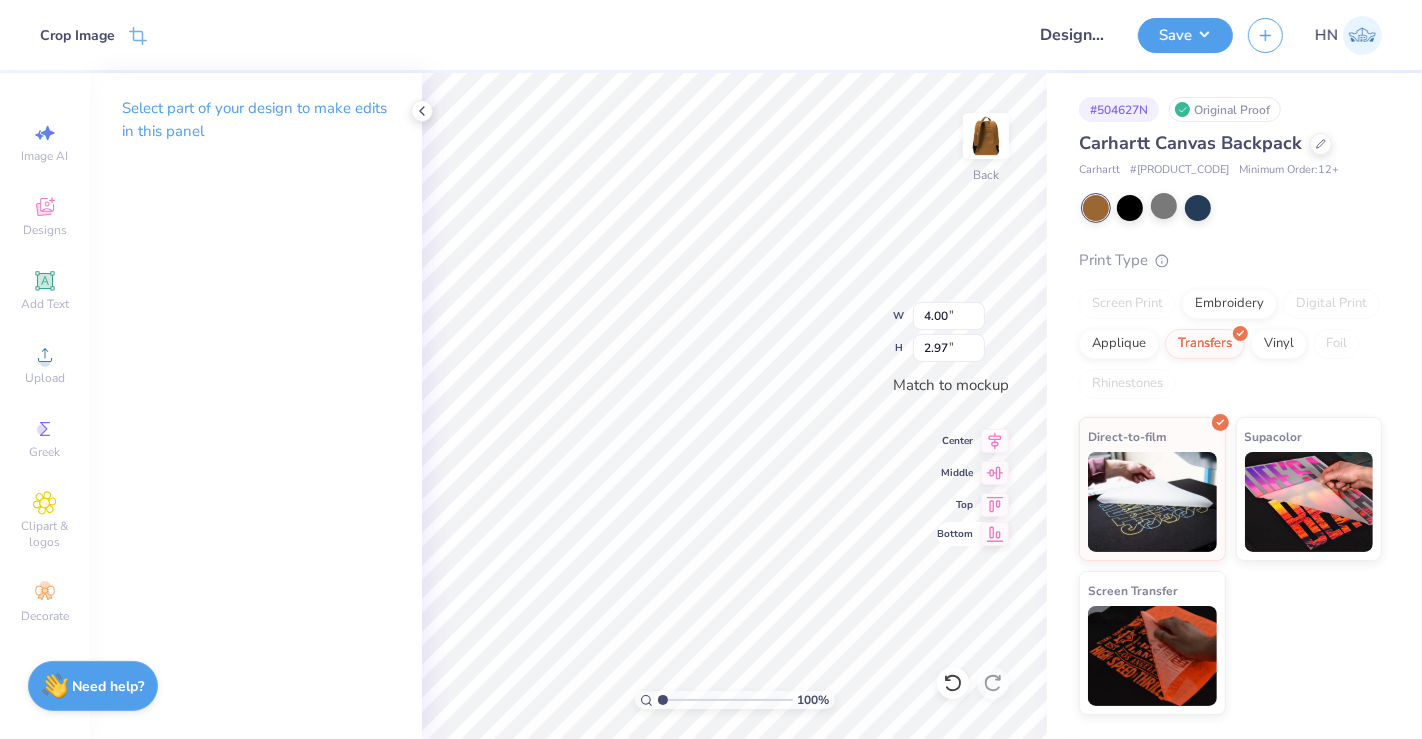 drag, startPoint x: 990, startPoint y: 435, endPoint x: 969, endPoint y: 543, distance: 110.02273 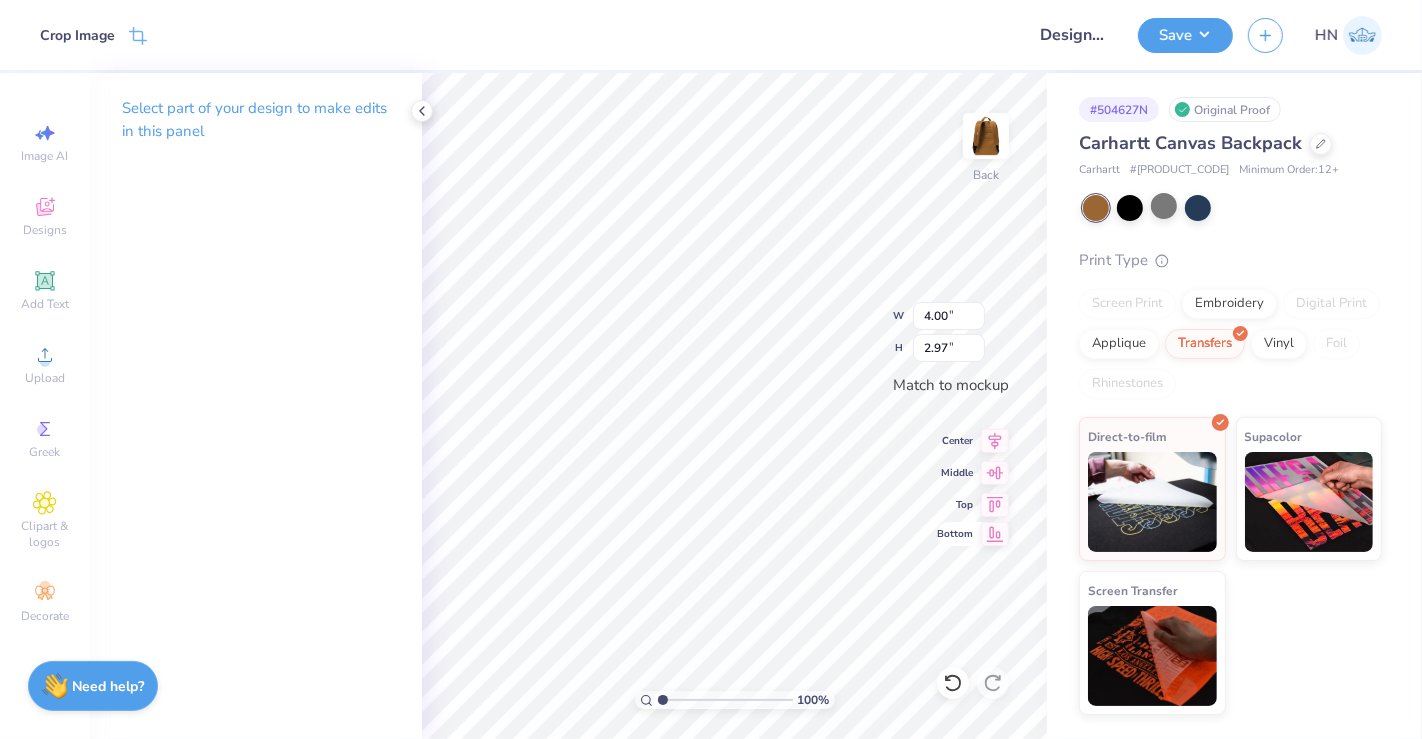click 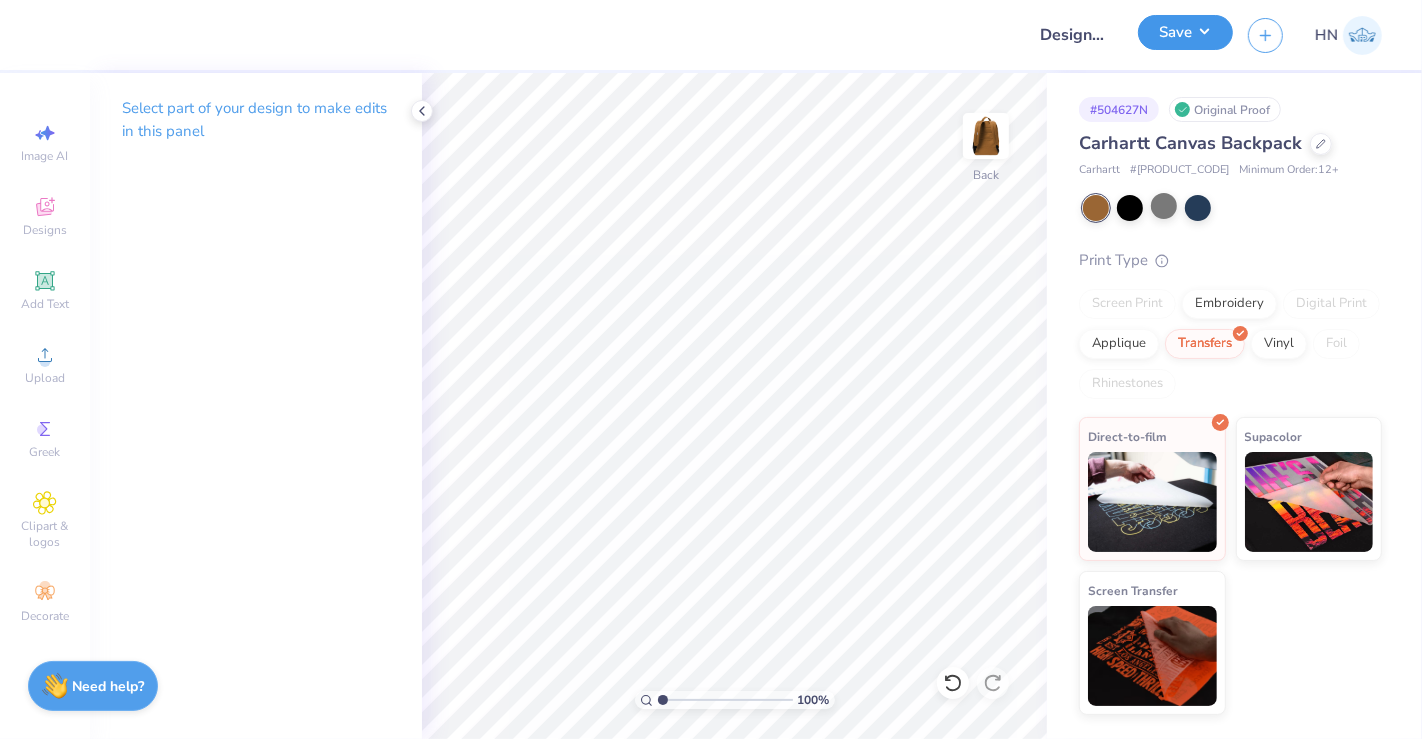 click on "Save" at bounding box center (1185, 32) 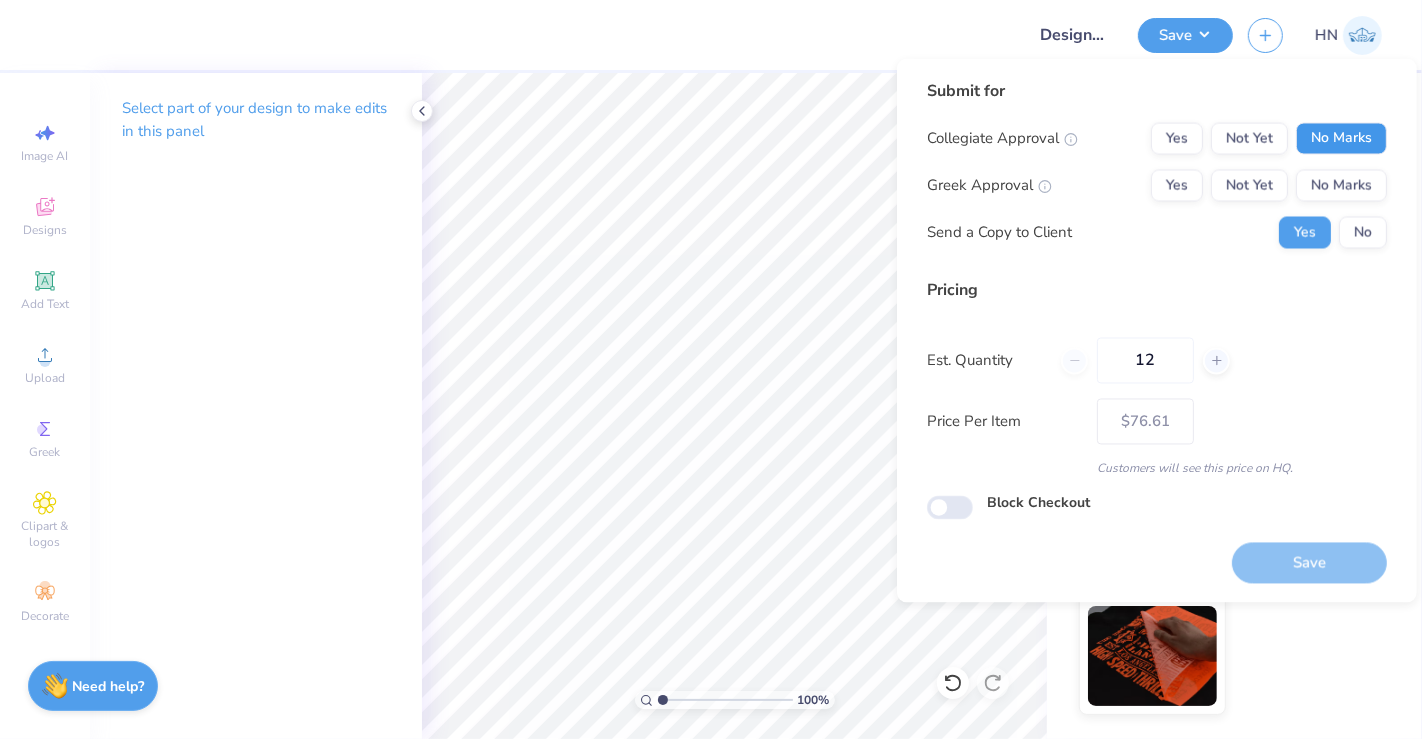 click on "No Marks" at bounding box center (1341, 139) 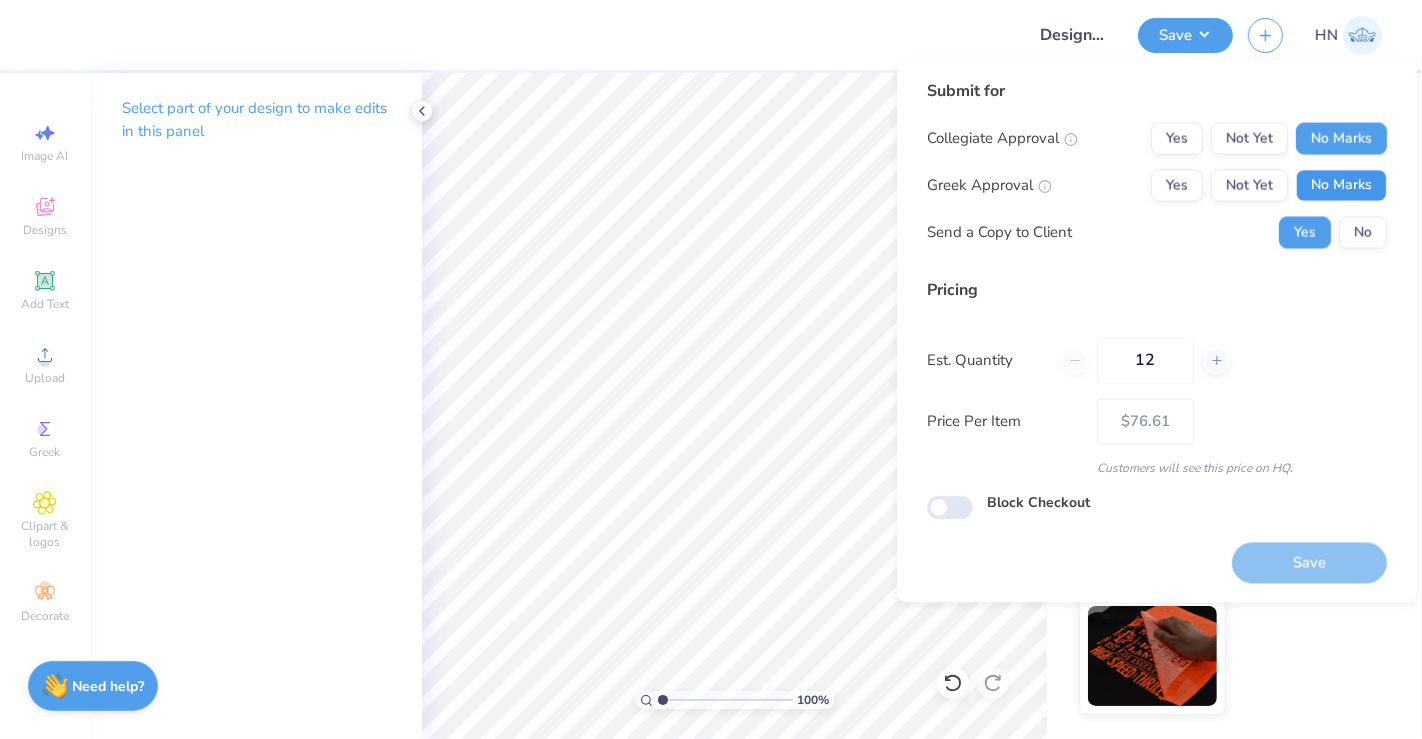 click on "No Marks" at bounding box center (1341, 186) 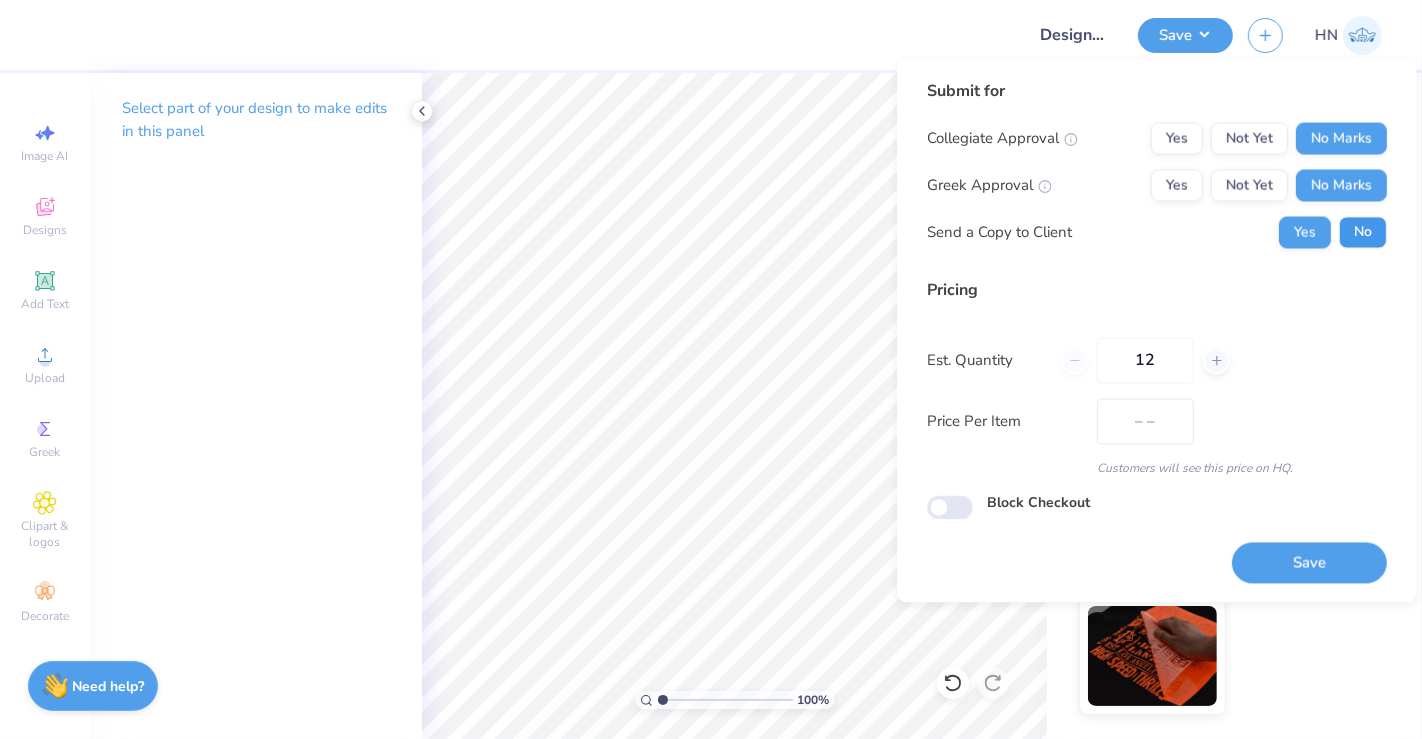 click on "No" at bounding box center [1363, 233] 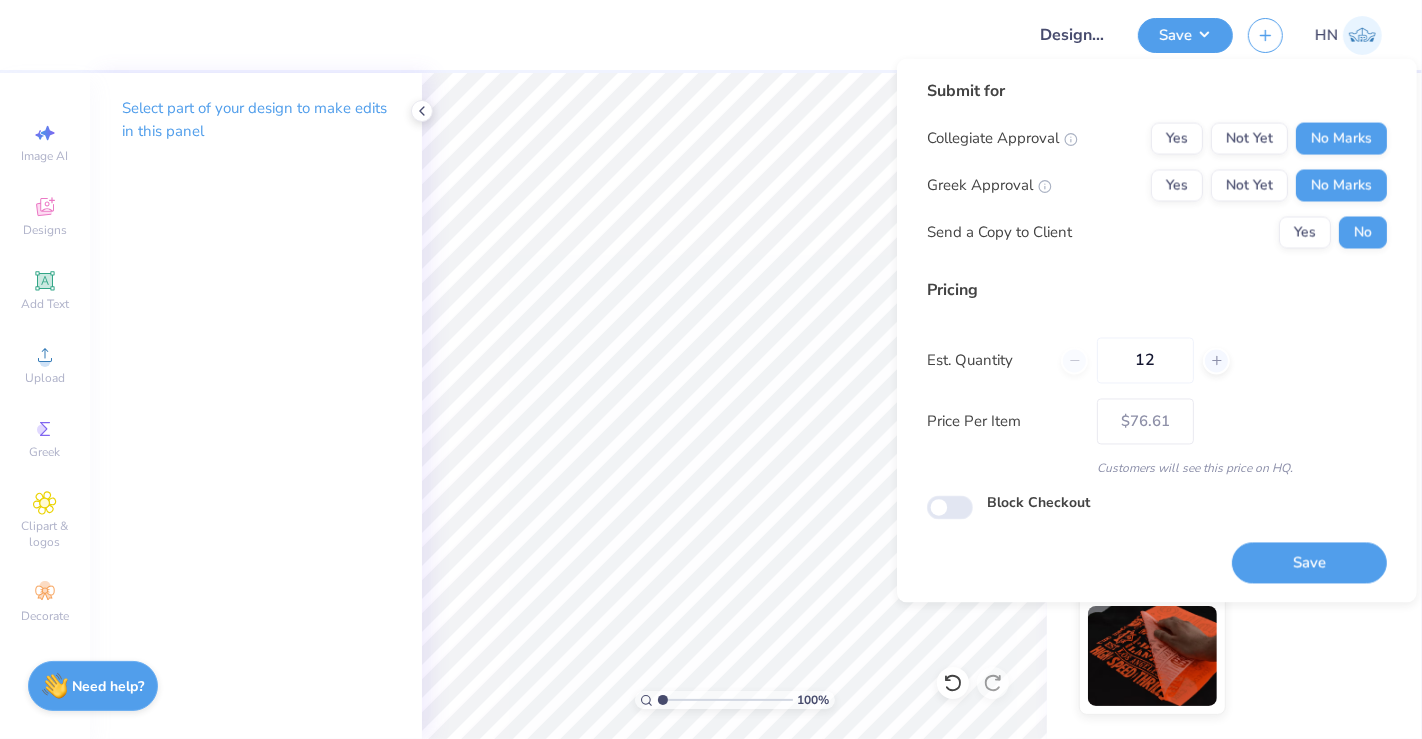 click on "Save" at bounding box center [1309, 562] 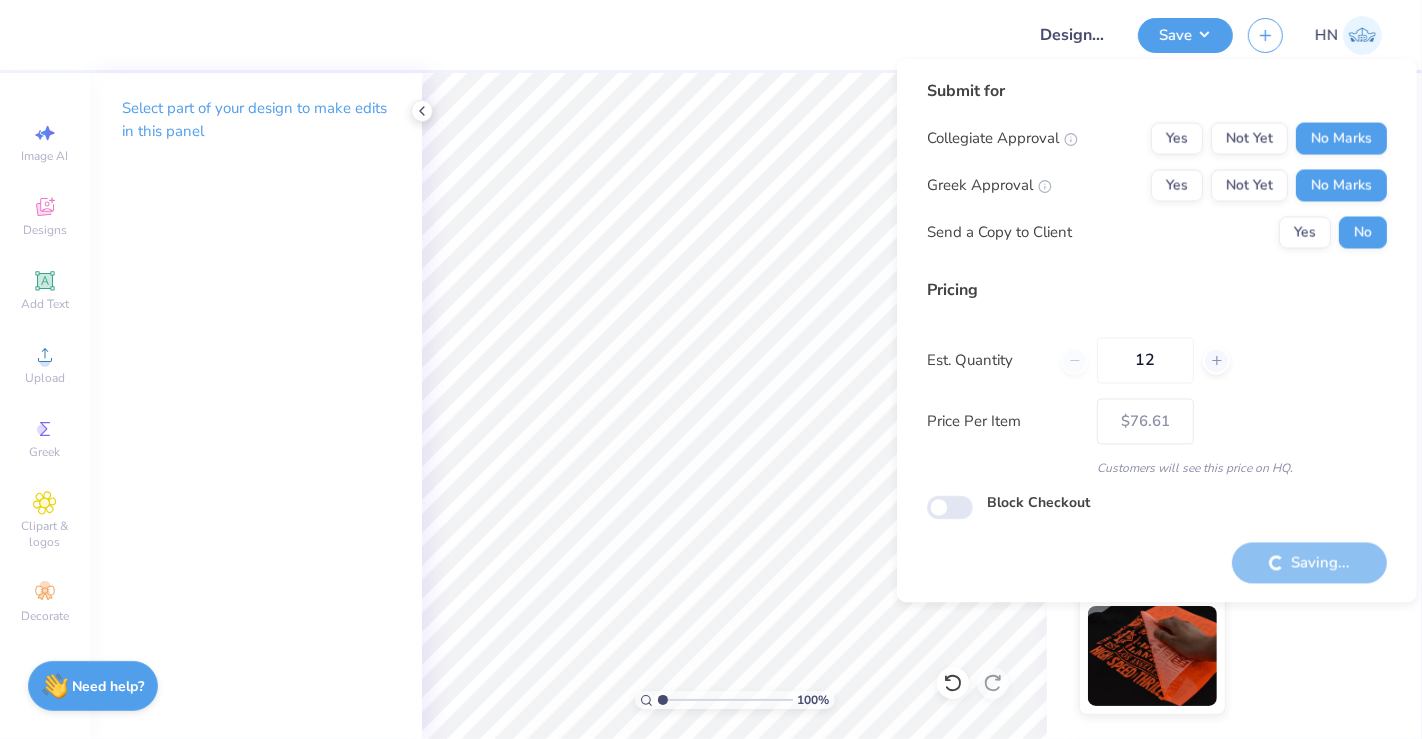type on "– –" 